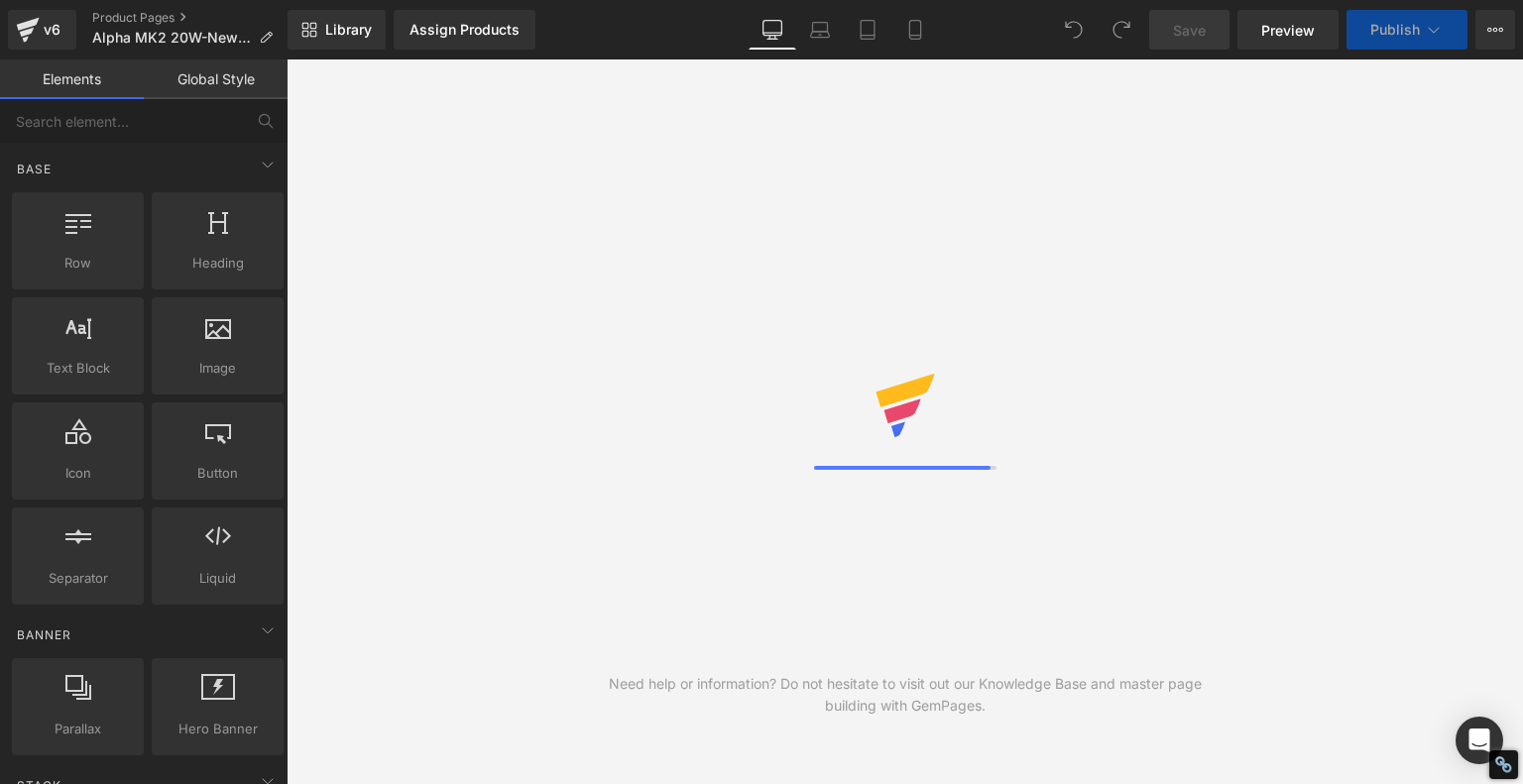 scroll, scrollTop: 0, scrollLeft: 0, axis: both 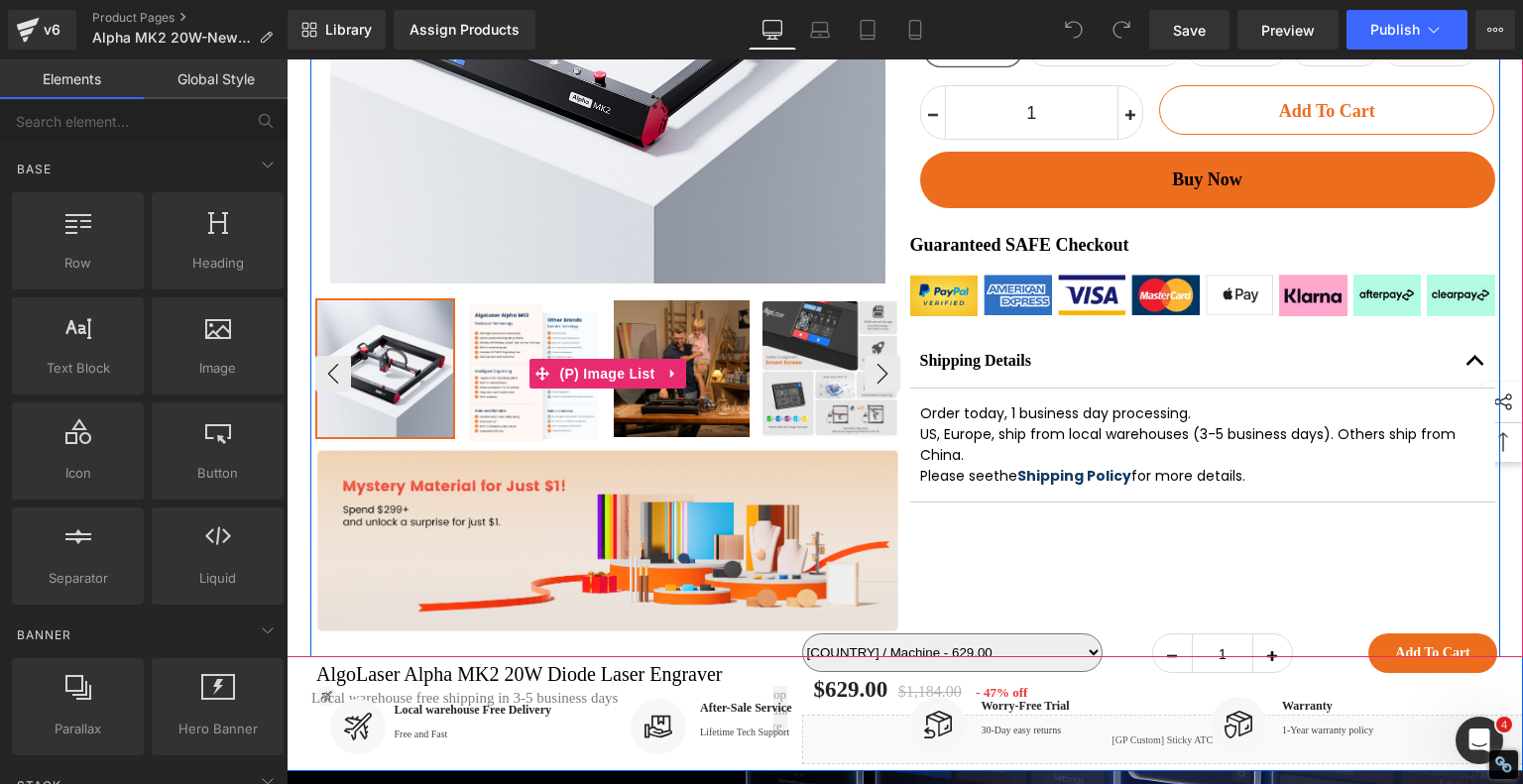 click at bounding box center [533, 373] 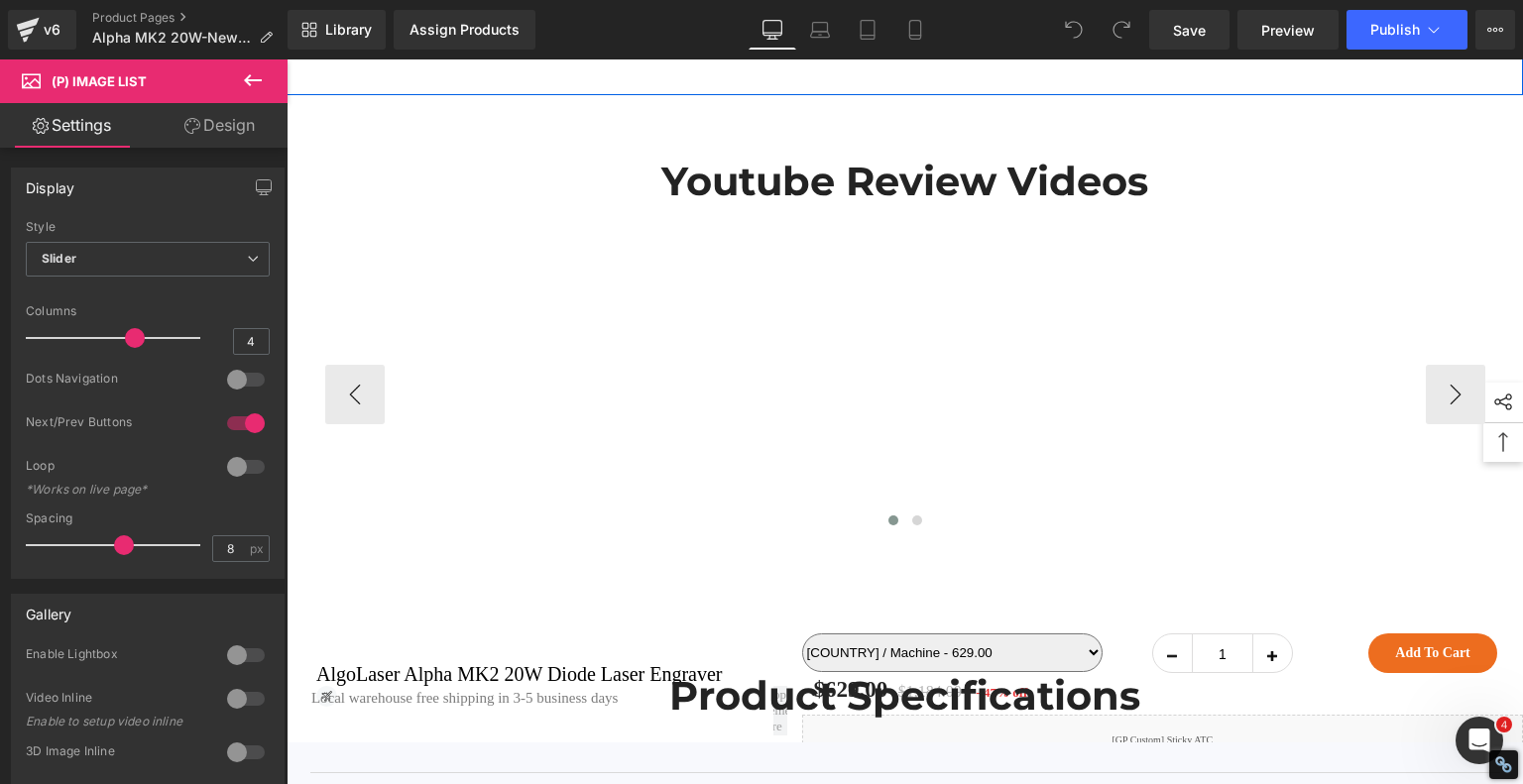 scroll, scrollTop: 13777, scrollLeft: 0, axis: vertical 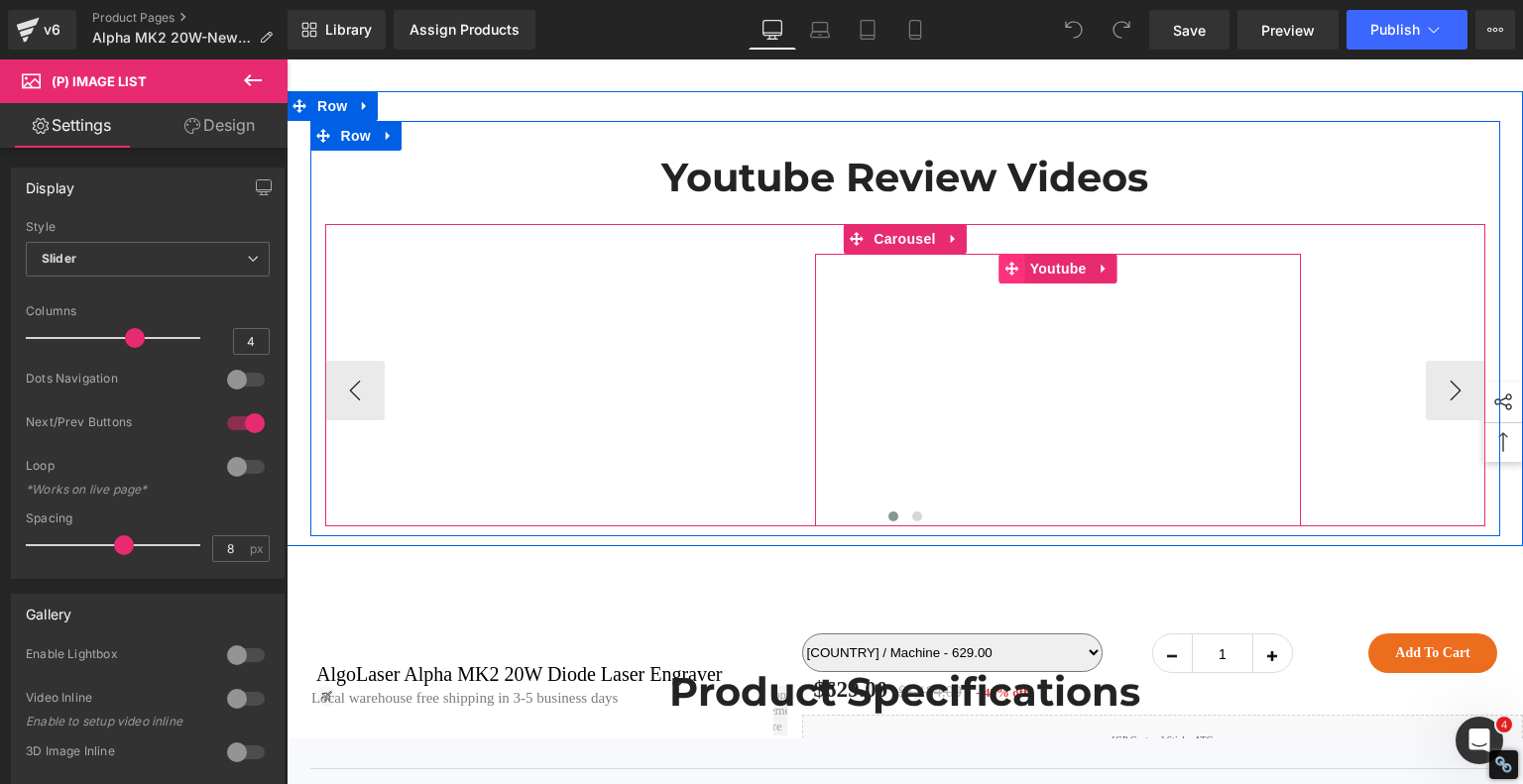 click at bounding box center (1012, 269) 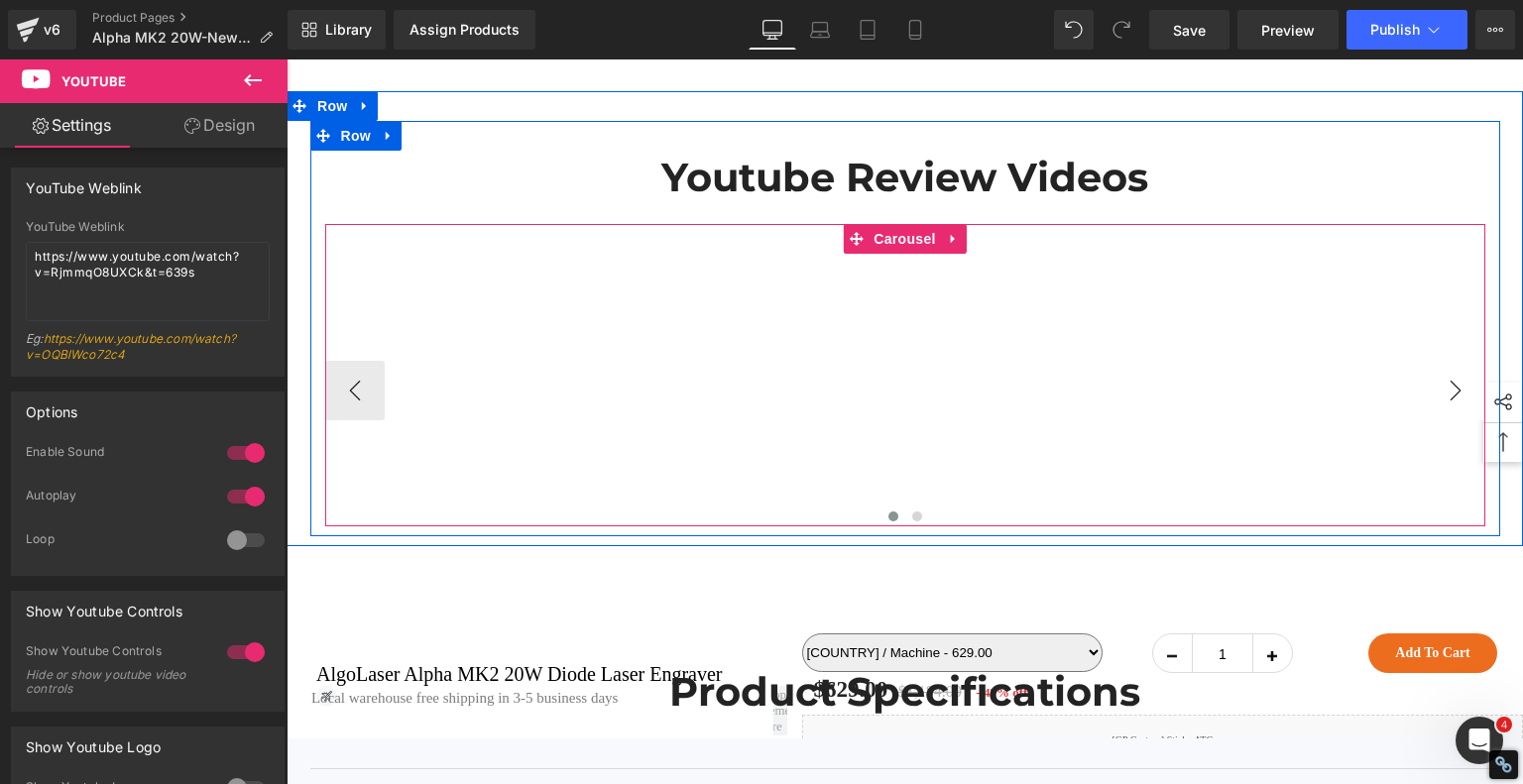 click on "›" at bounding box center (1456, 391) 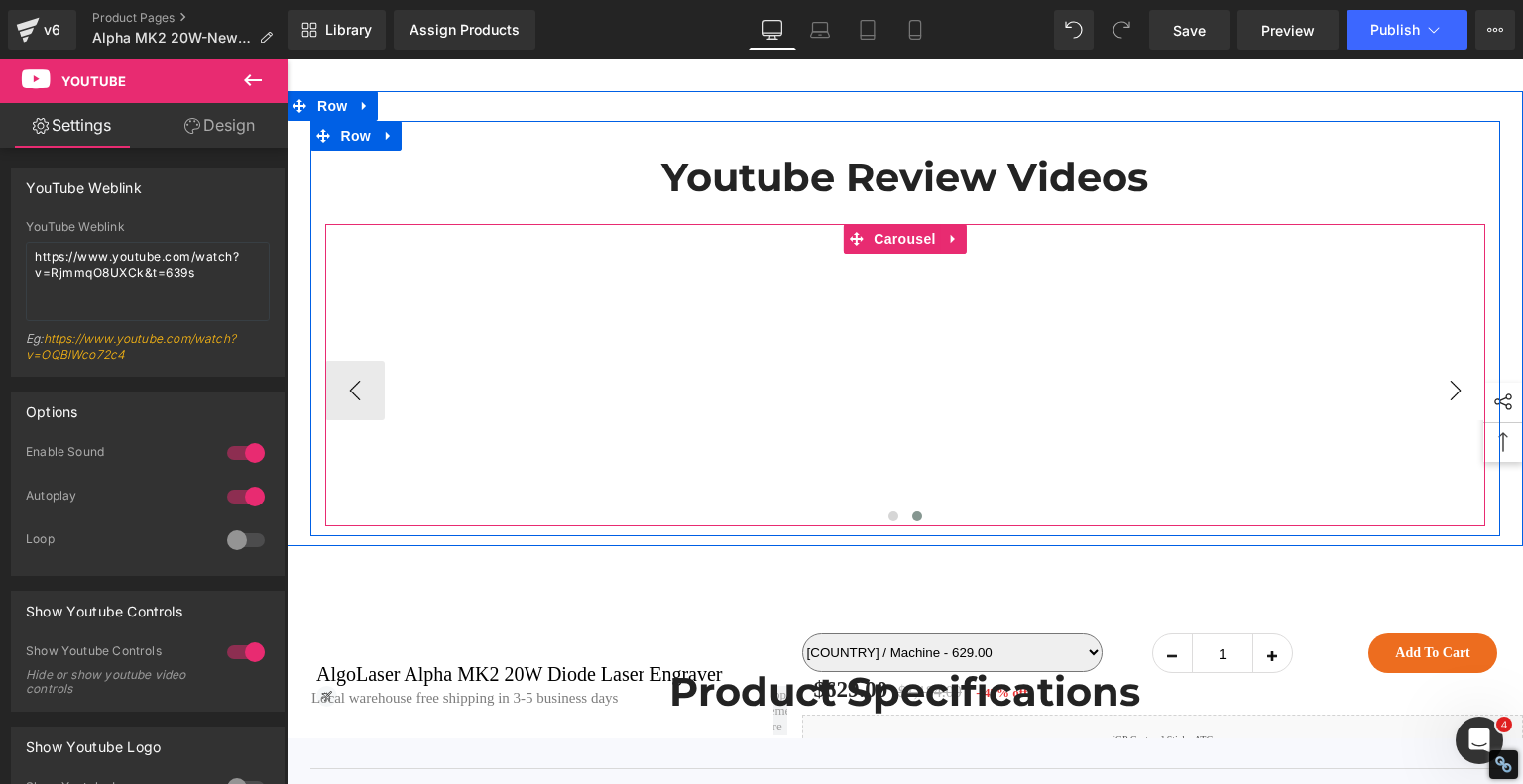 click on "›" at bounding box center (1456, 391) 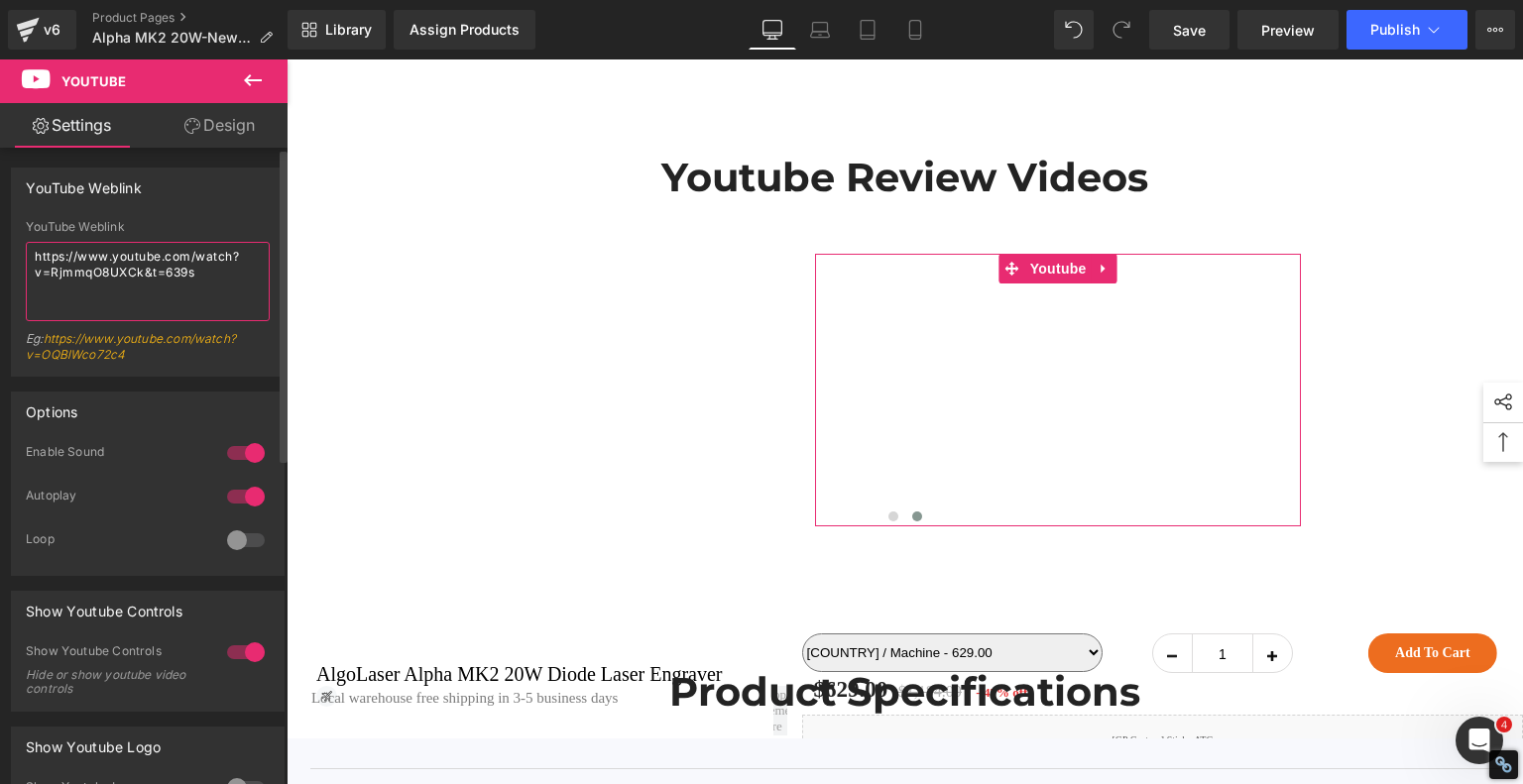 click on "https://www.youtube.com/watch?v=RjmmqO8UXCk&t=639s" at bounding box center [148, 281] 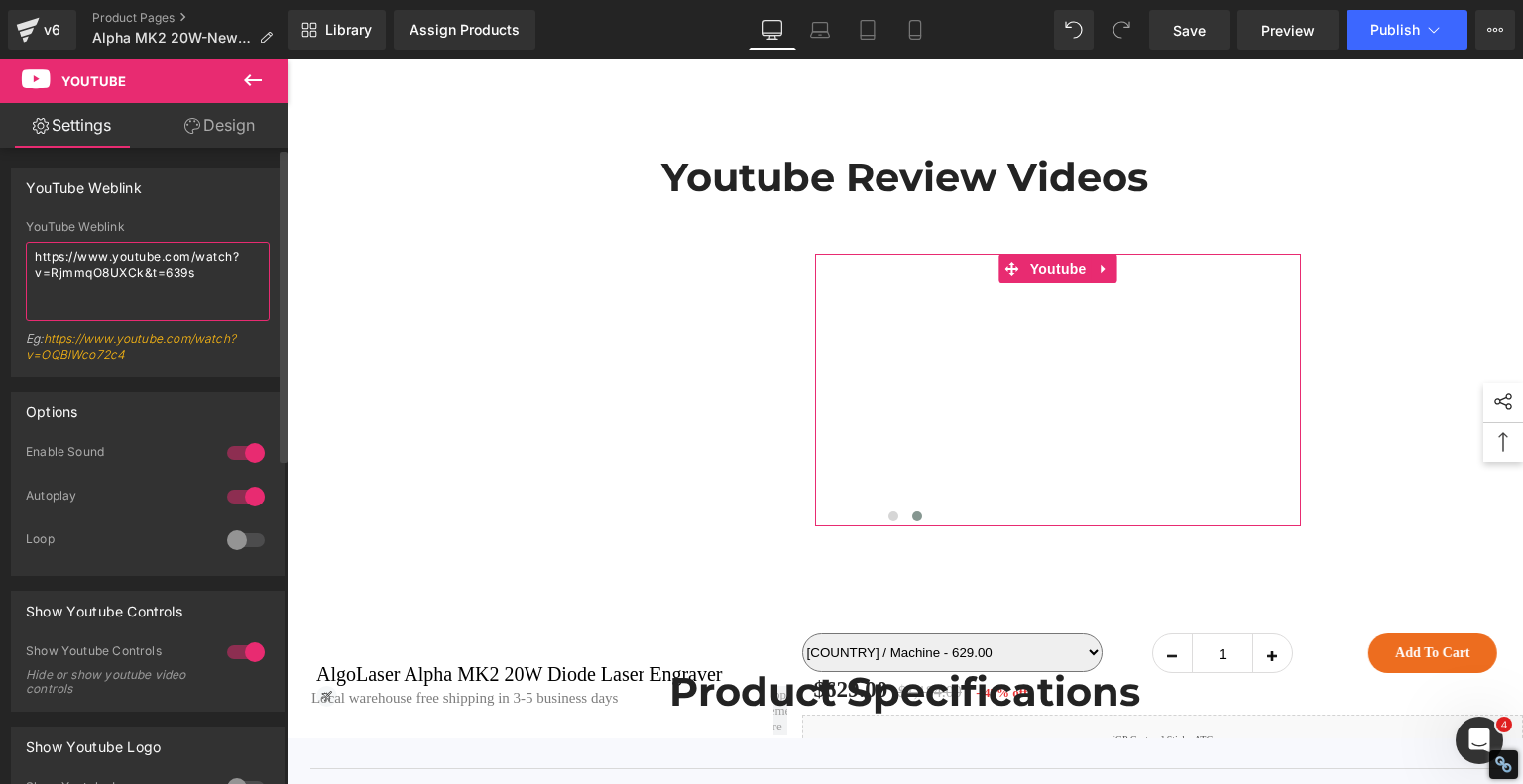 click on "https://www.youtube.com/watch?v=RjmmqO8UXCk&t=639s" at bounding box center [148, 281] 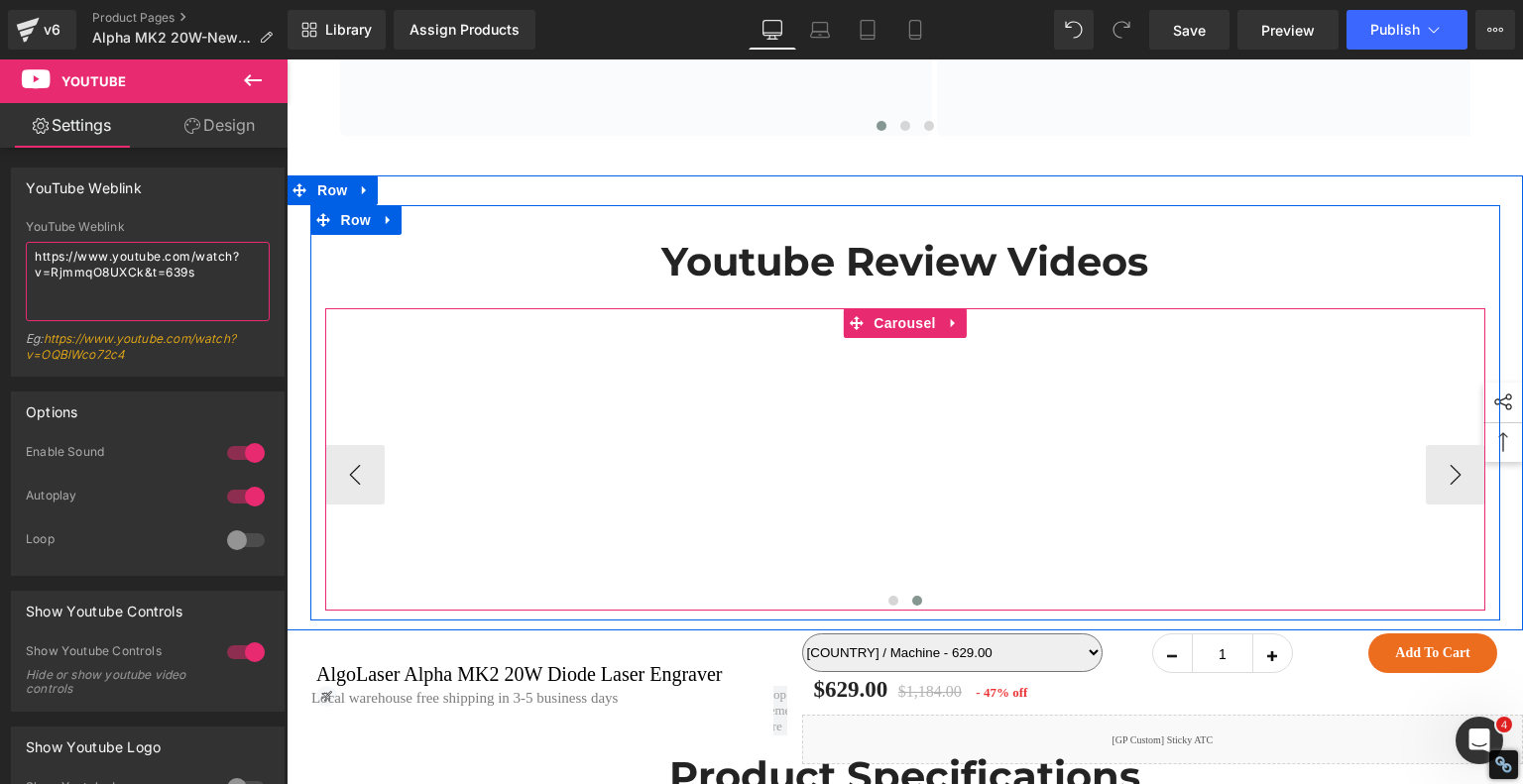 scroll, scrollTop: 13777, scrollLeft: 0, axis: vertical 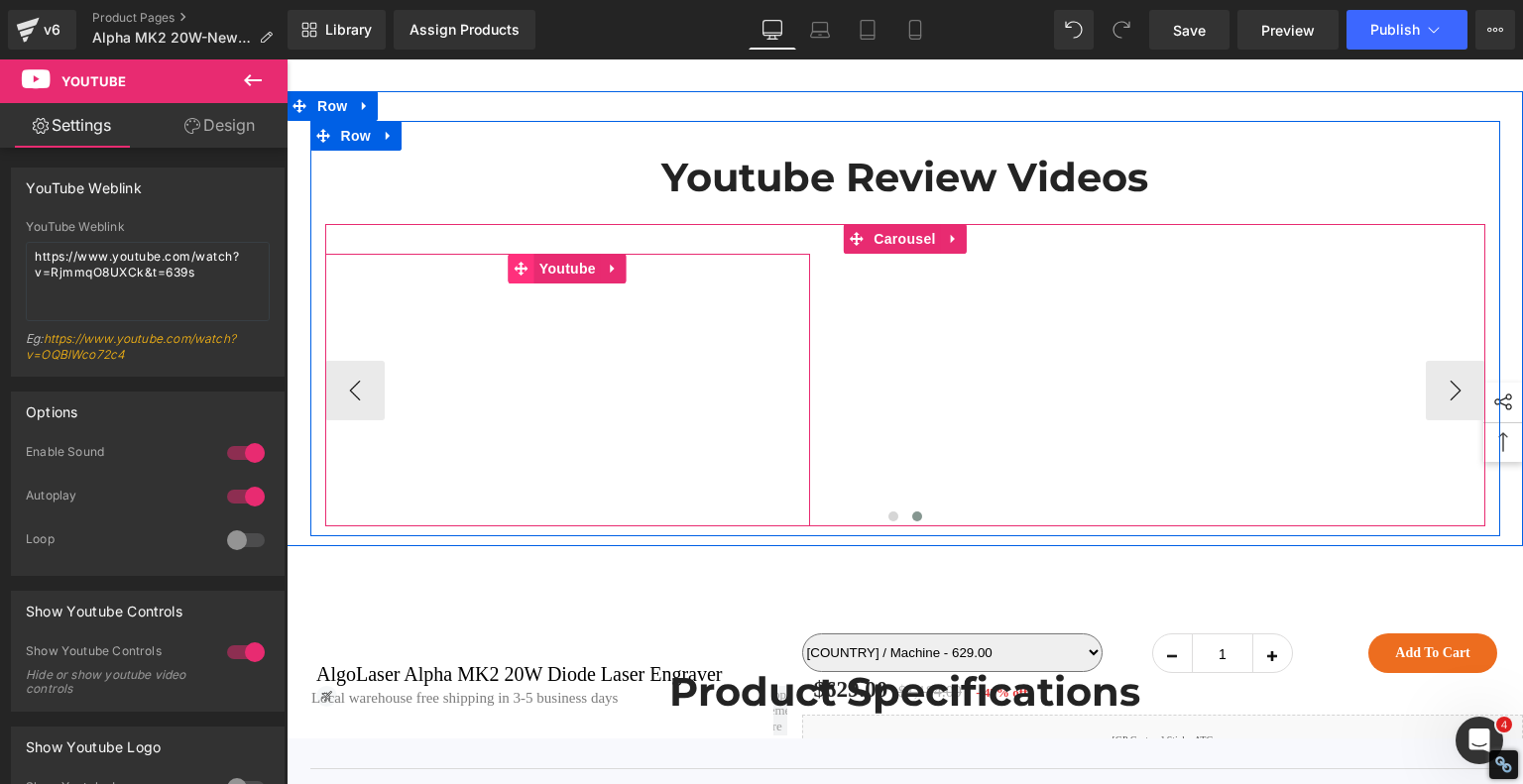 click 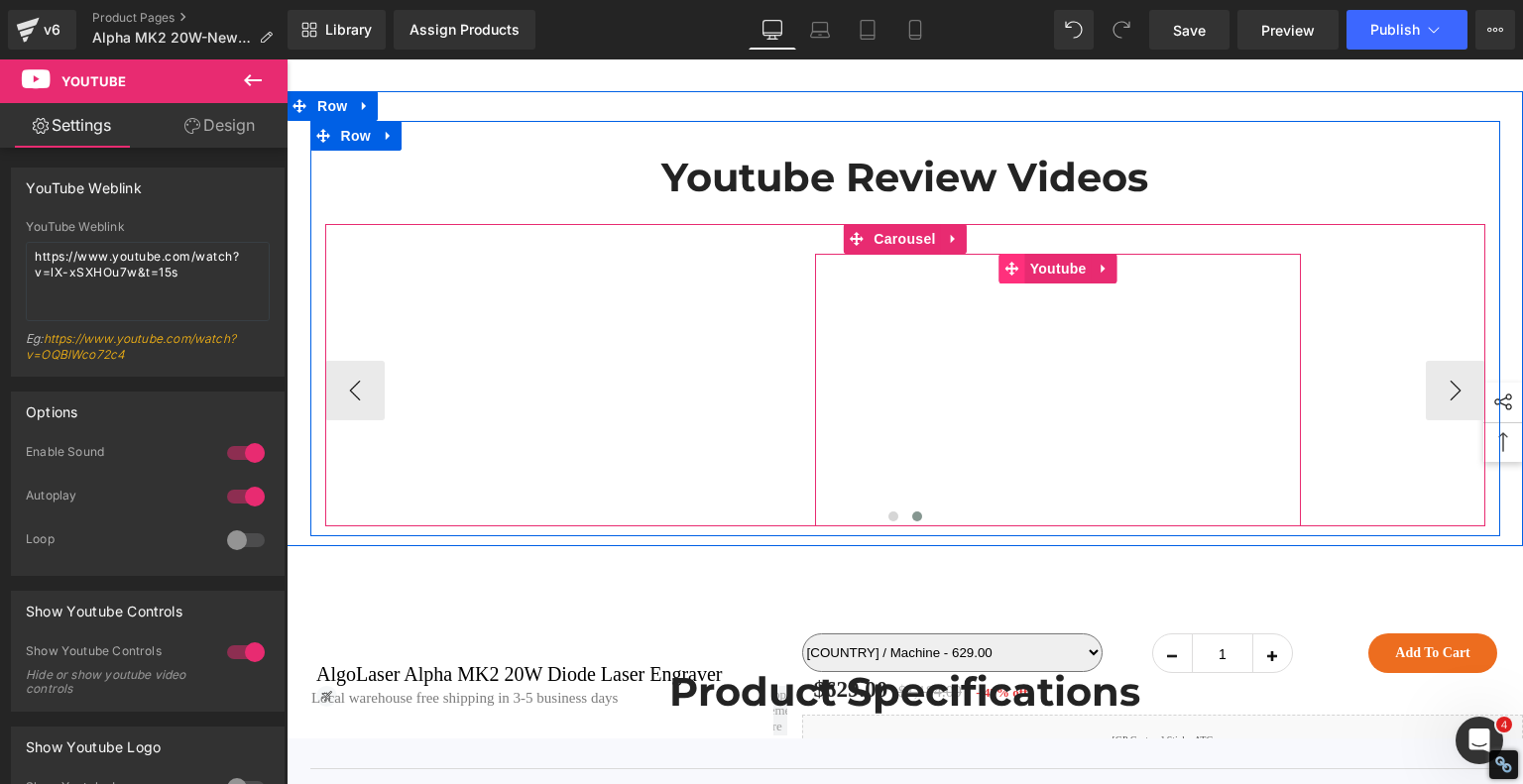 click 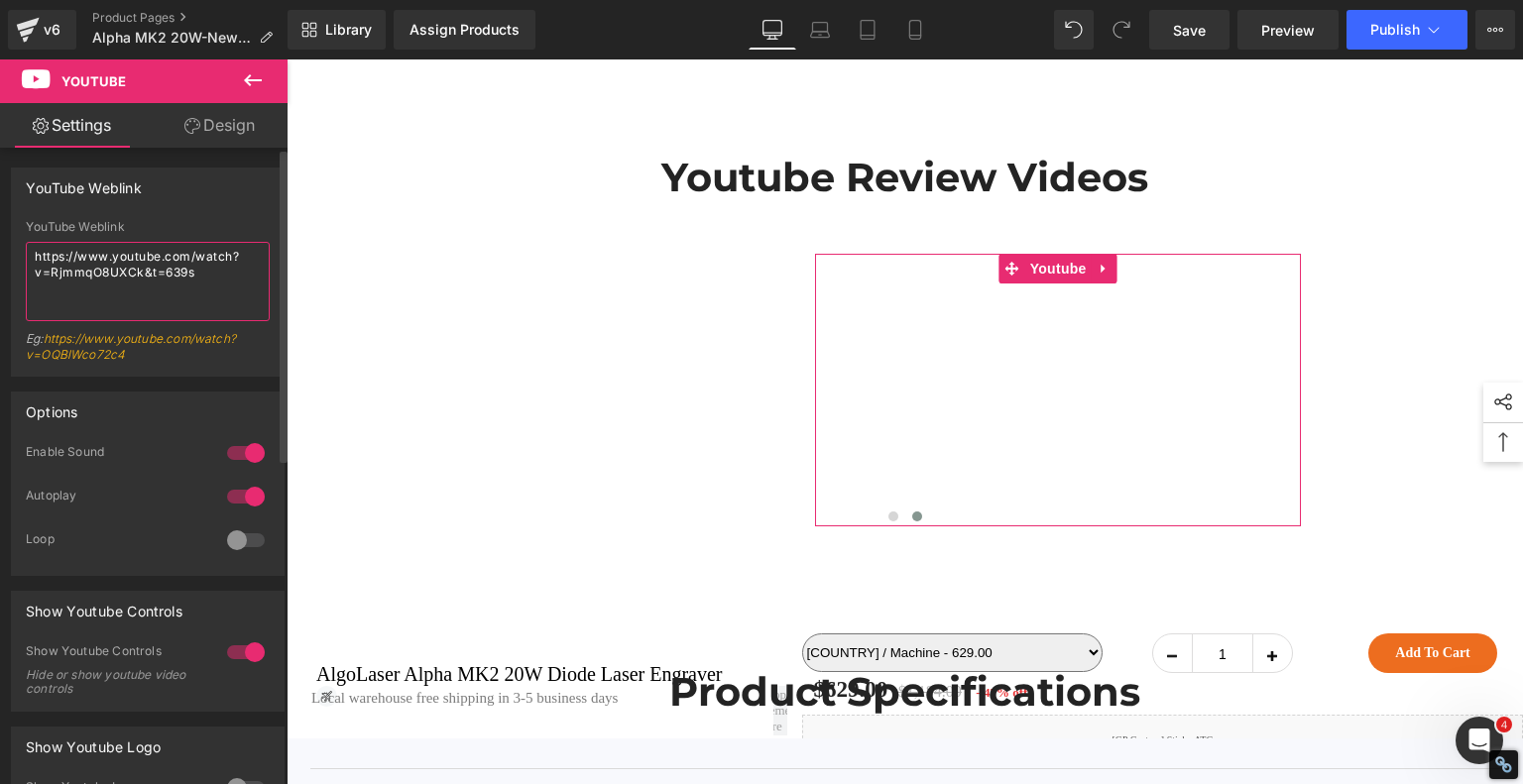 click on "https://www.youtube.com/watch?v=RjmmqO8UXCk&t=639s" at bounding box center [148, 281] 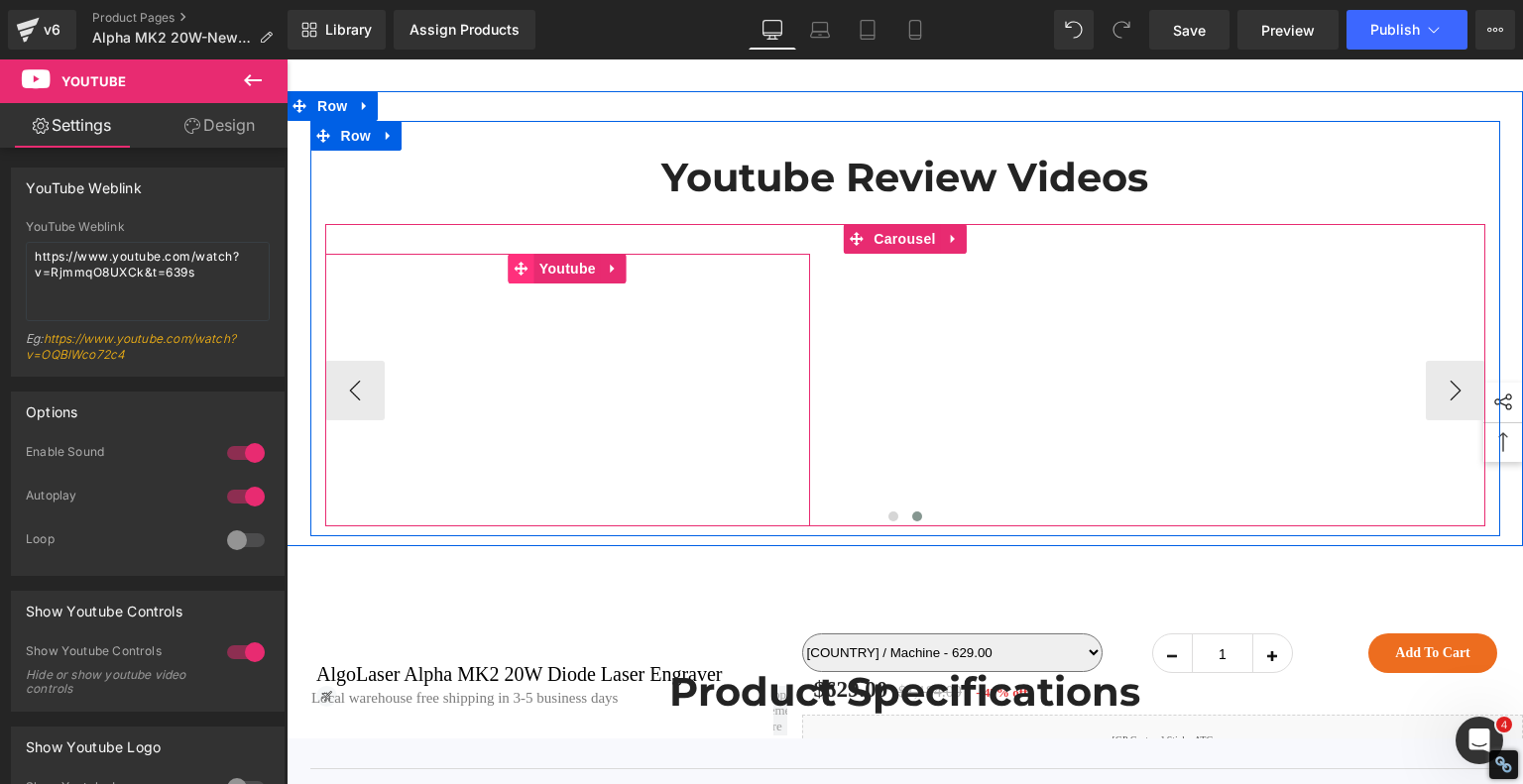 click 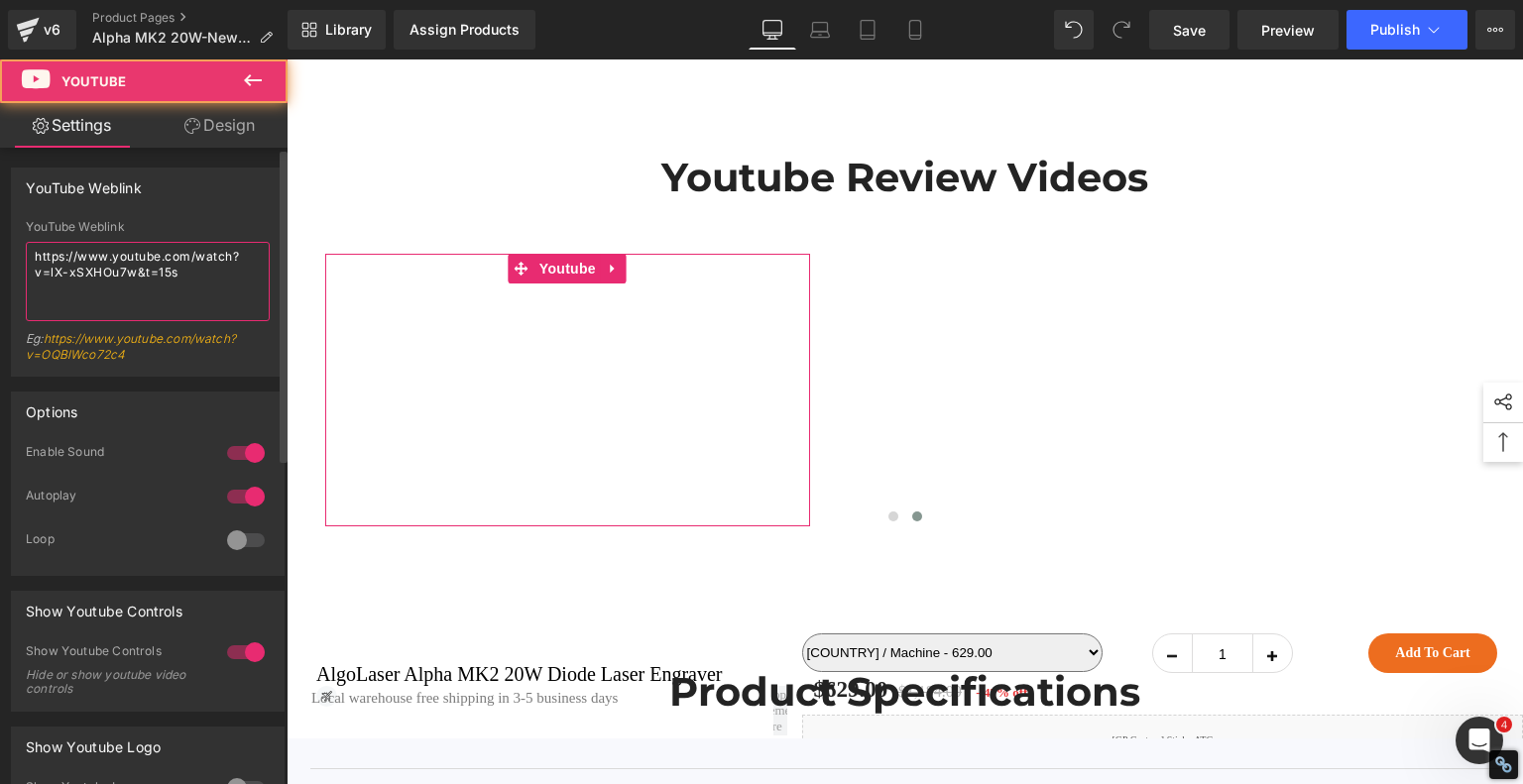 click on "https://www.youtube.com/watch?v=lX-xSXHOu7w&t=15s" at bounding box center [148, 281] 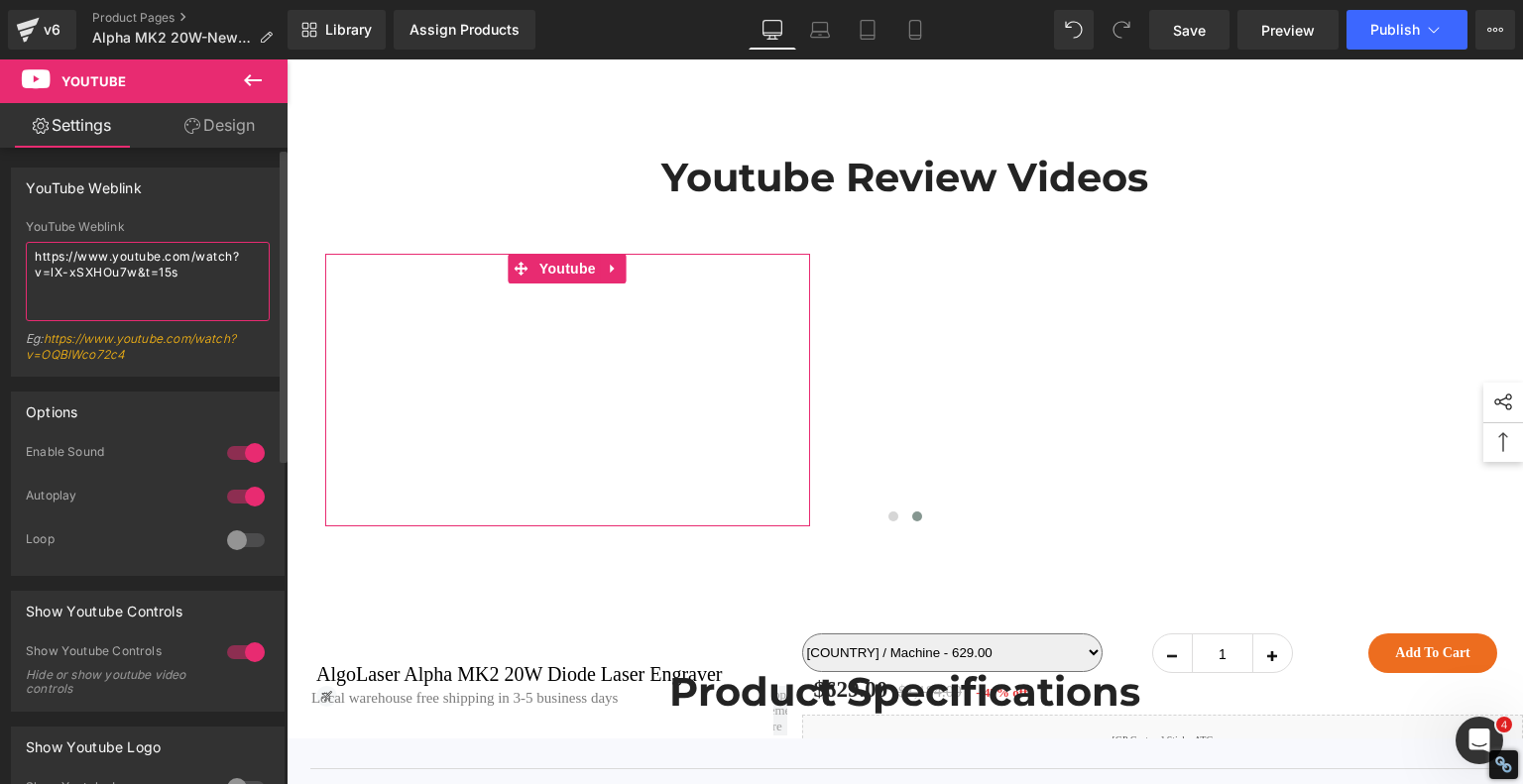 click on "https://www.youtube.com/watch?v=lX-xSXHOu7w&t=15s" at bounding box center (148, 281) 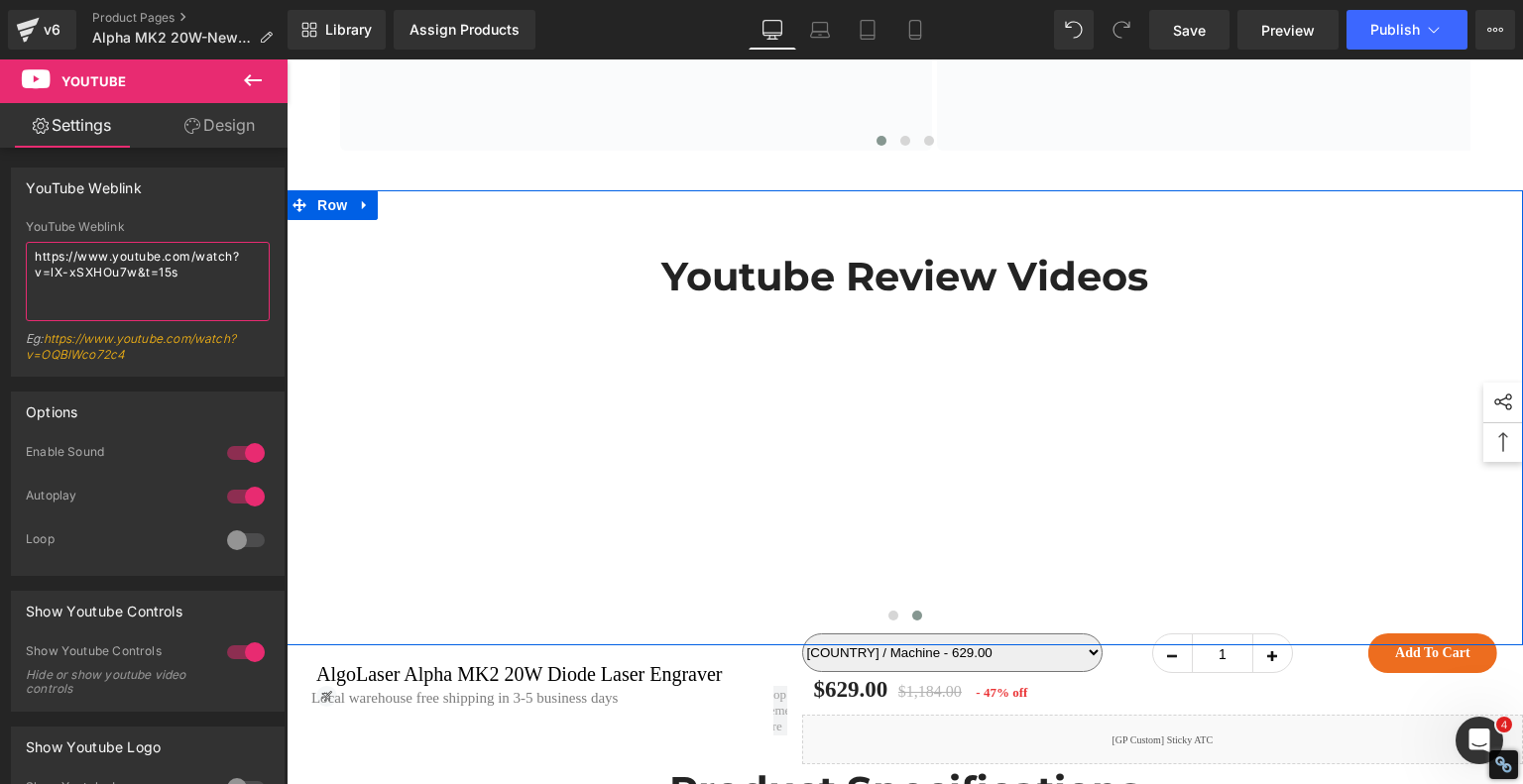 scroll, scrollTop: 13381, scrollLeft: 0, axis: vertical 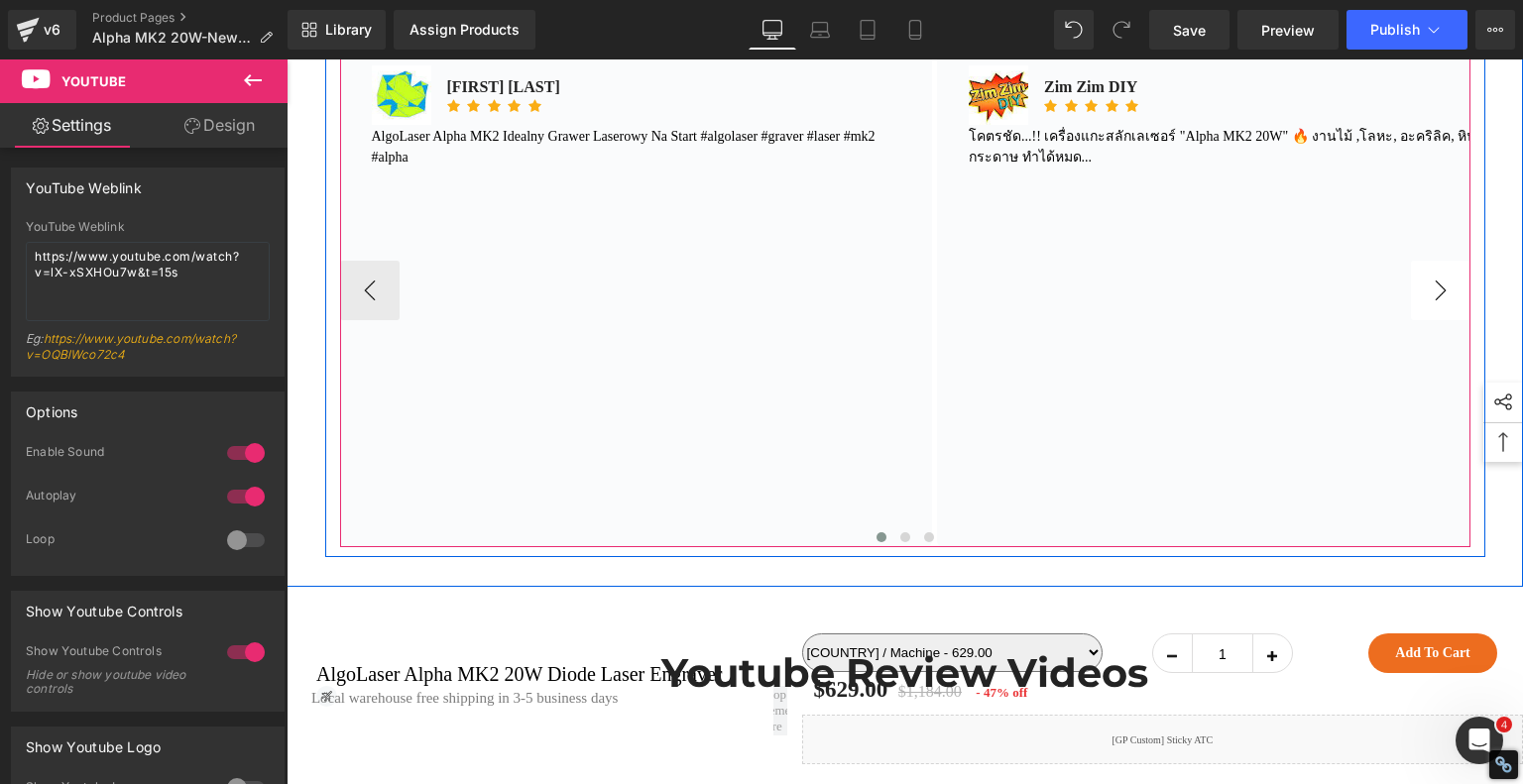 click on "›" at bounding box center [1441, 290] 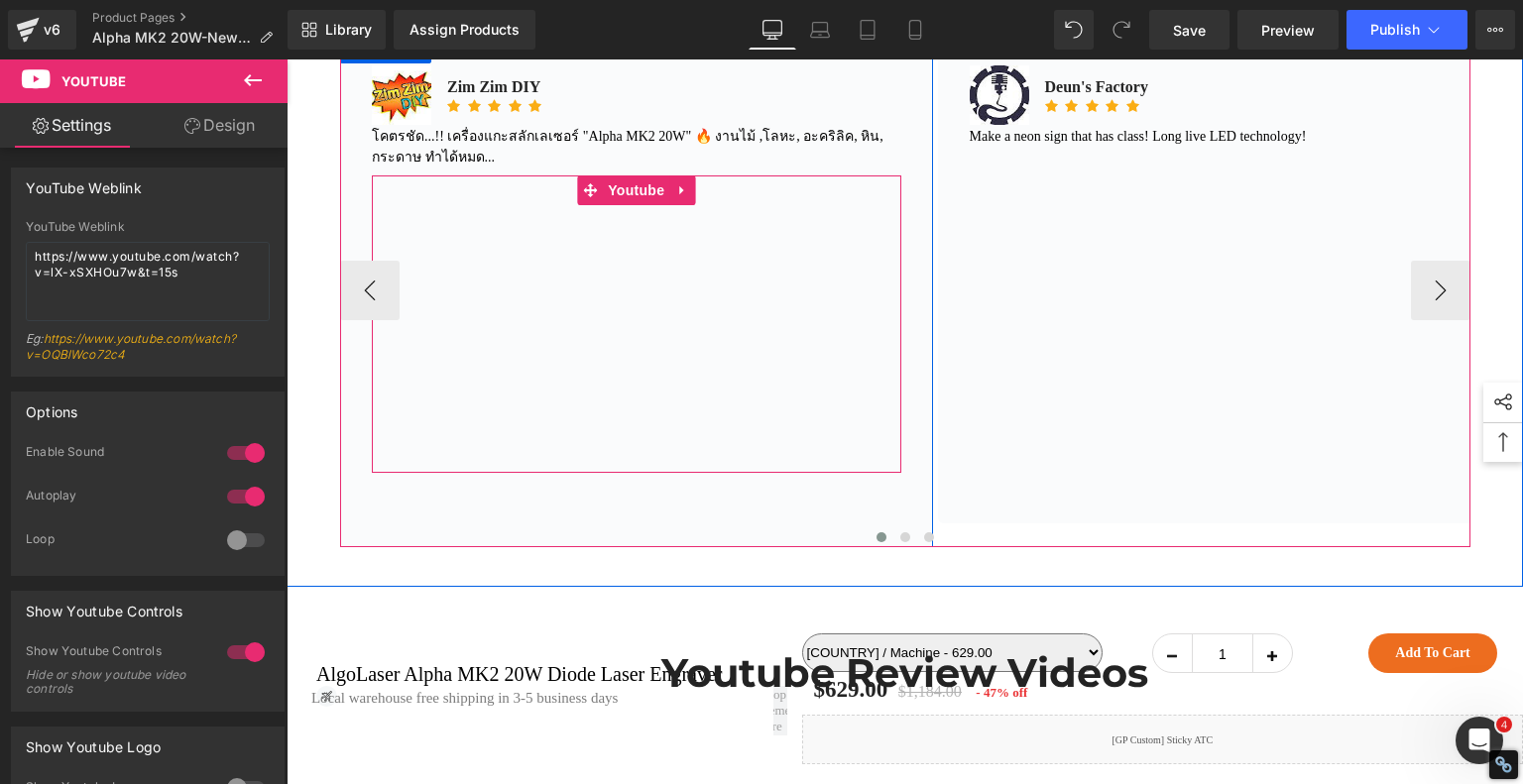 scroll, scrollTop: 13777, scrollLeft: 0, axis: vertical 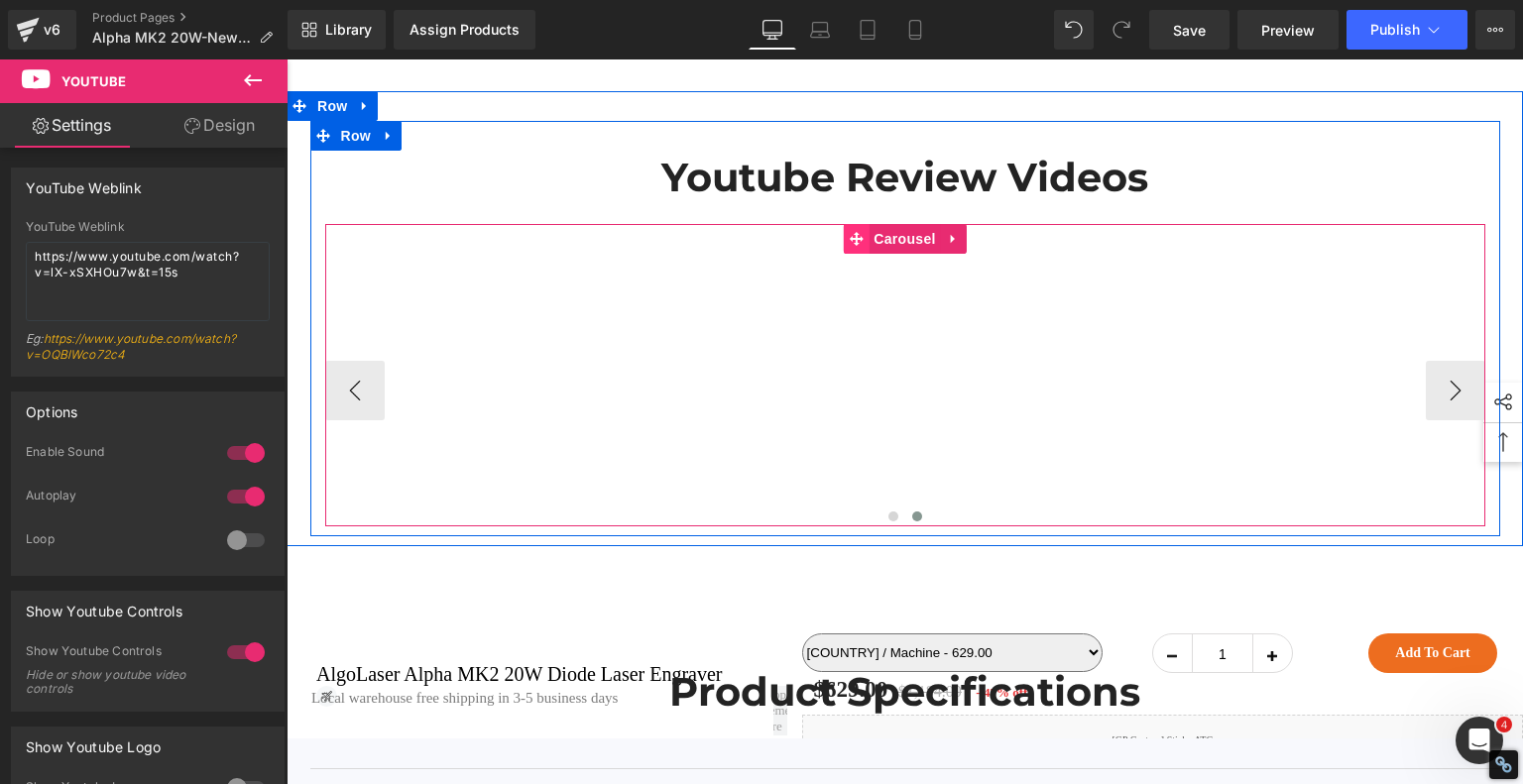 click 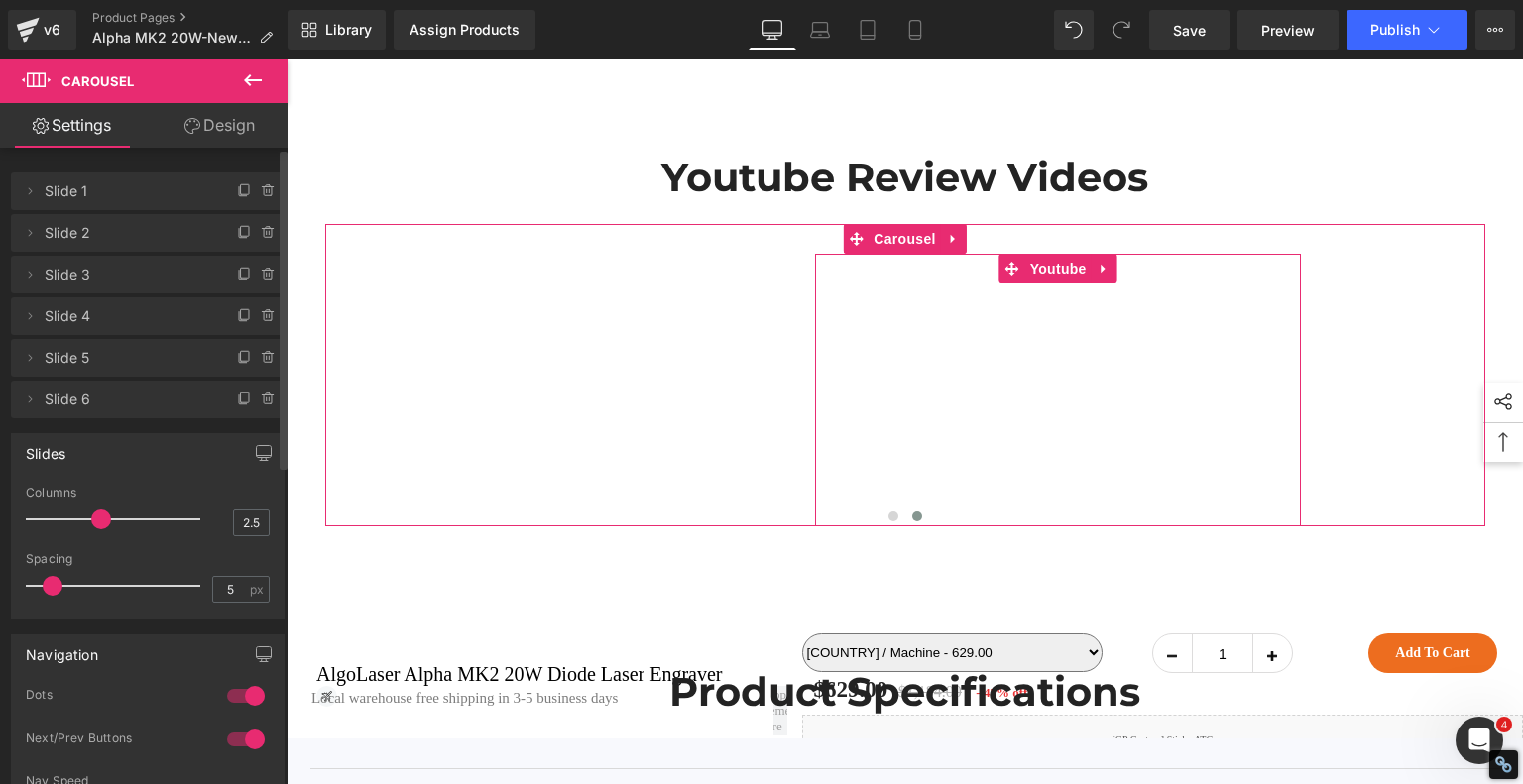 click on "Slide 2" at bounding box center [128, 233] 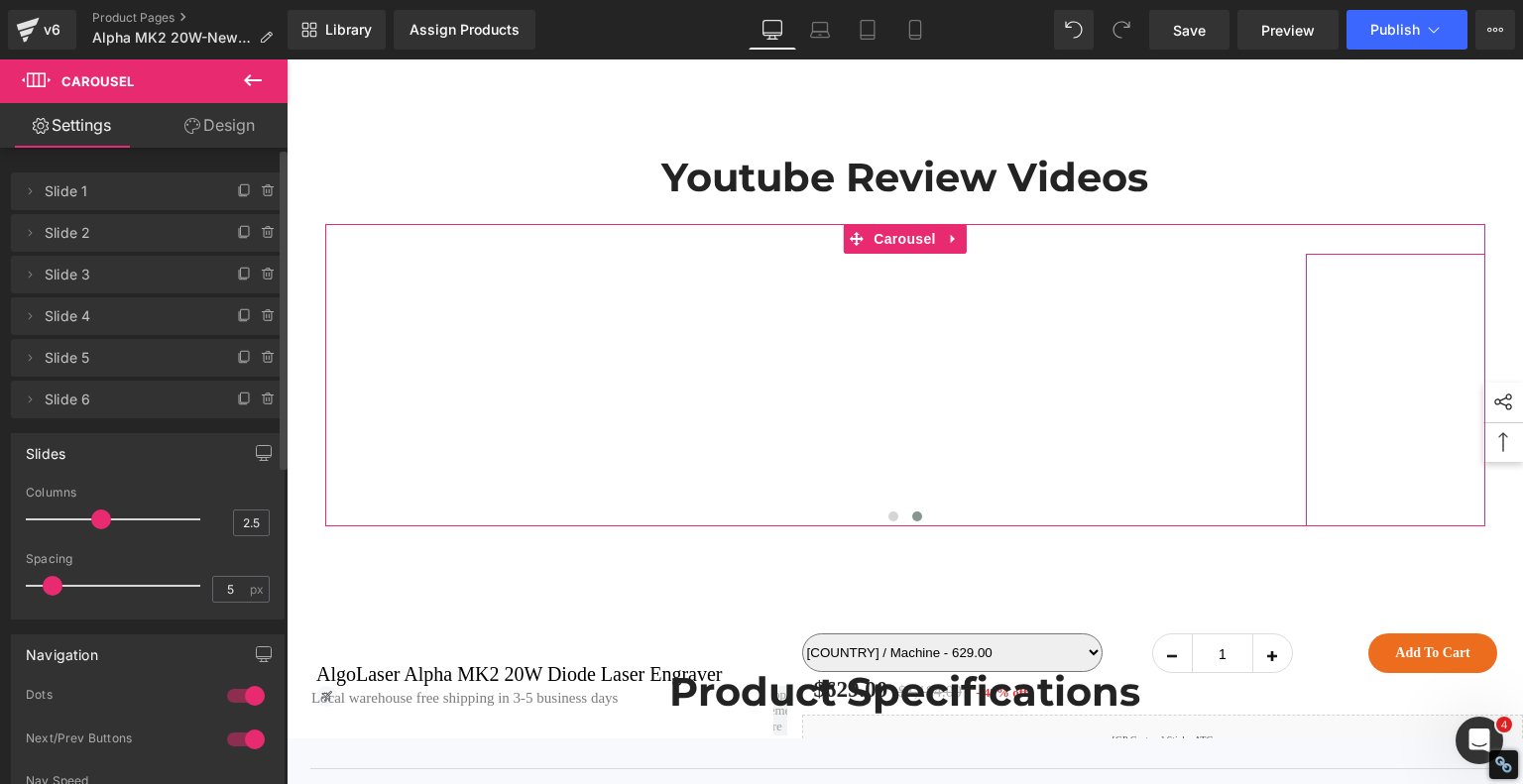 click on "Slide 3" at bounding box center (128, 275) 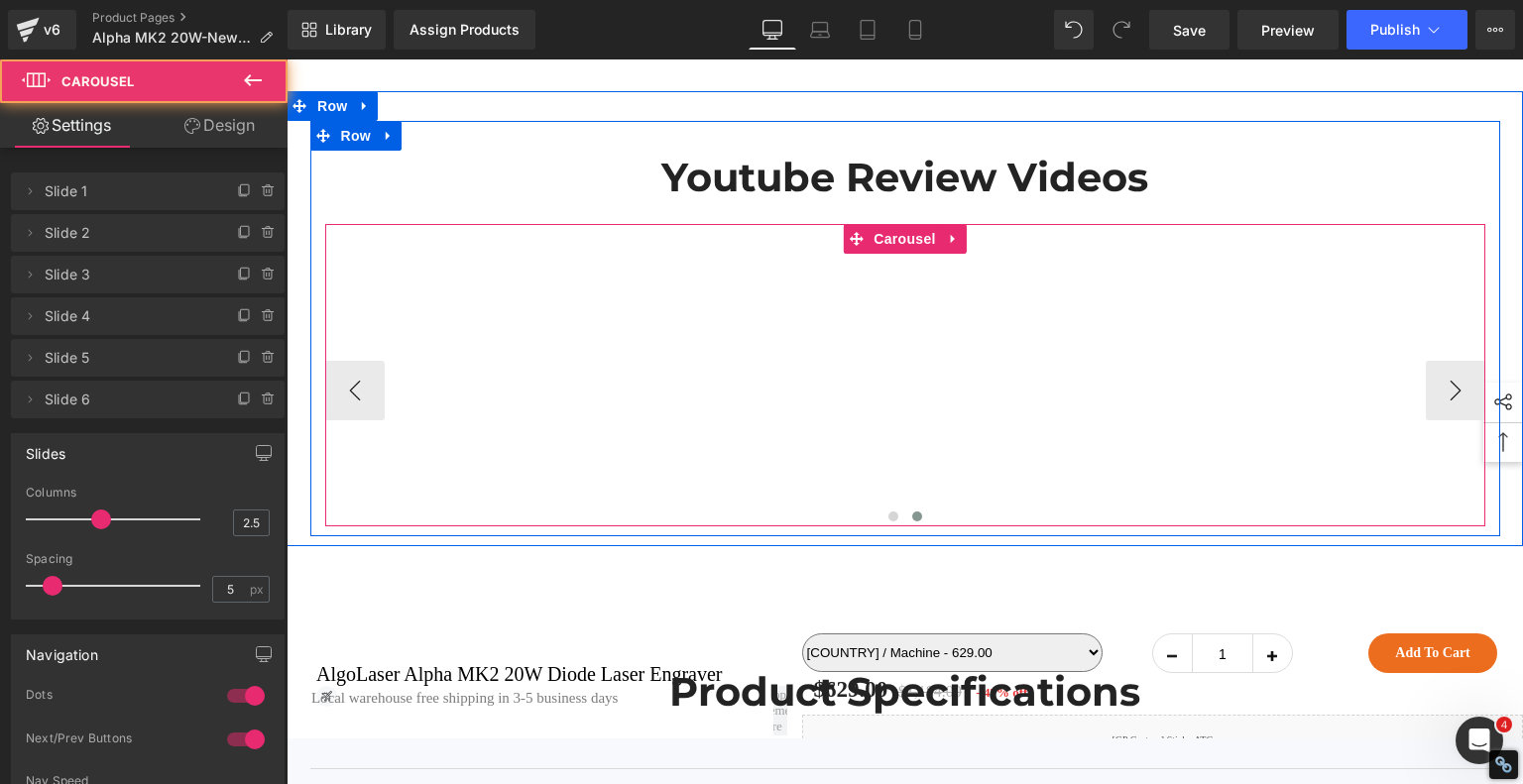 click at bounding box center (905, 517) 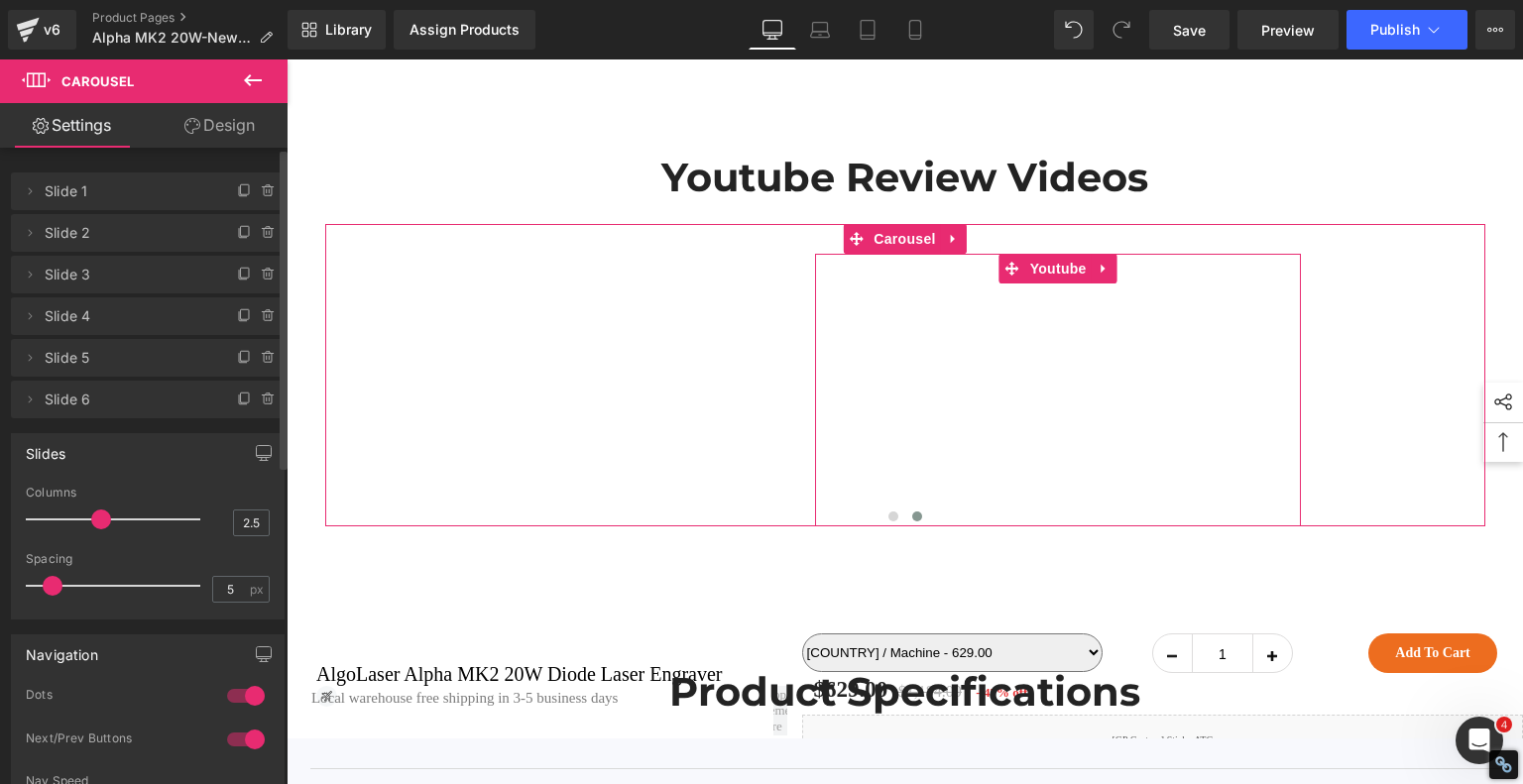 click on "Slide 2" at bounding box center (128, 233) 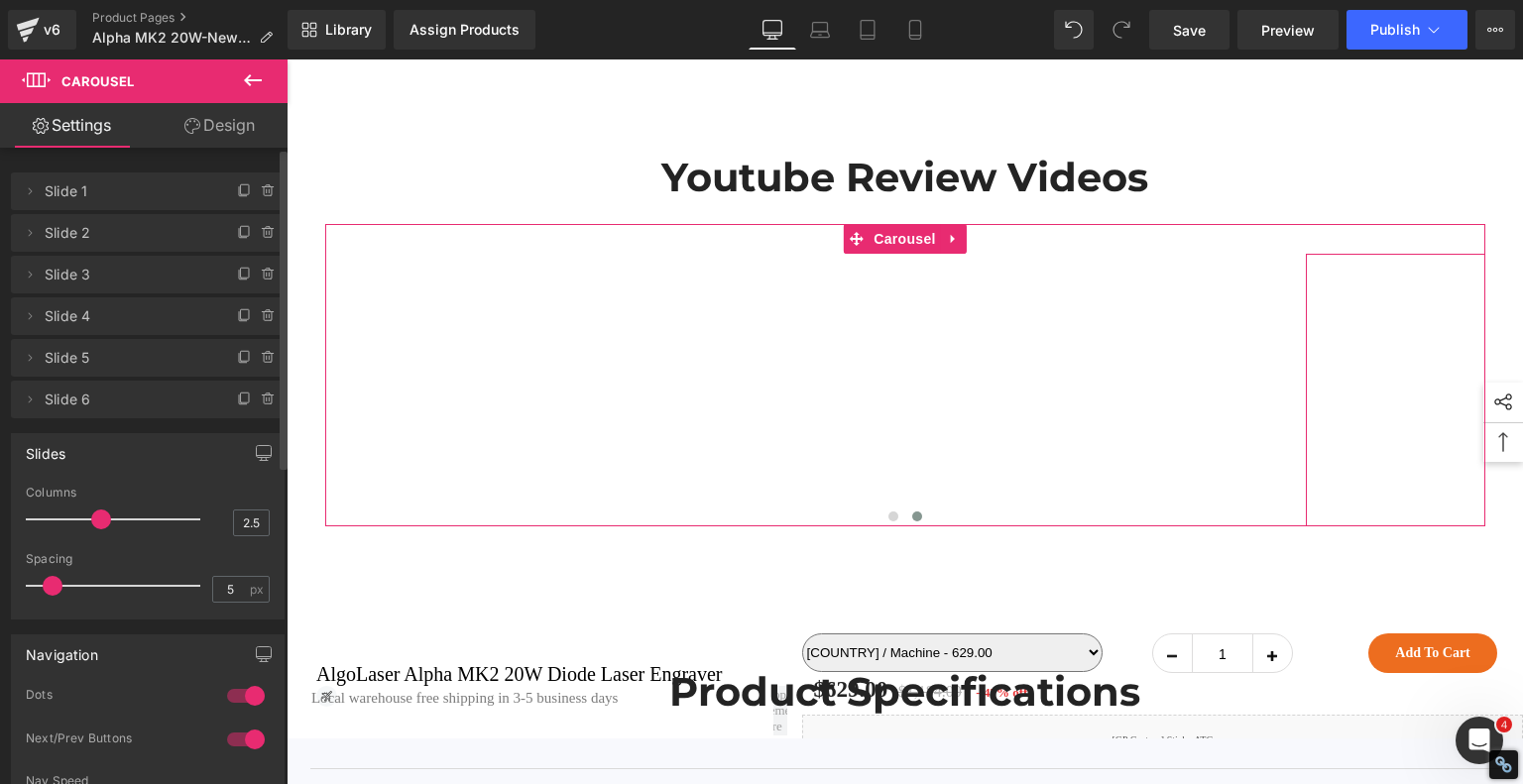 click on "Slide 3" at bounding box center (128, 275) 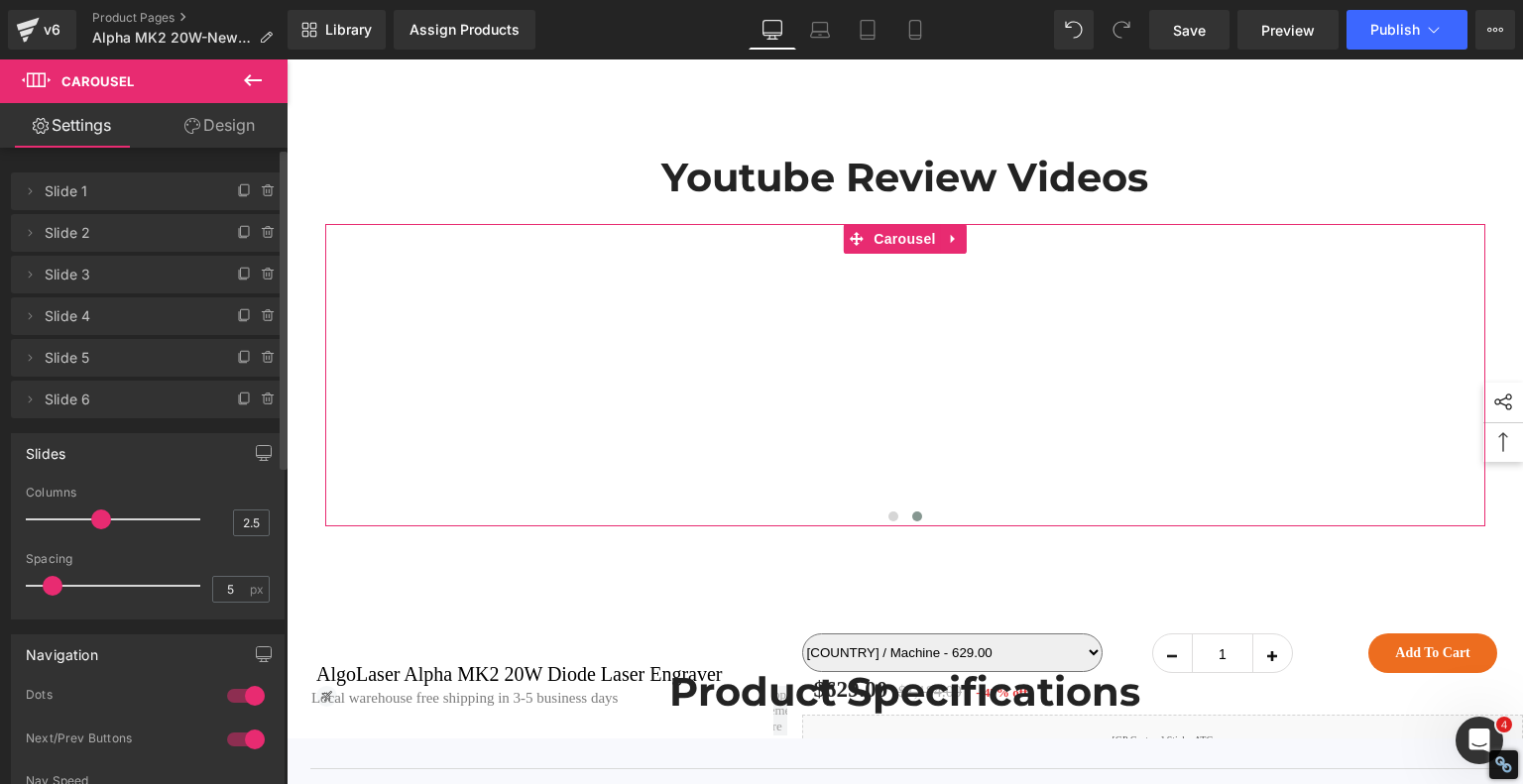 click on "Slide 5" at bounding box center (128, 358) 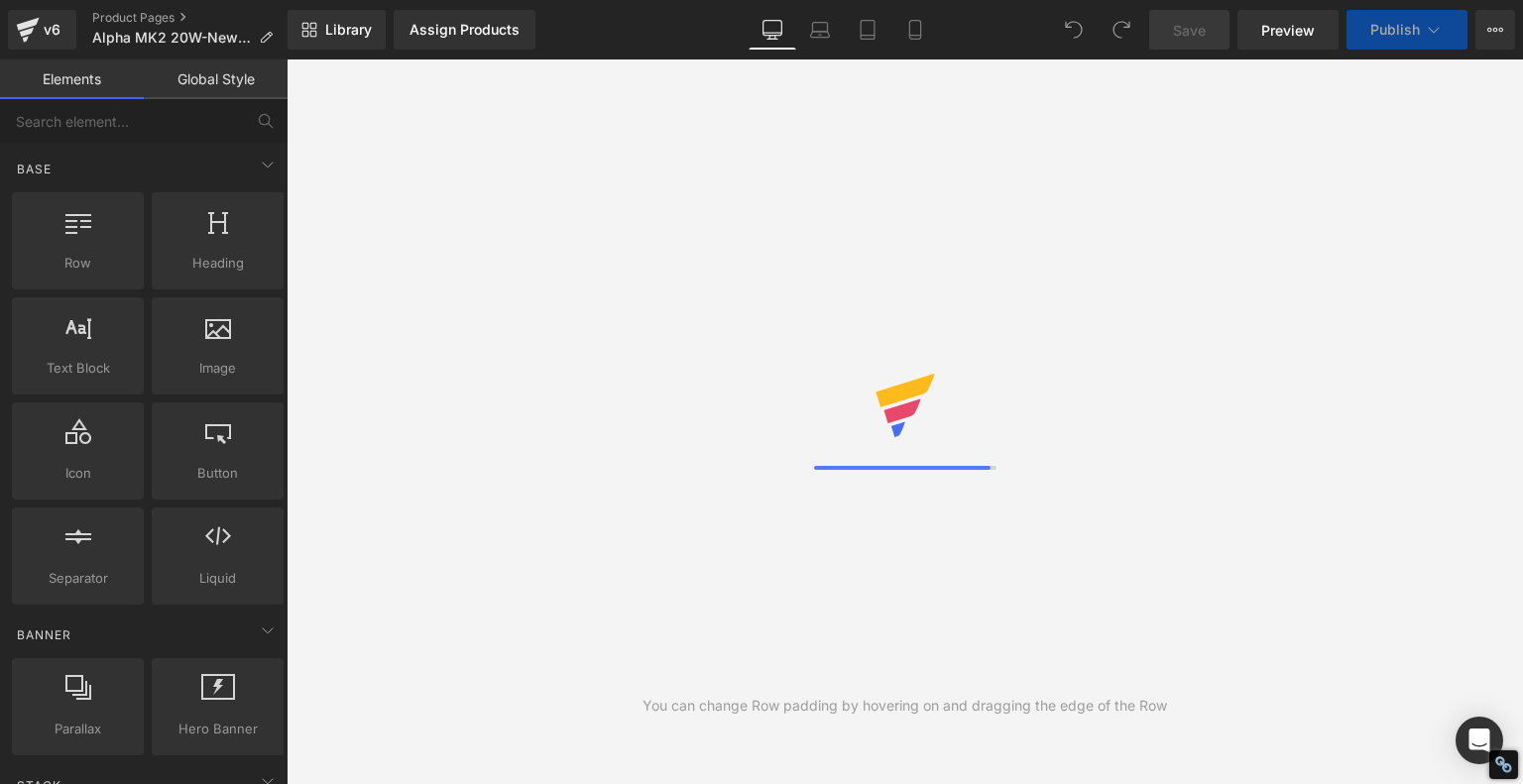scroll, scrollTop: 0, scrollLeft: 0, axis: both 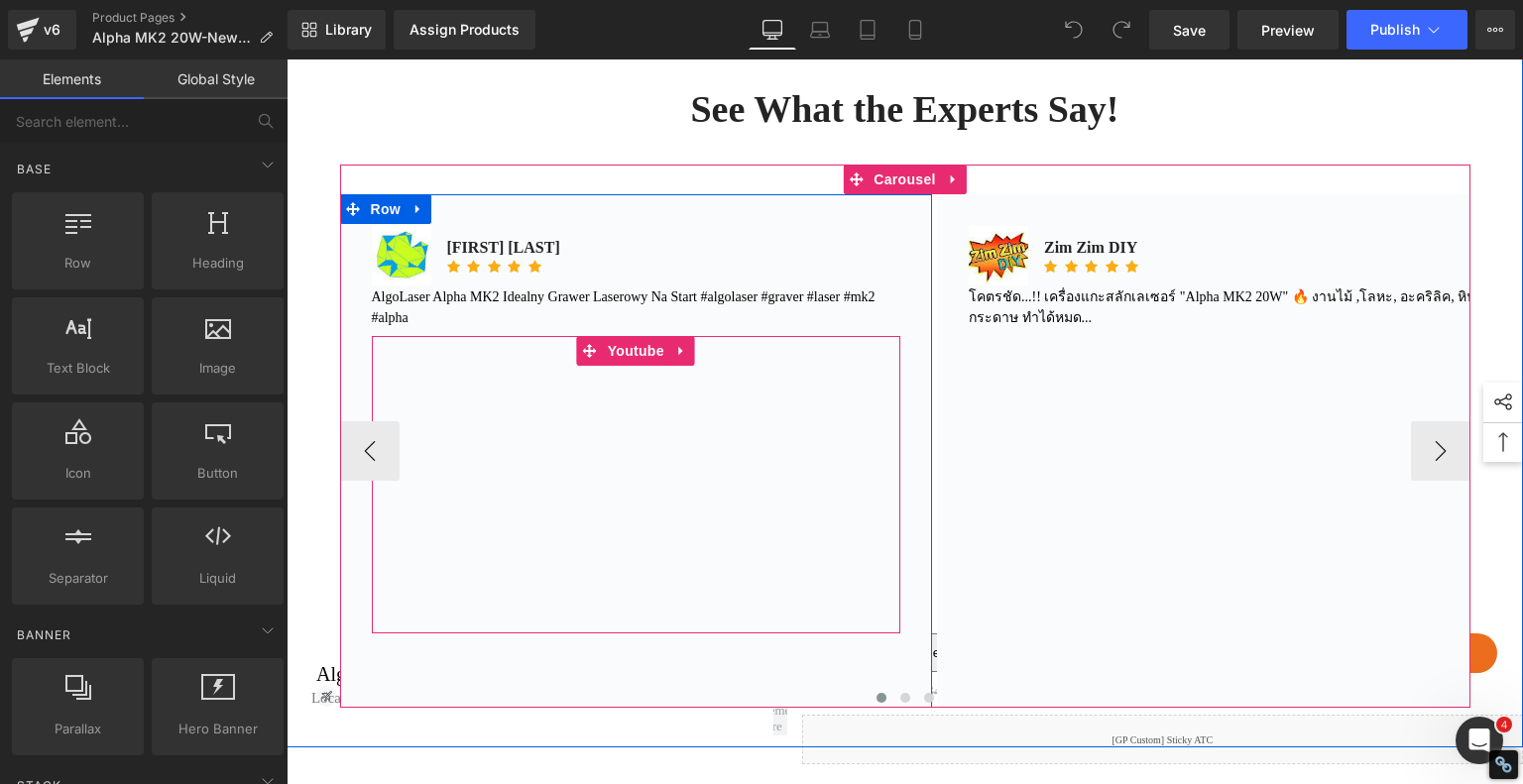 click at bounding box center (637, 485) 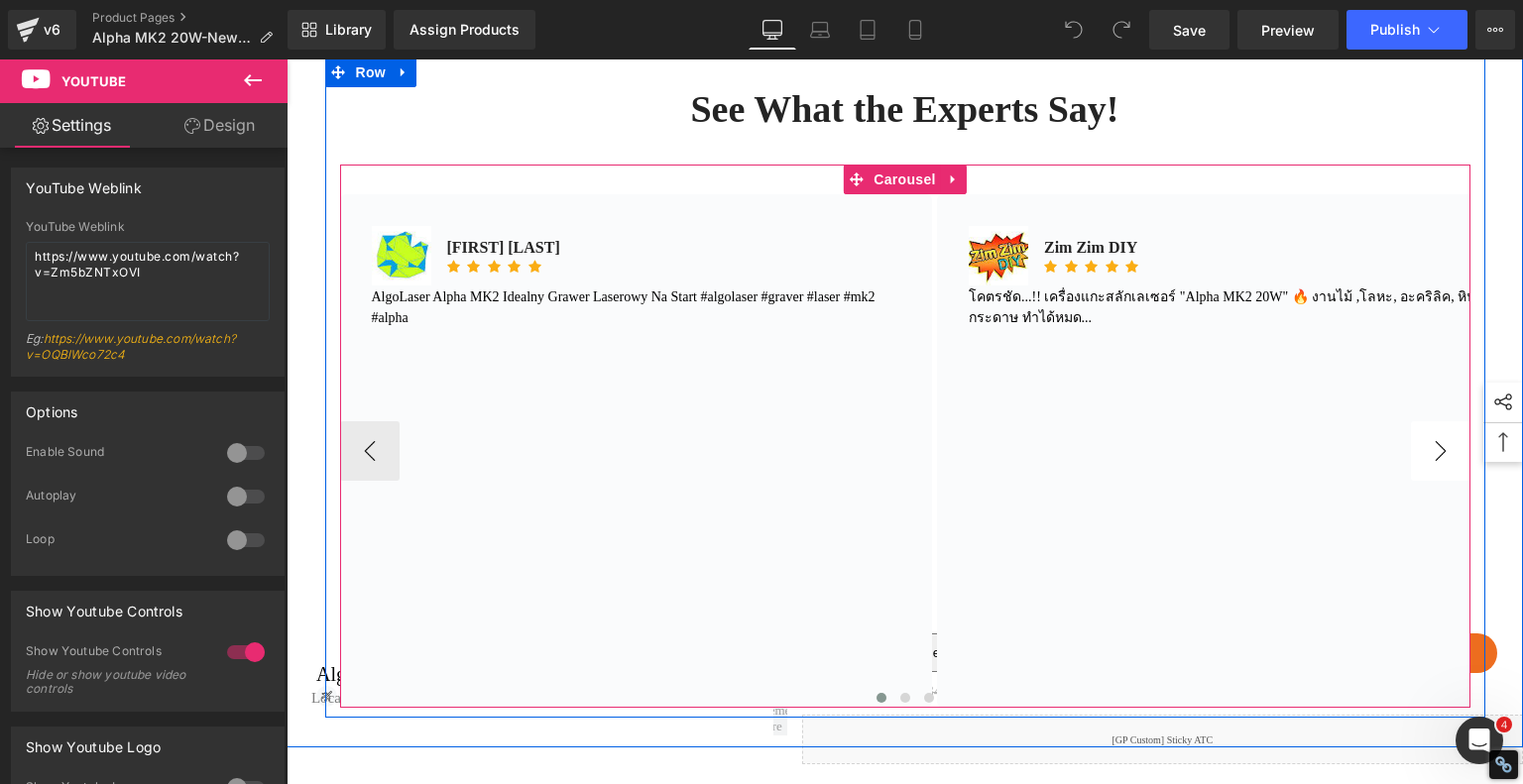 click on "›" at bounding box center (1441, 451) 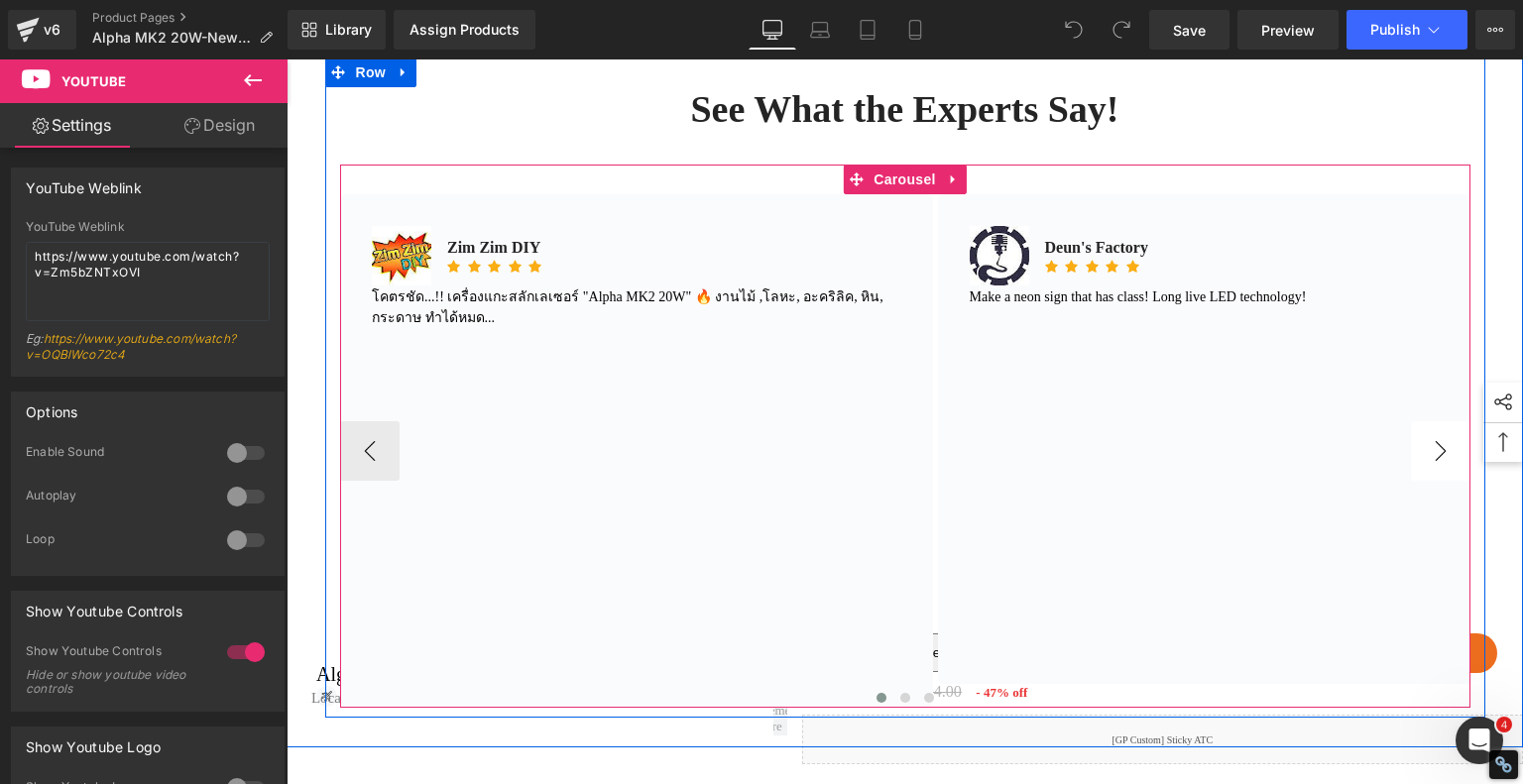 click on "›" at bounding box center (1441, 451) 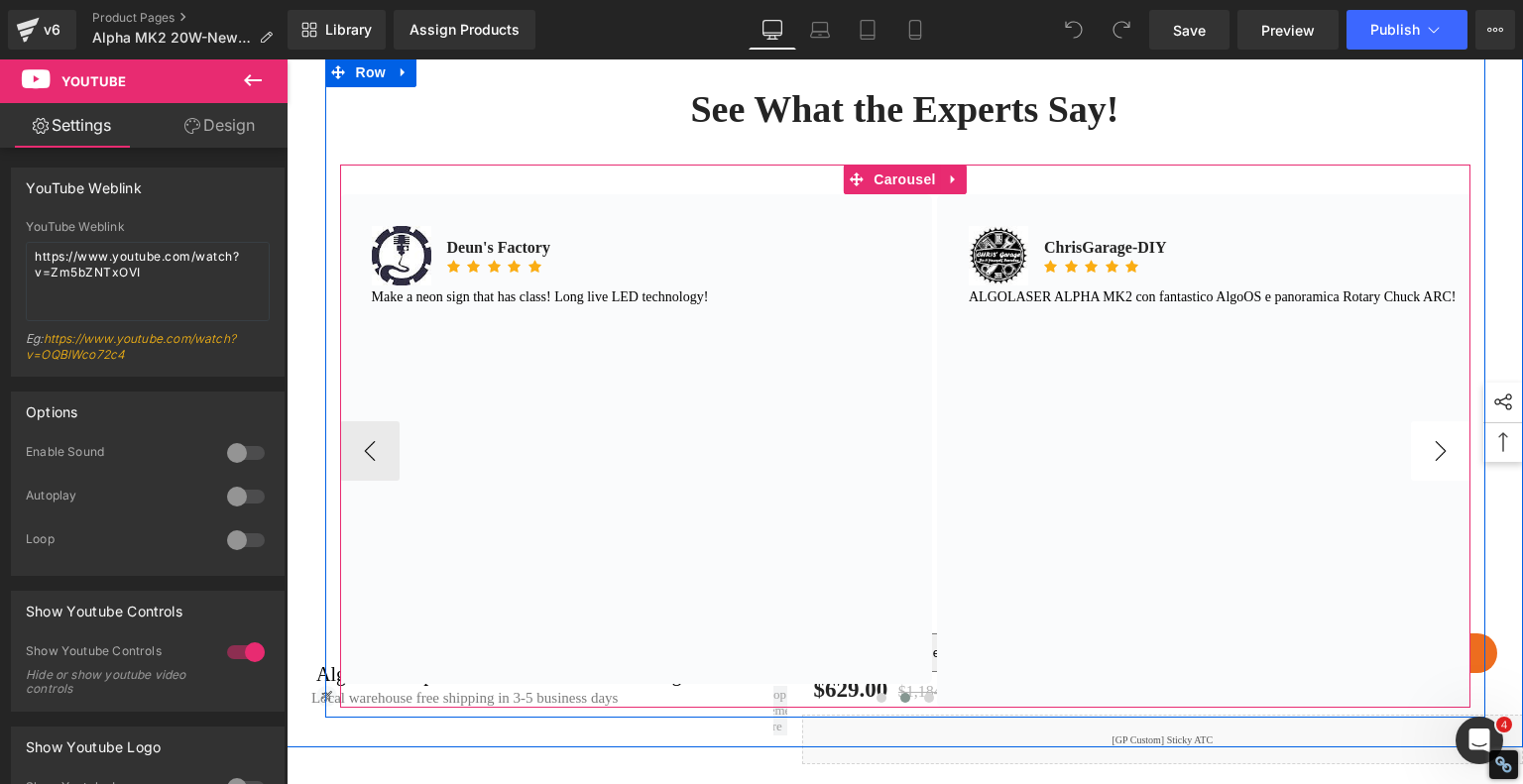 click on "›" at bounding box center (1441, 451) 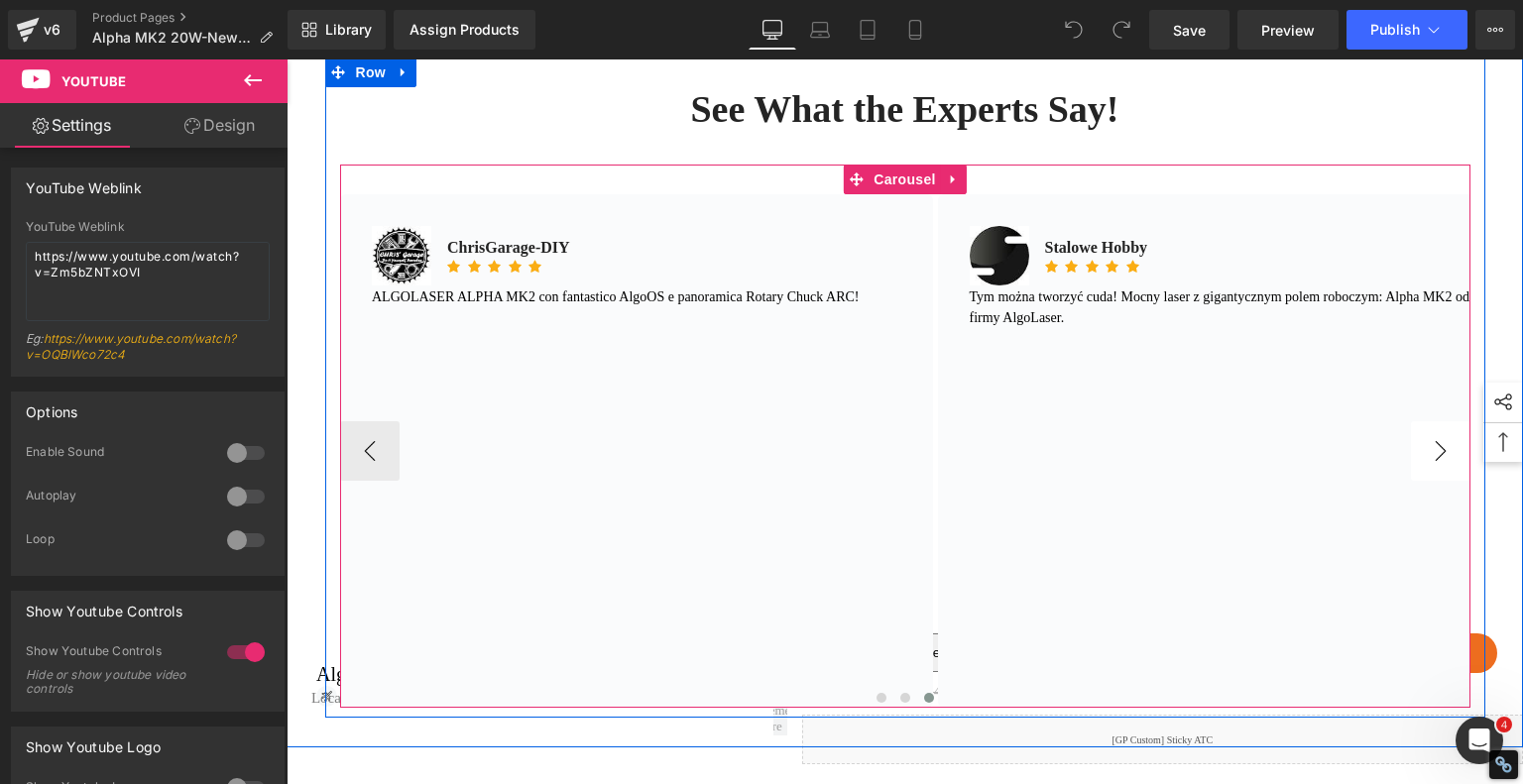 click at bounding box center [1234, 485] 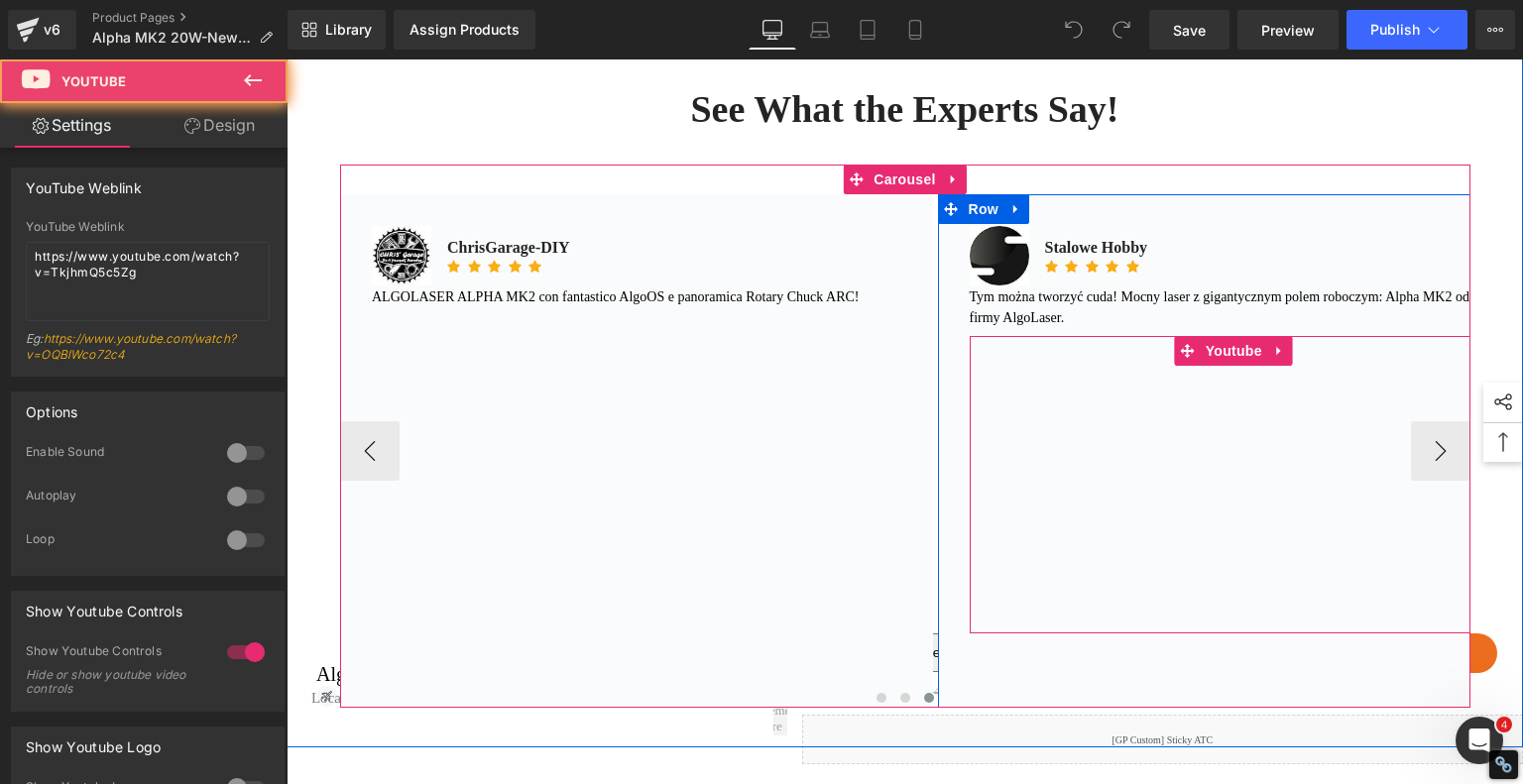 click at bounding box center (1234, 485) 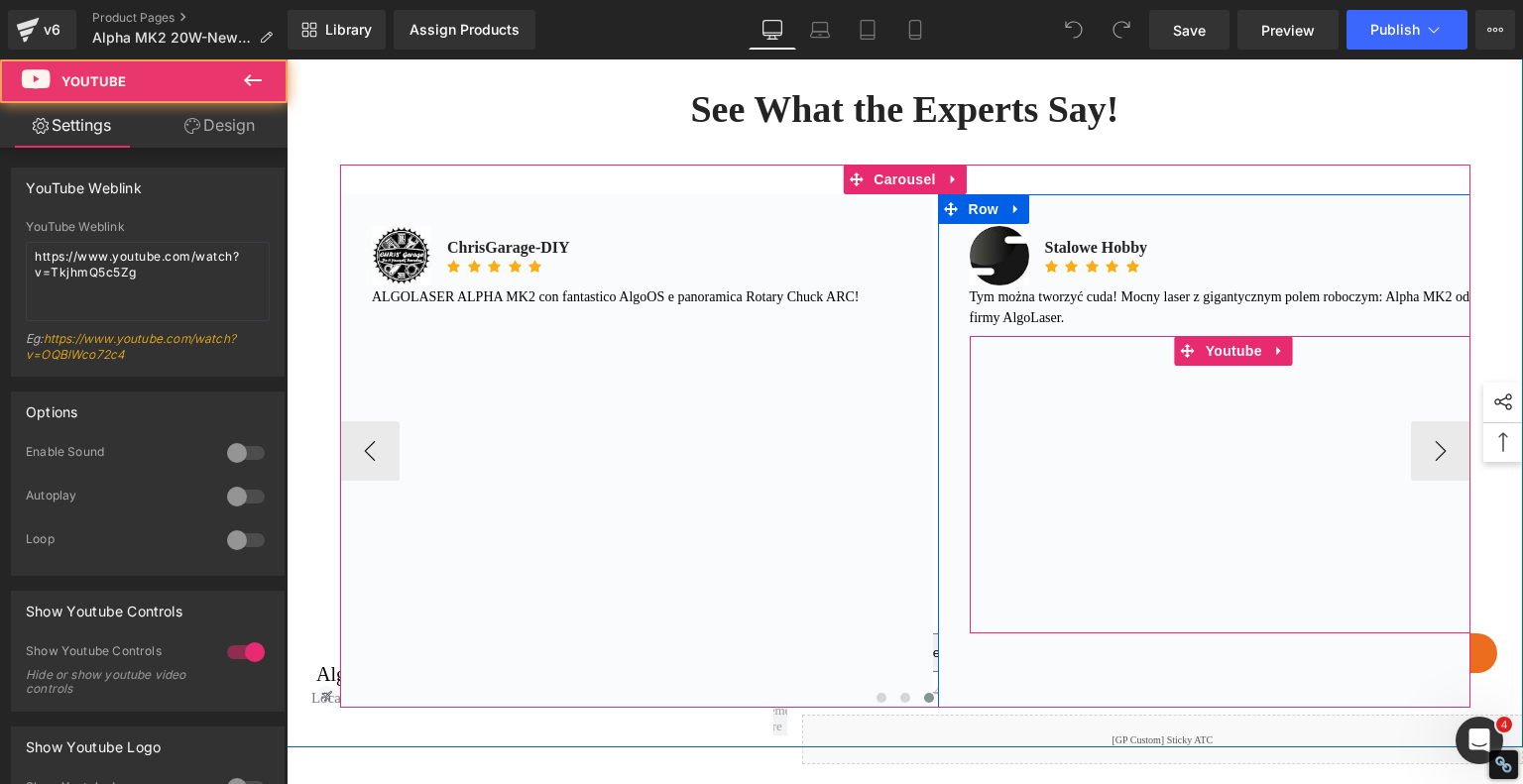 click at bounding box center [1234, 485] 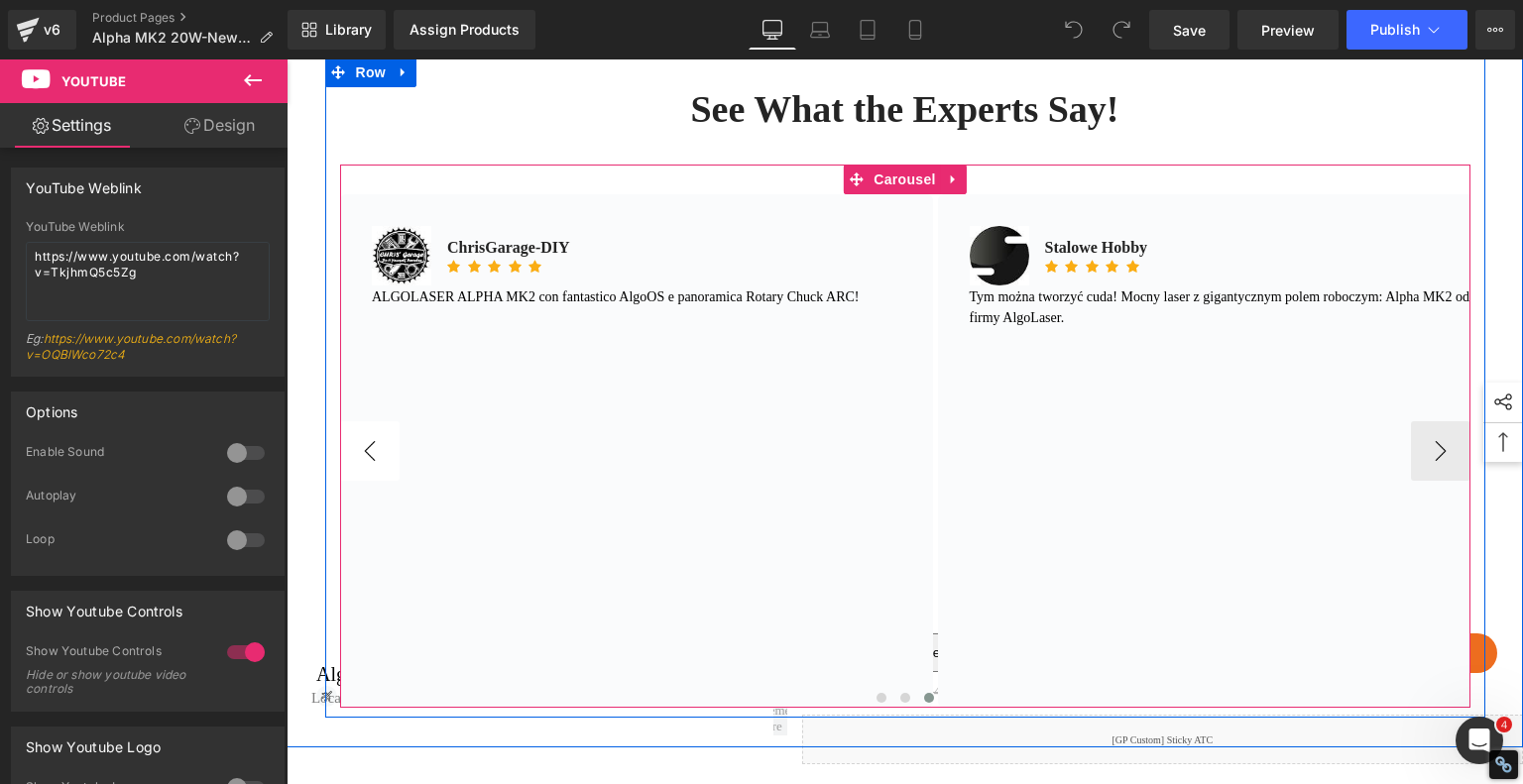 click on "‹" at bounding box center [370, 451] 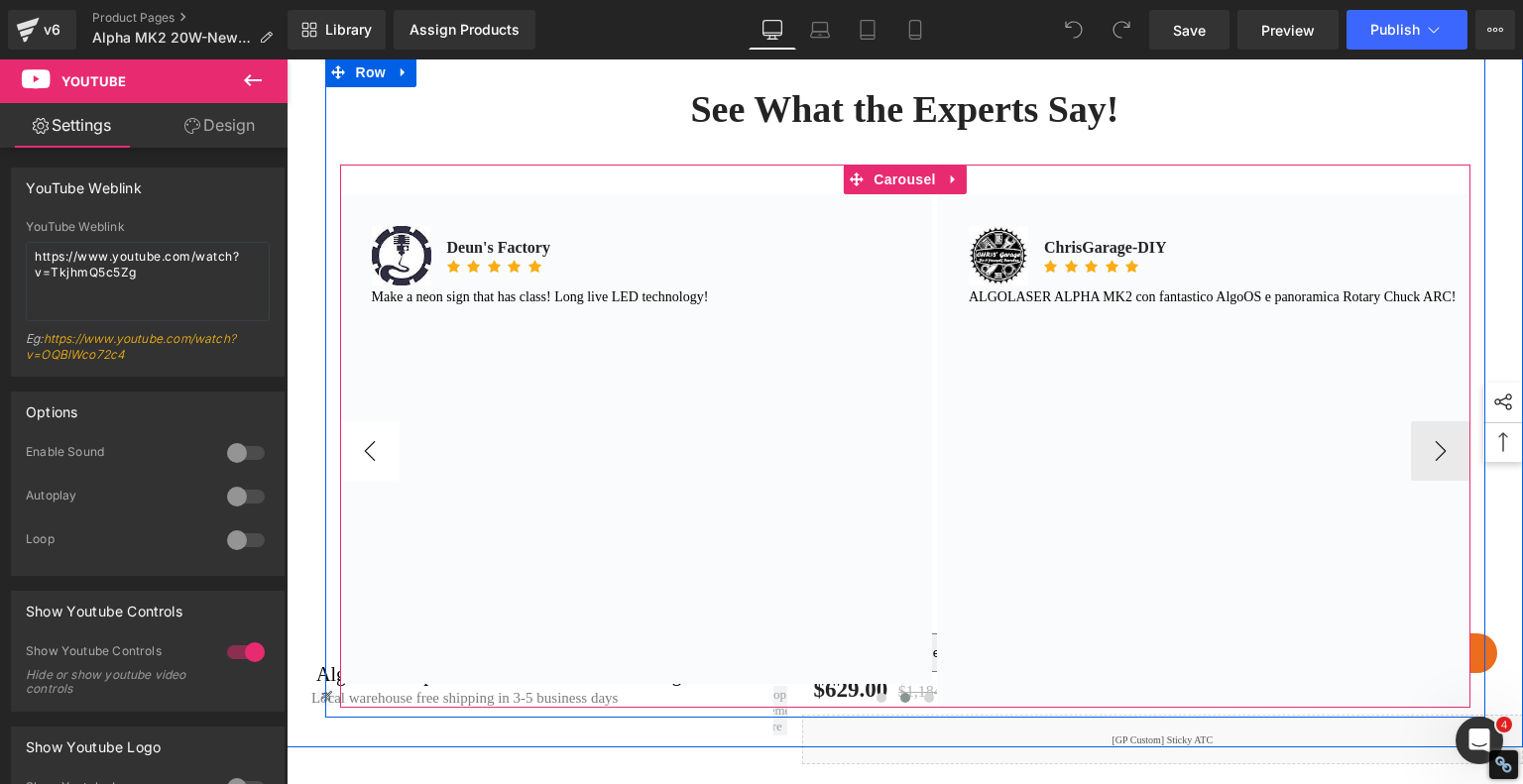 click on "‹" at bounding box center (370, 451) 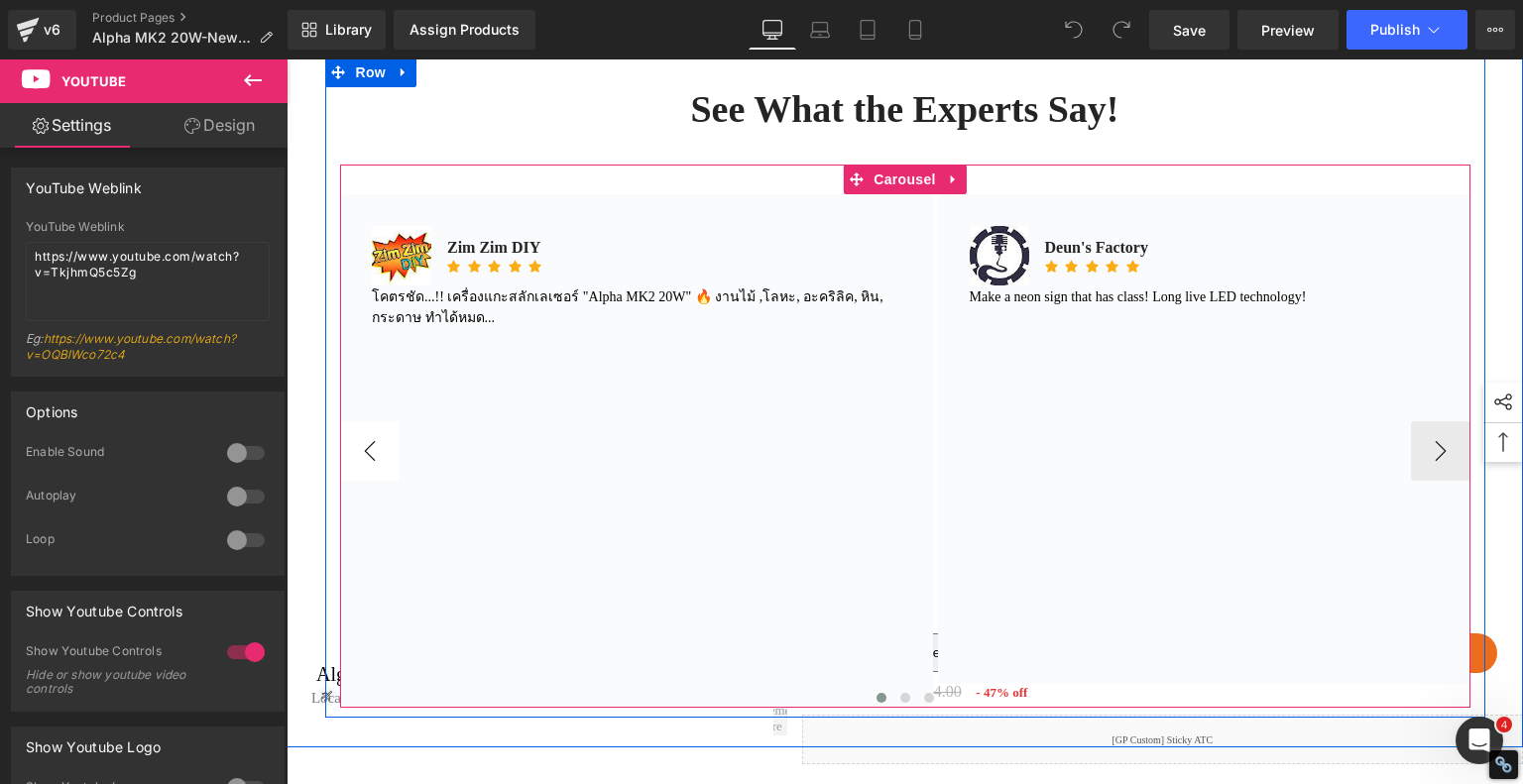 click on "‹" at bounding box center (370, 451) 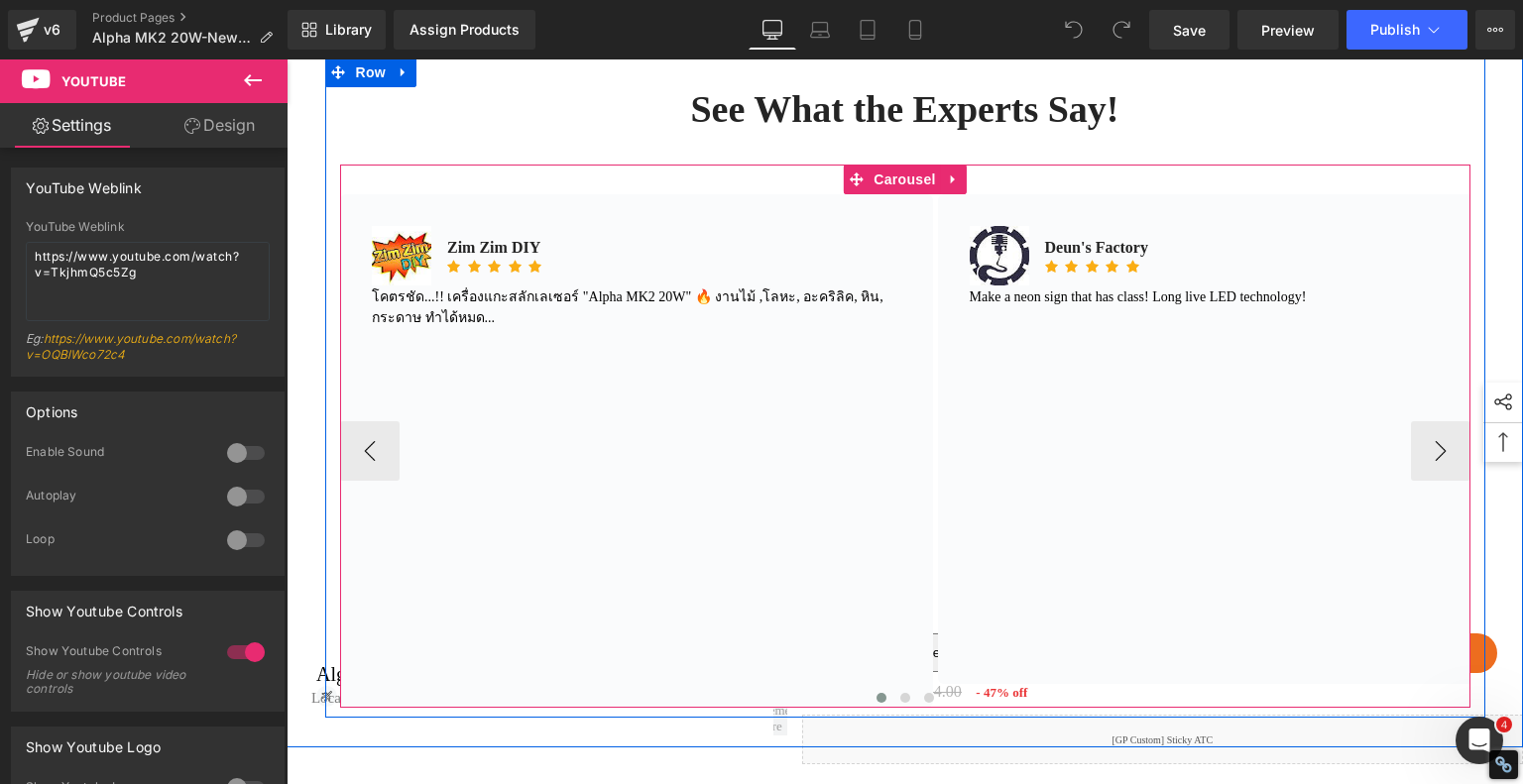click at bounding box center [637, 485] 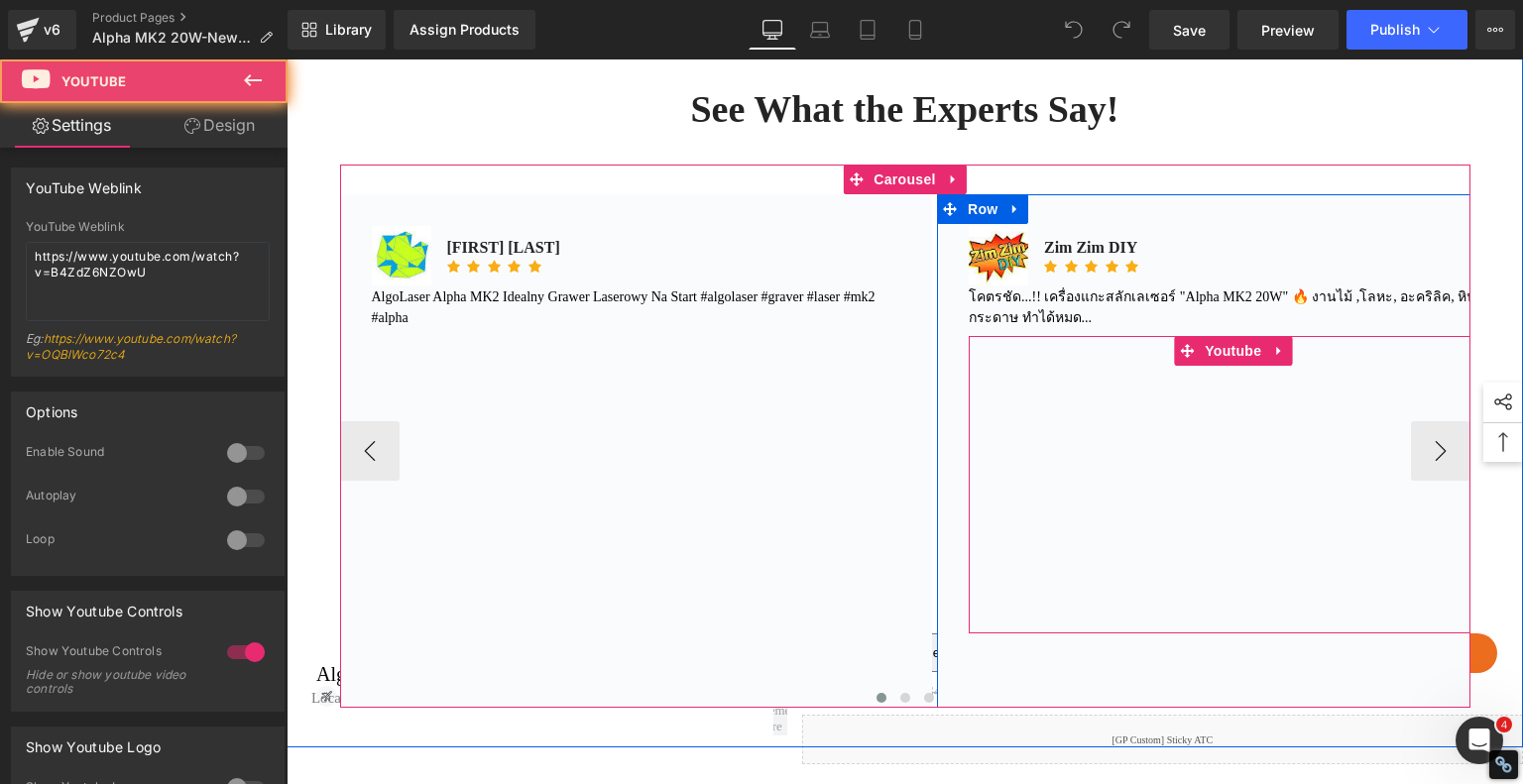 click at bounding box center [637, 485] 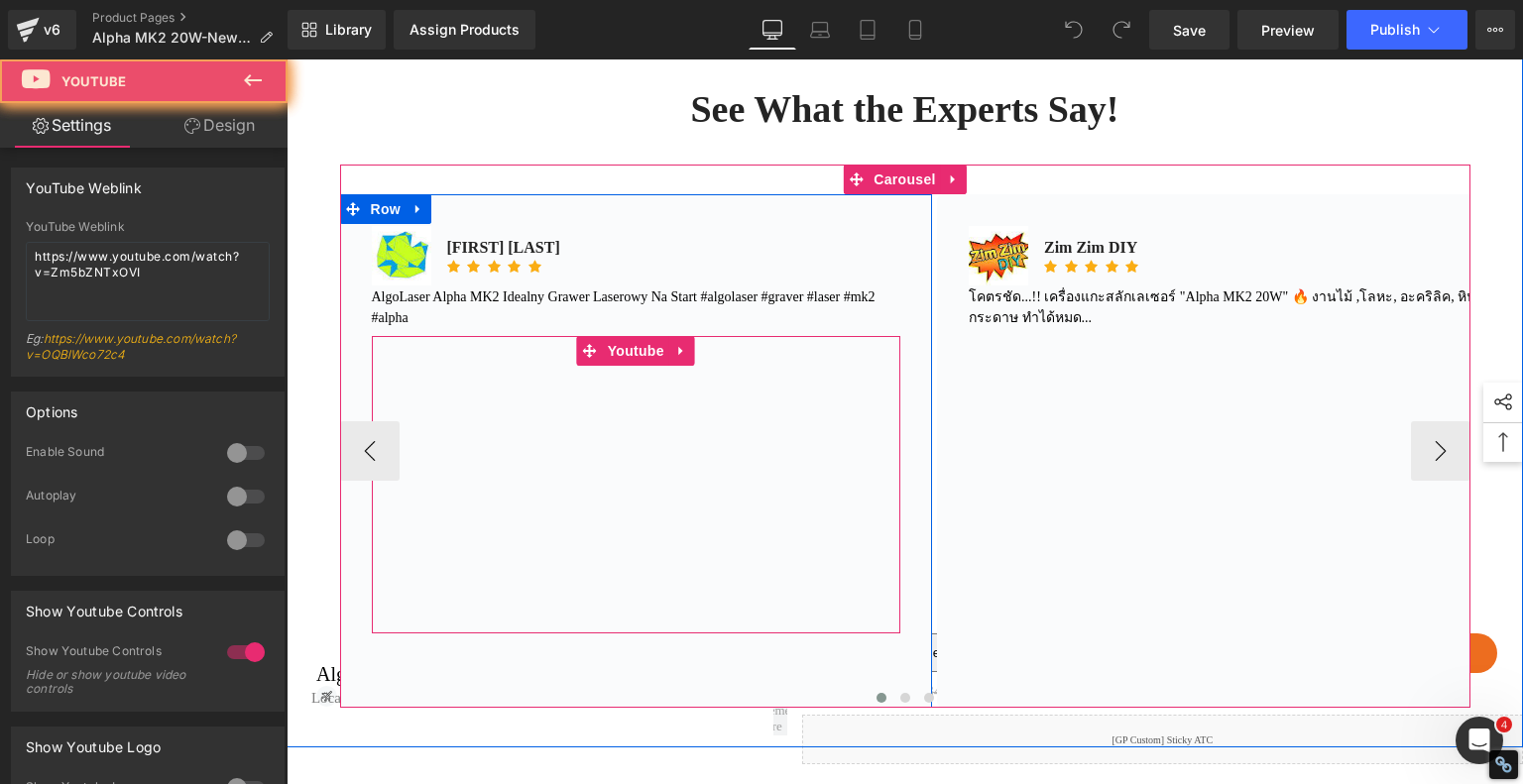 click at bounding box center (637, 485) 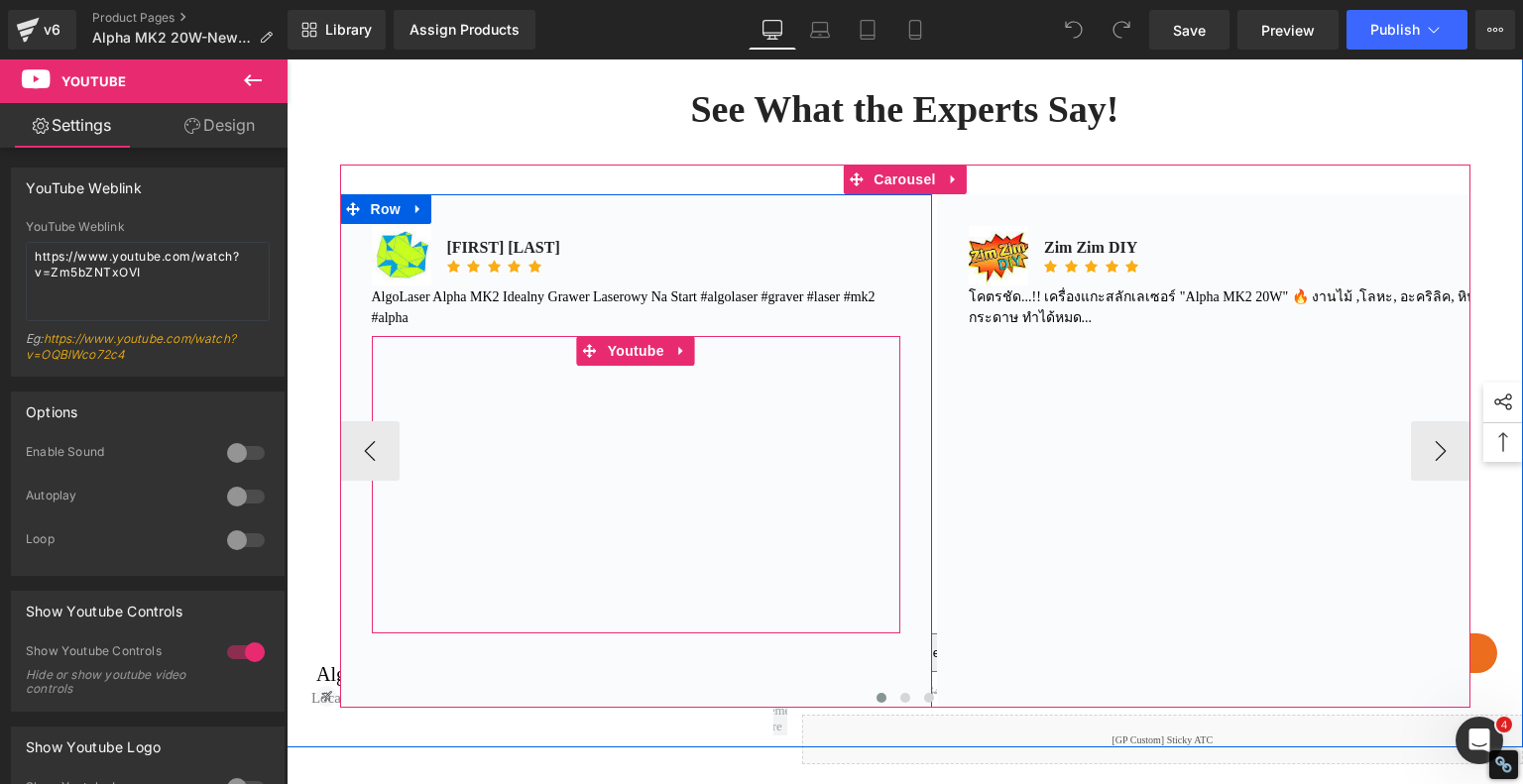 click on "Image
Leszek Kwitek
Text Block
Icon
Icon
Icon
Icon
Icon
Icon List Hoz
Icon List         Text Block
Youtube" at bounding box center [637, 451] 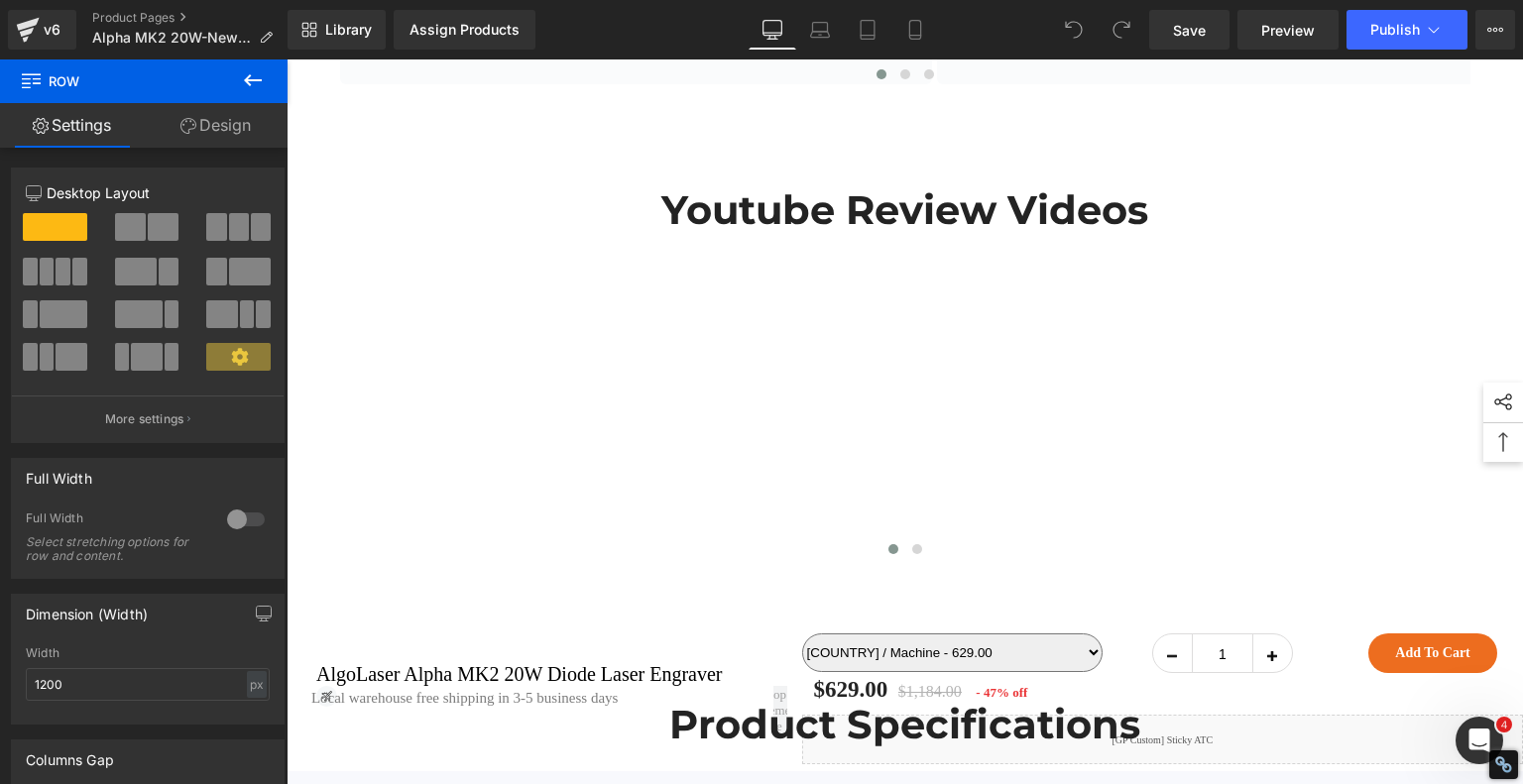 scroll, scrollTop: 13777, scrollLeft: 0, axis: vertical 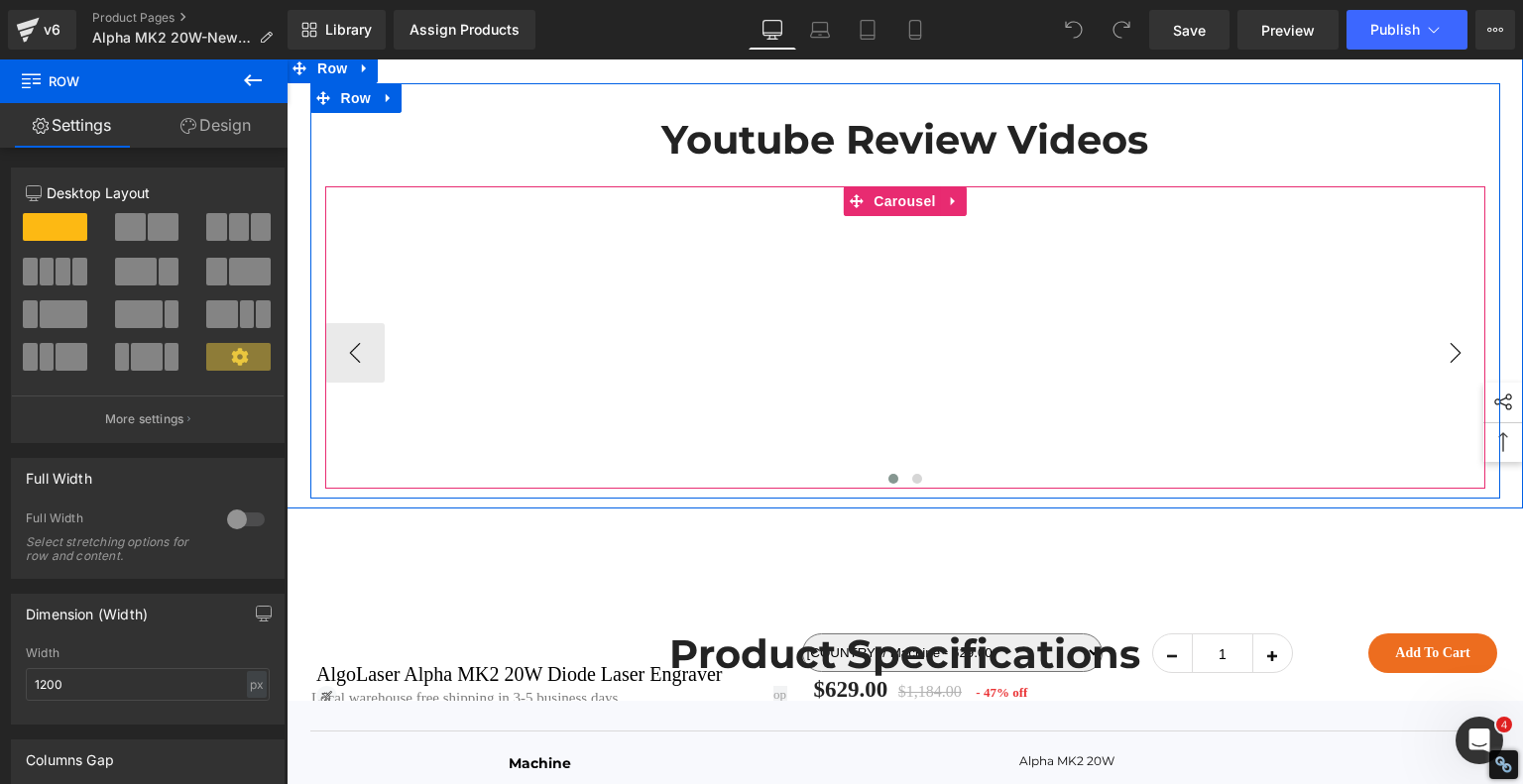 click on "›" at bounding box center (1456, 353) 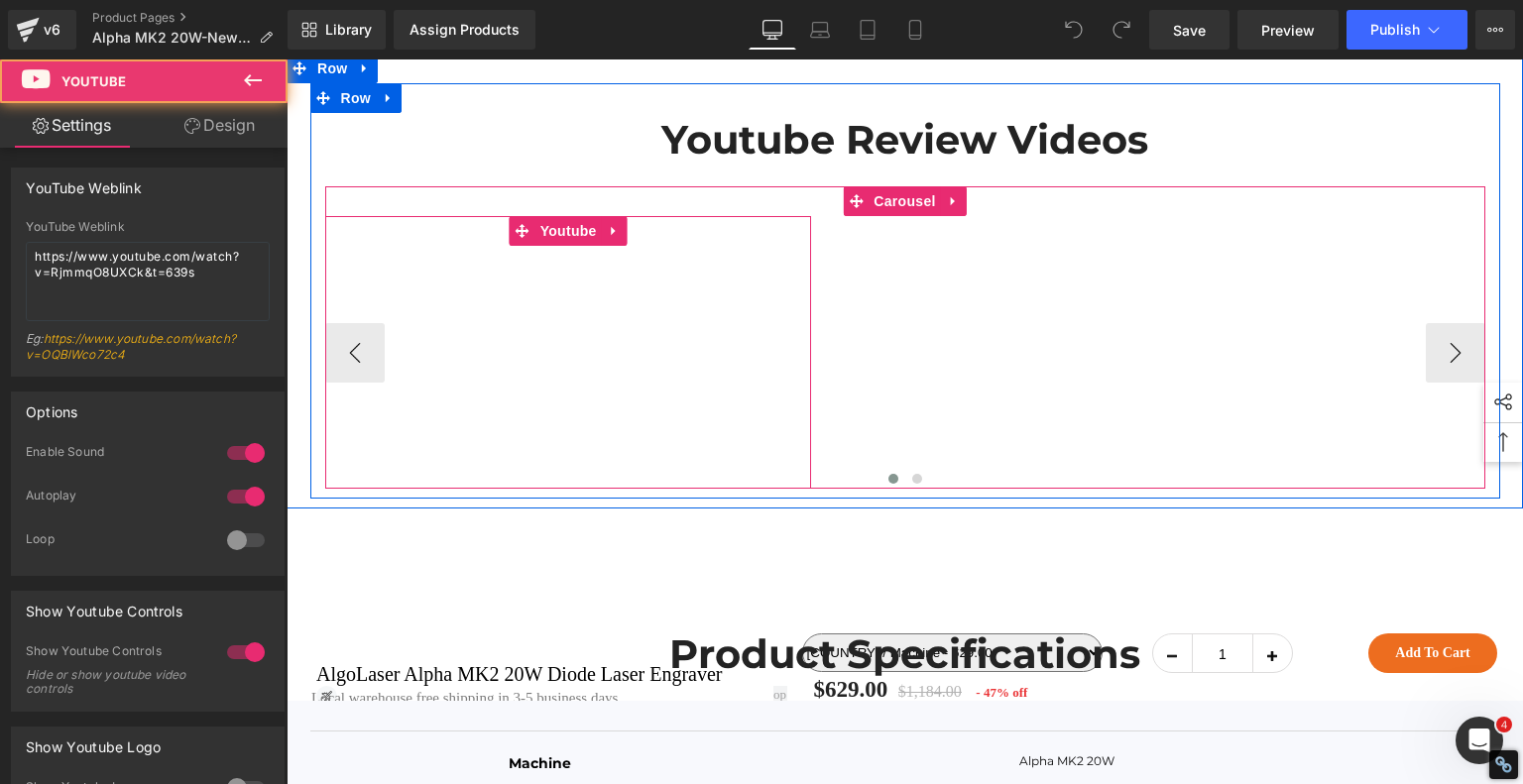 click at bounding box center [568, 353] 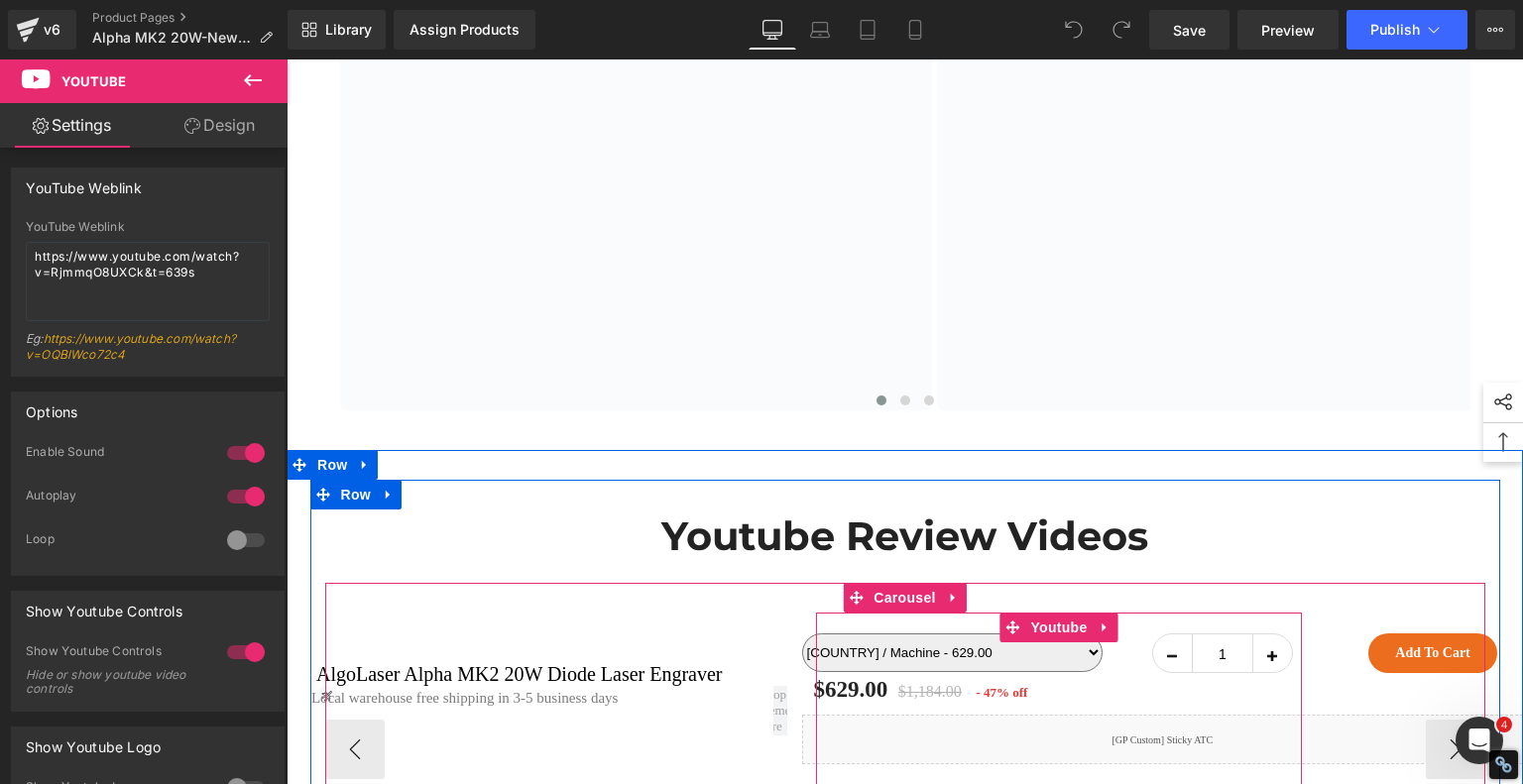scroll, scrollTop: 13182, scrollLeft: 0, axis: vertical 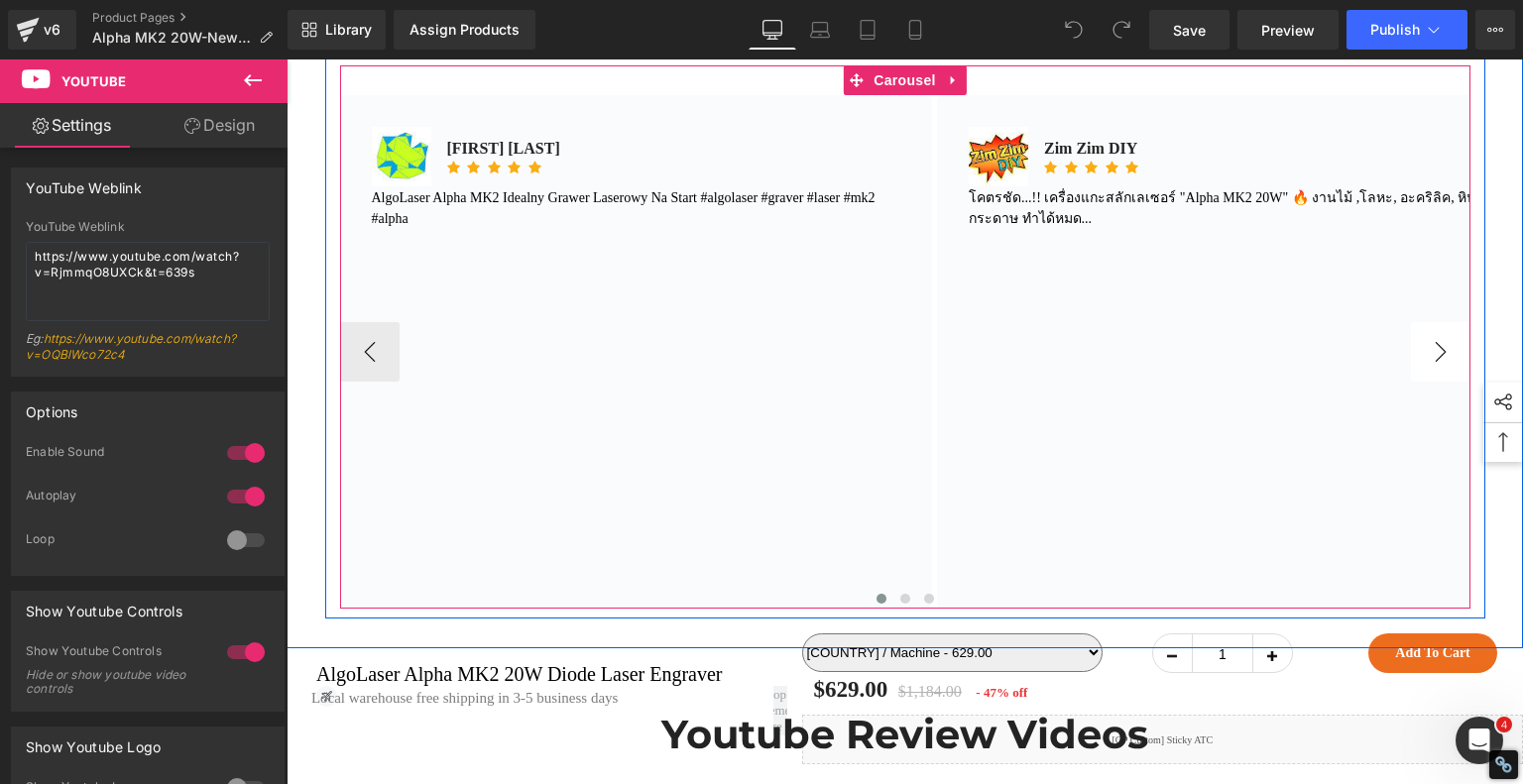 click on "›" at bounding box center [1441, 352] 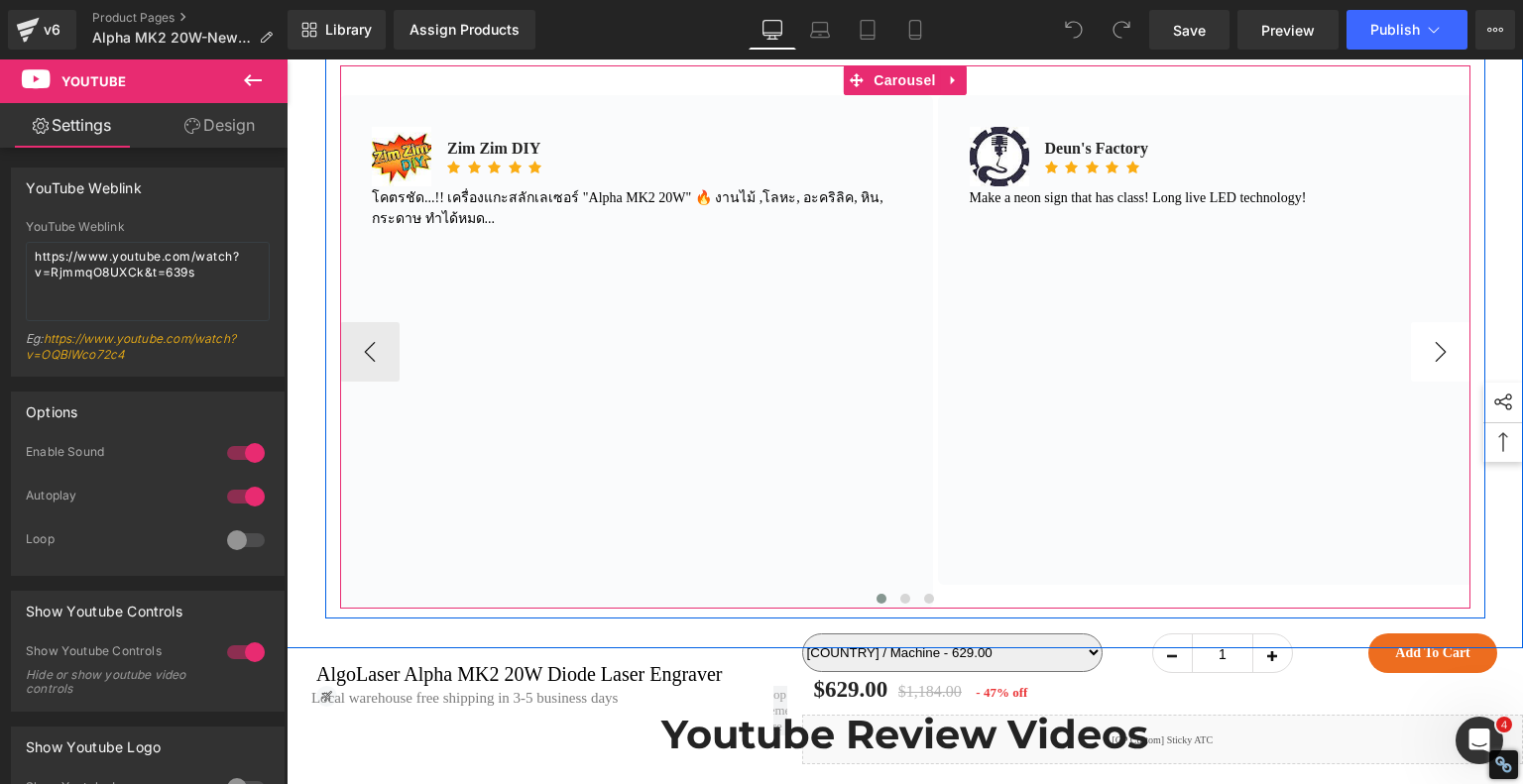click on "›" at bounding box center [1441, 352] 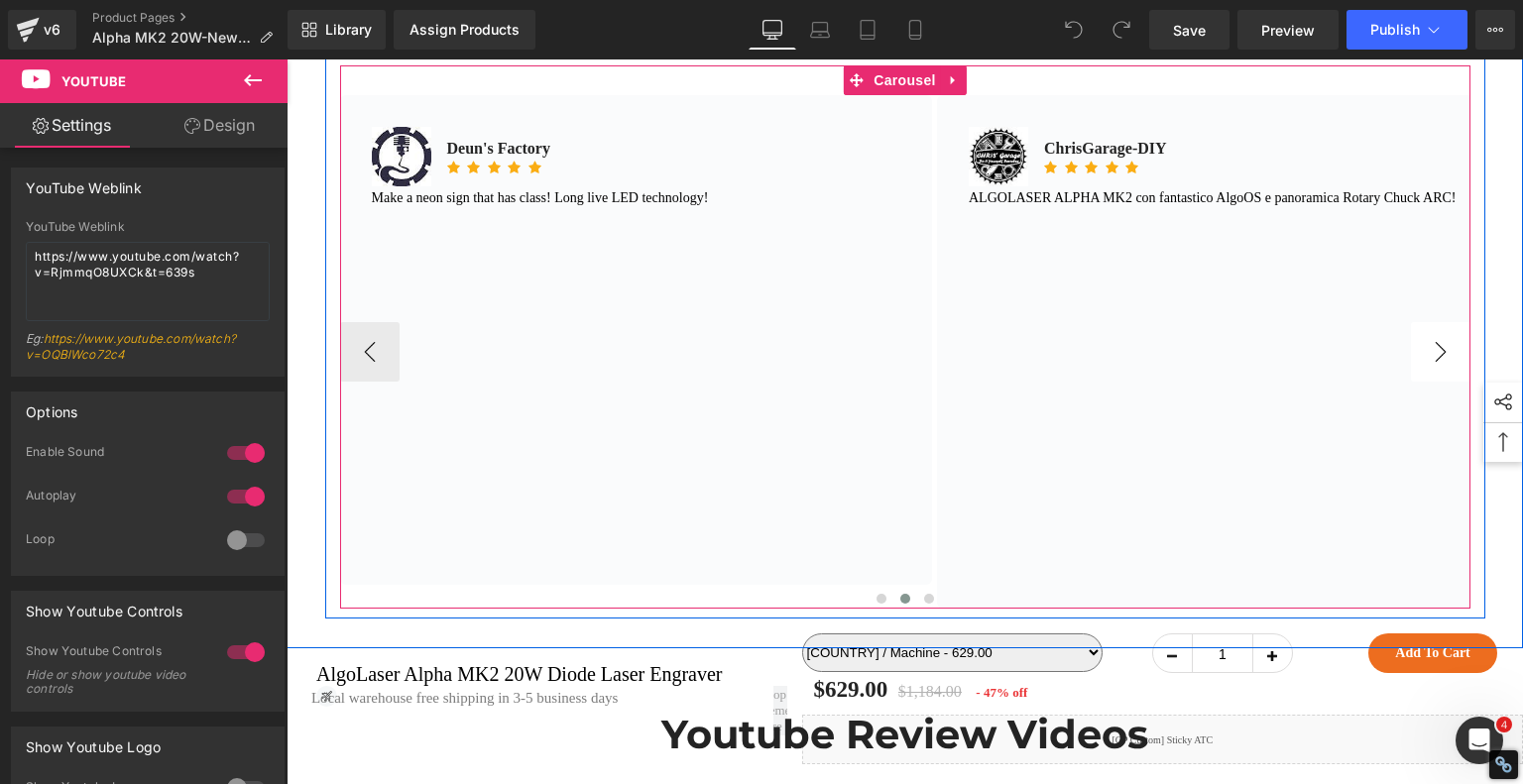 click on "›" at bounding box center [1441, 352] 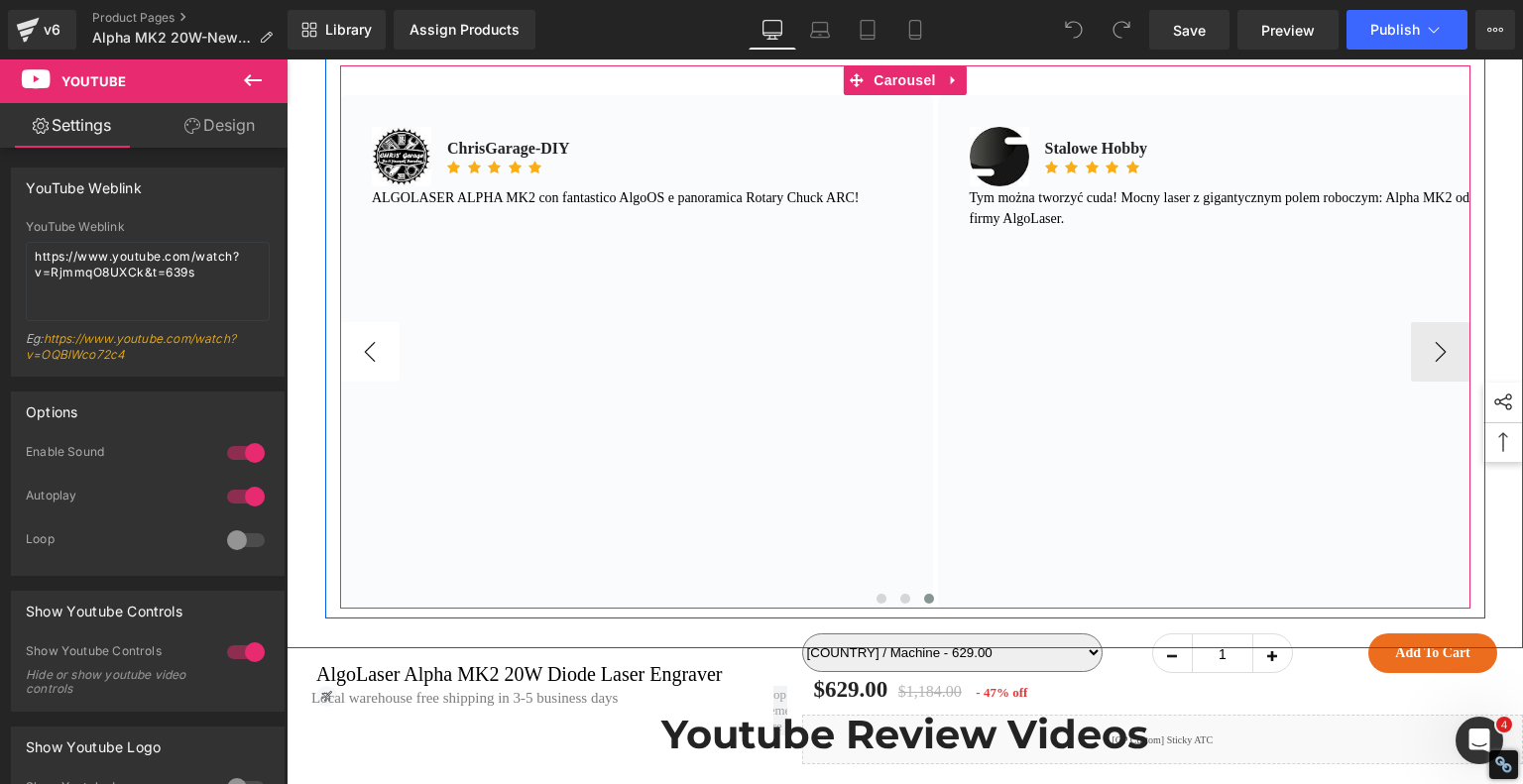 click on "‹" at bounding box center (370, 352) 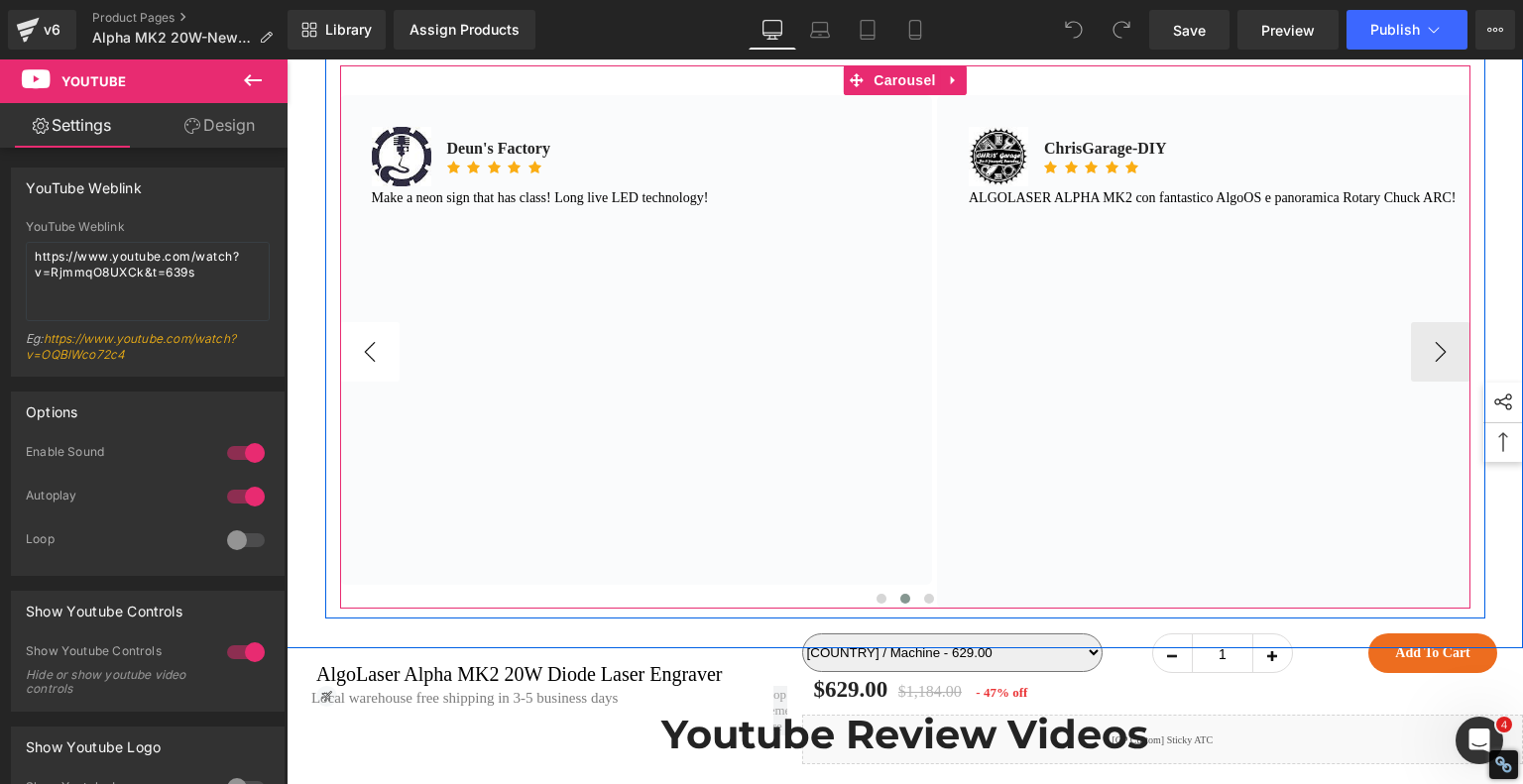click on "‹" at bounding box center [370, 352] 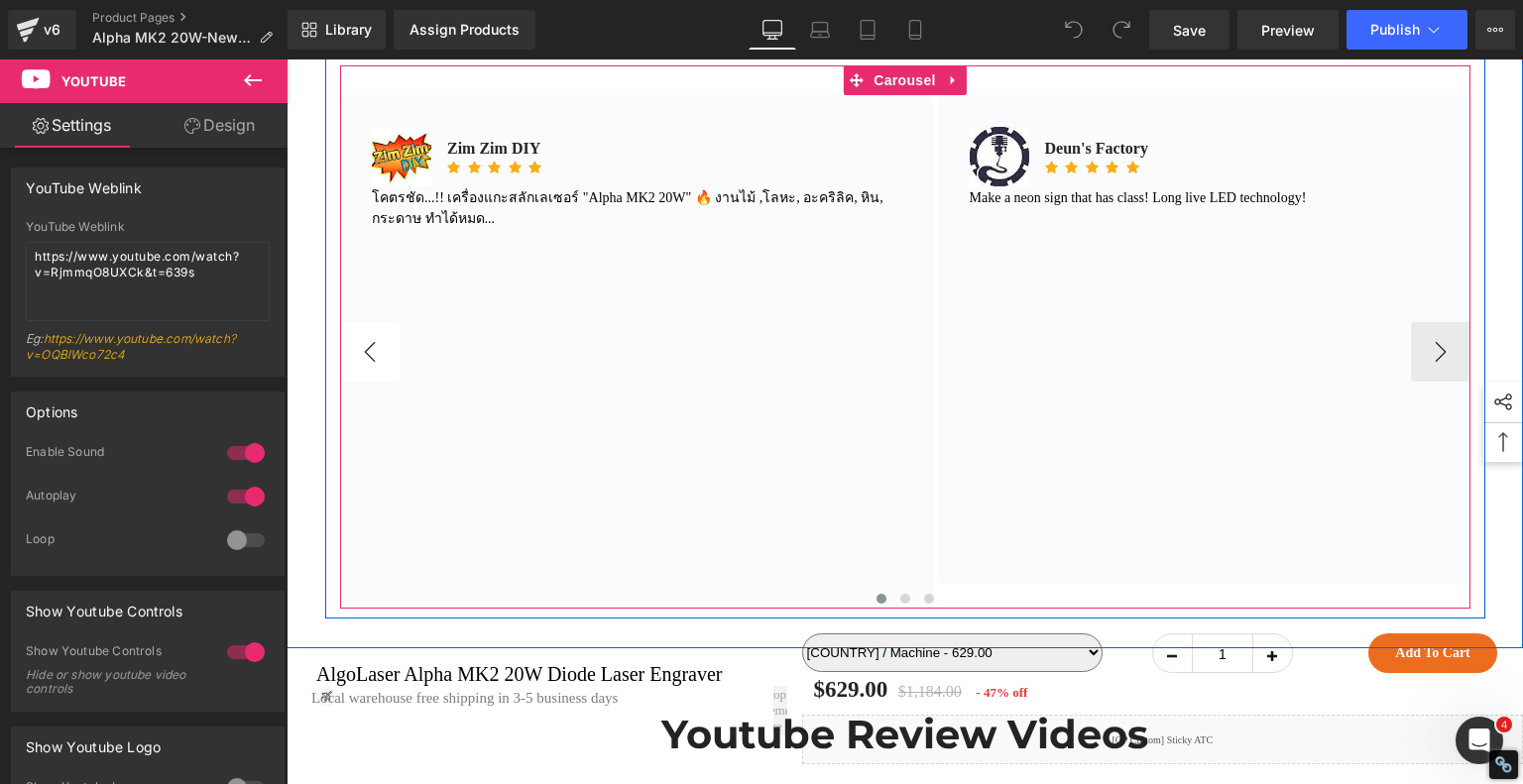 click on "‹" at bounding box center (370, 352) 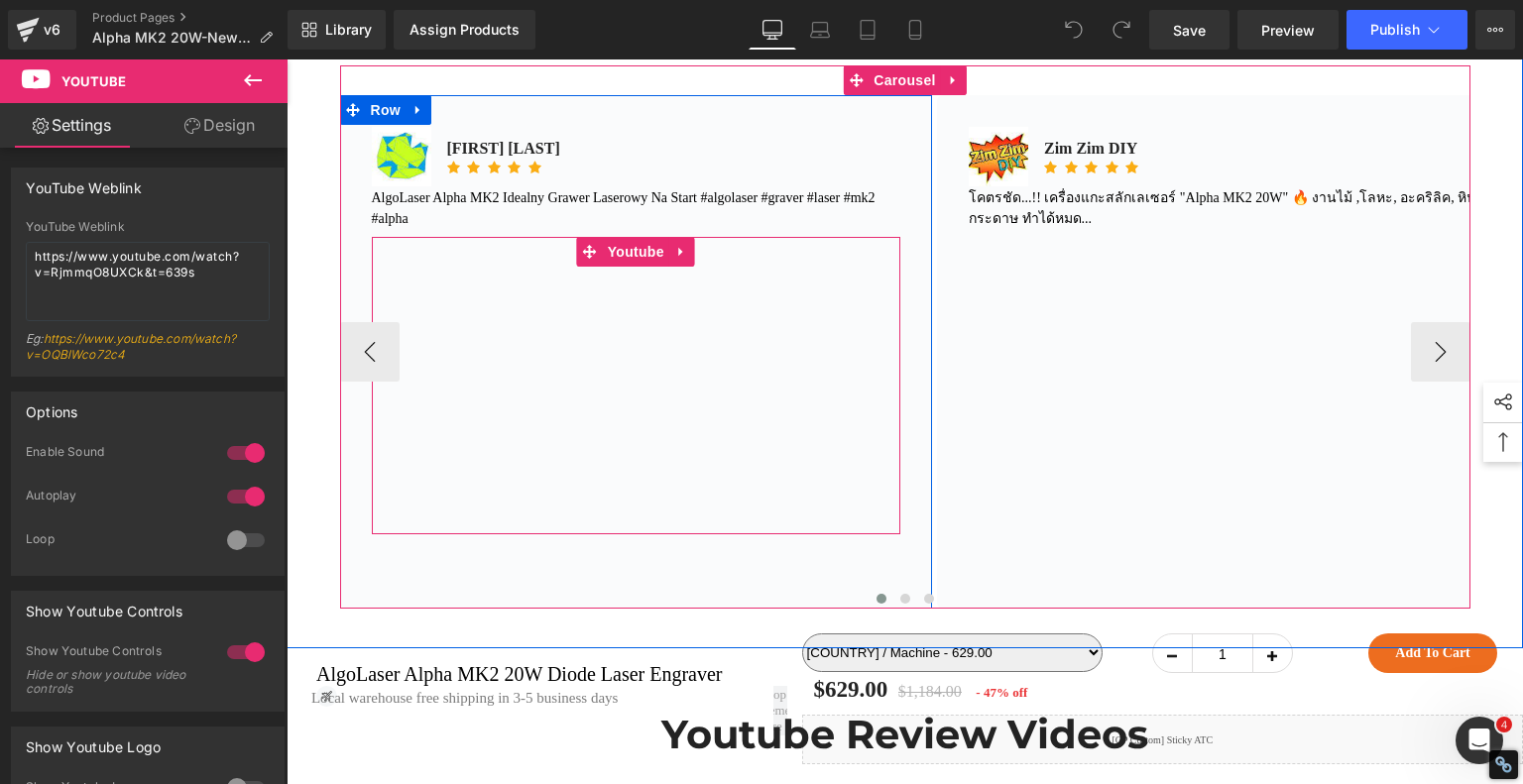 click at bounding box center (637, 386) 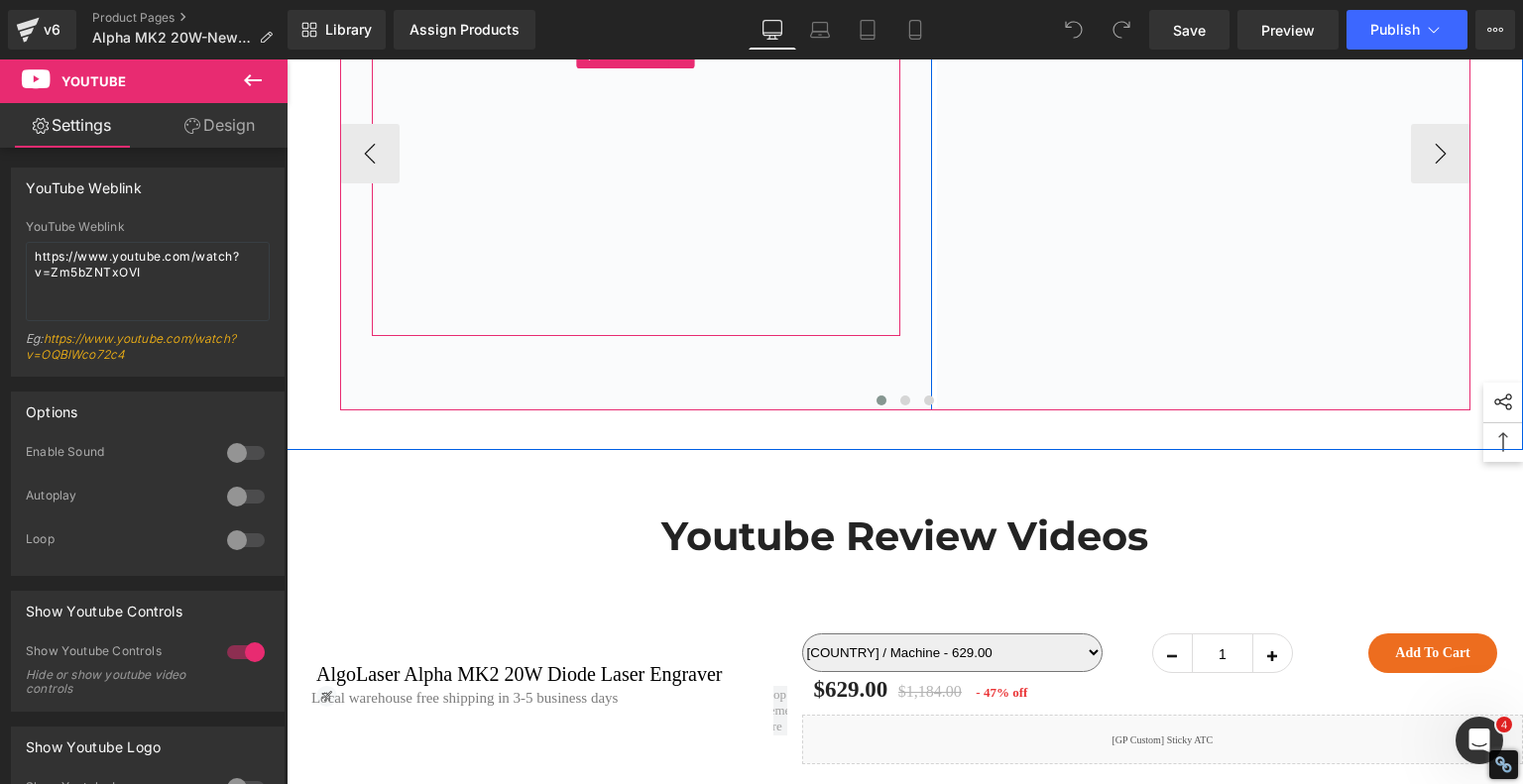scroll, scrollTop: 13480, scrollLeft: 0, axis: vertical 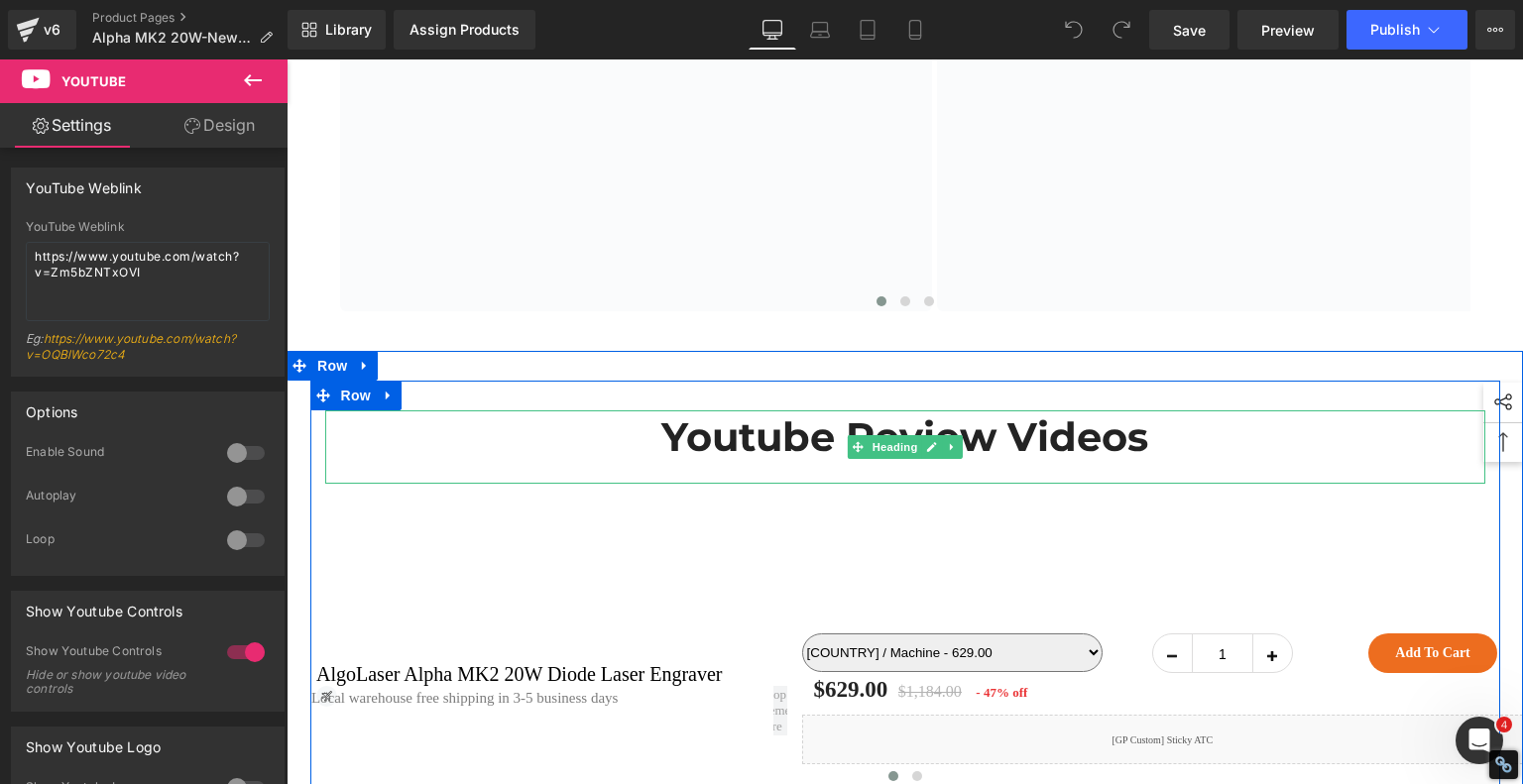 click on "Youtube Review Videos" at bounding box center (904, 436) 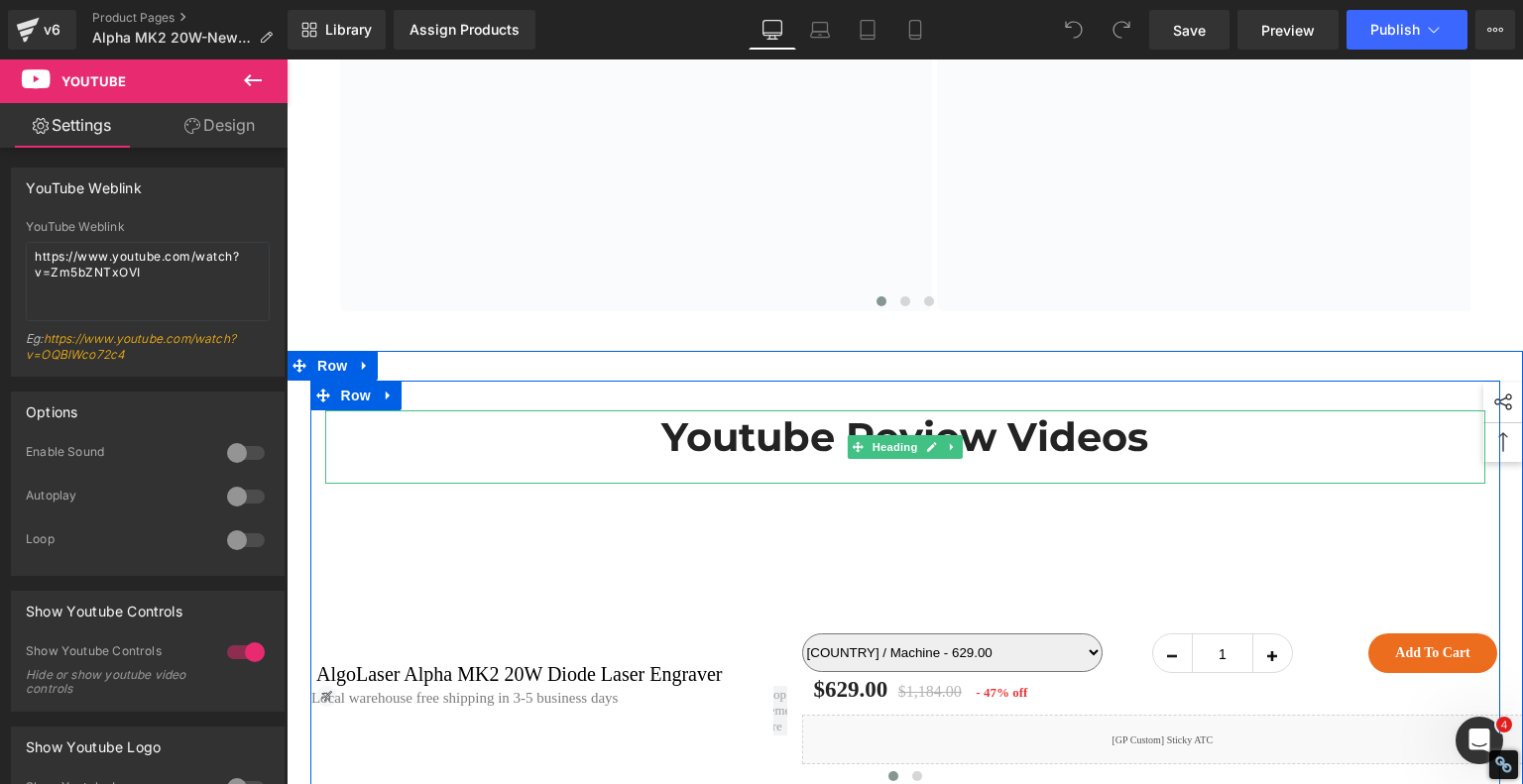 click on "Youtube Review Videos" at bounding box center (904, 436) 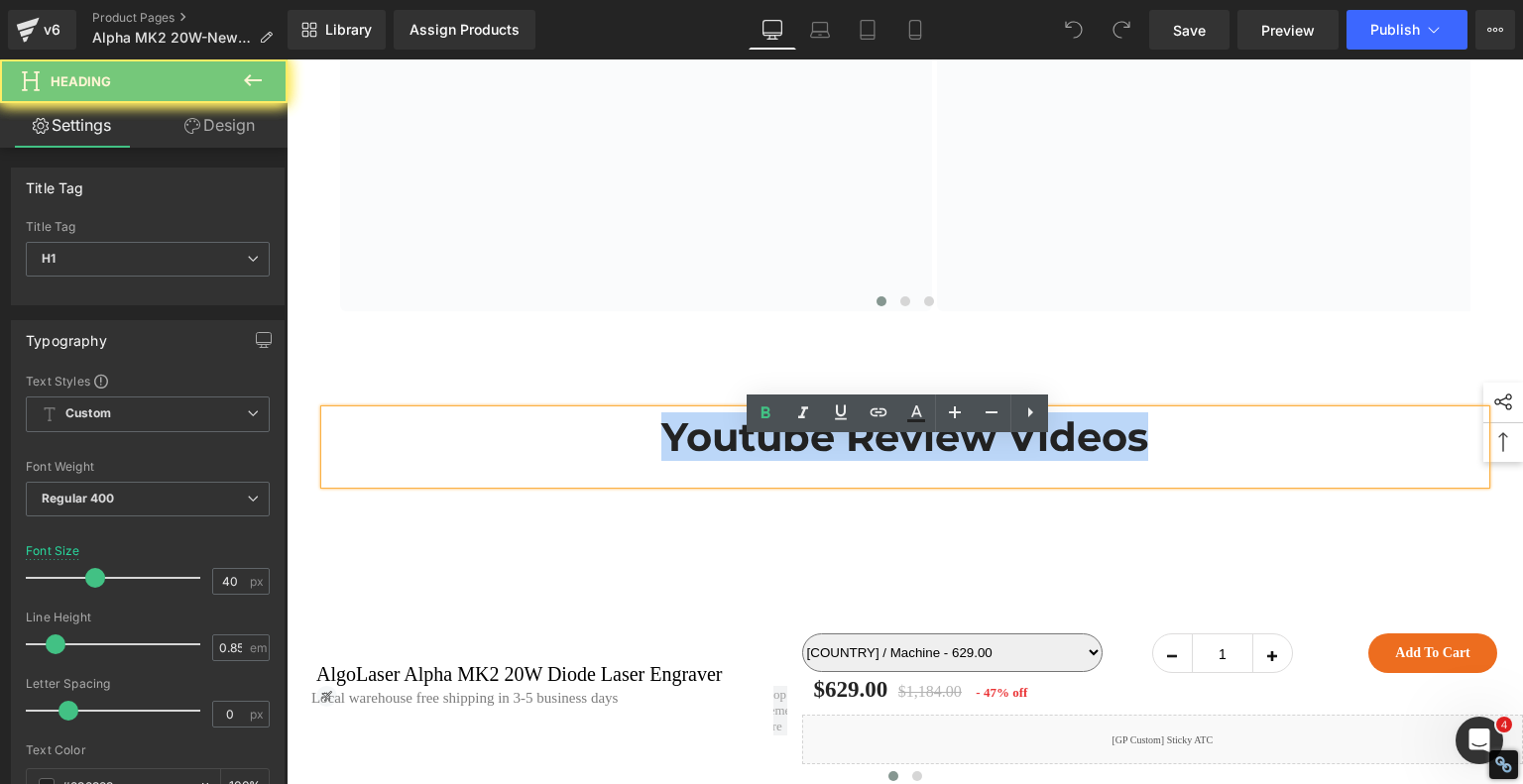 click on "Youtube Review Videos" at bounding box center (904, 436) 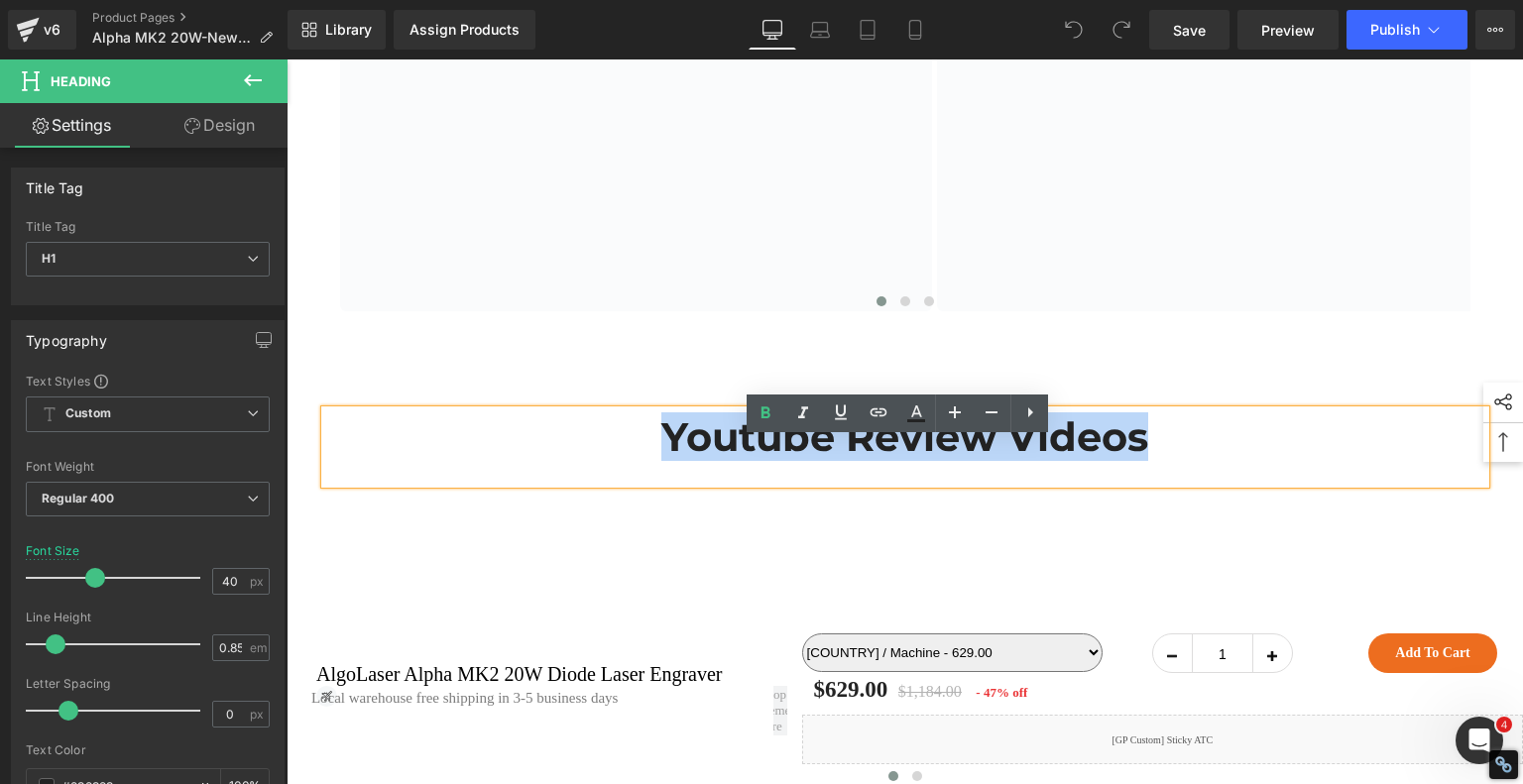 copy on "Youtube Review Videos" 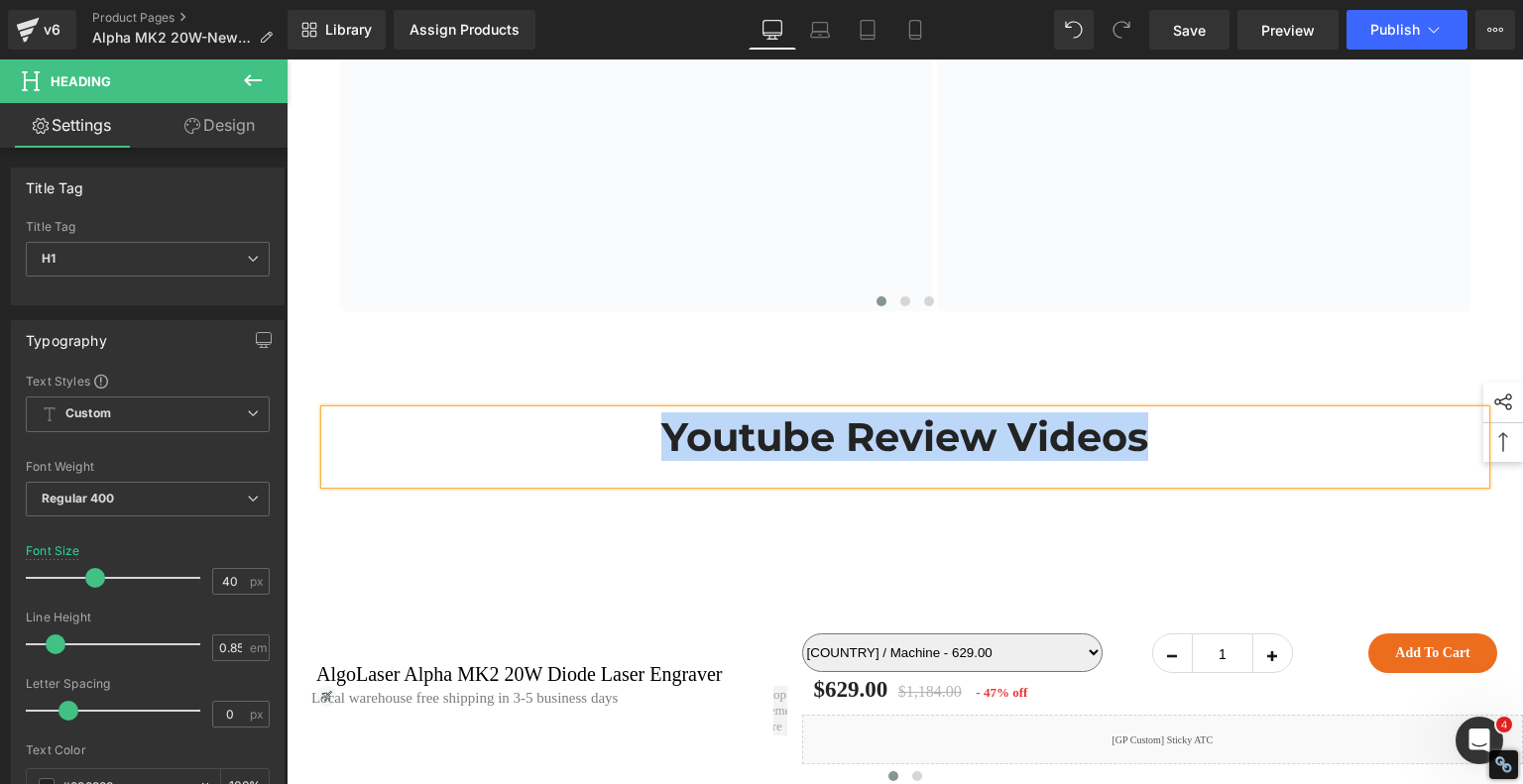scroll, scrollTop: 13777, scrollLeft: 0, axis: vertical 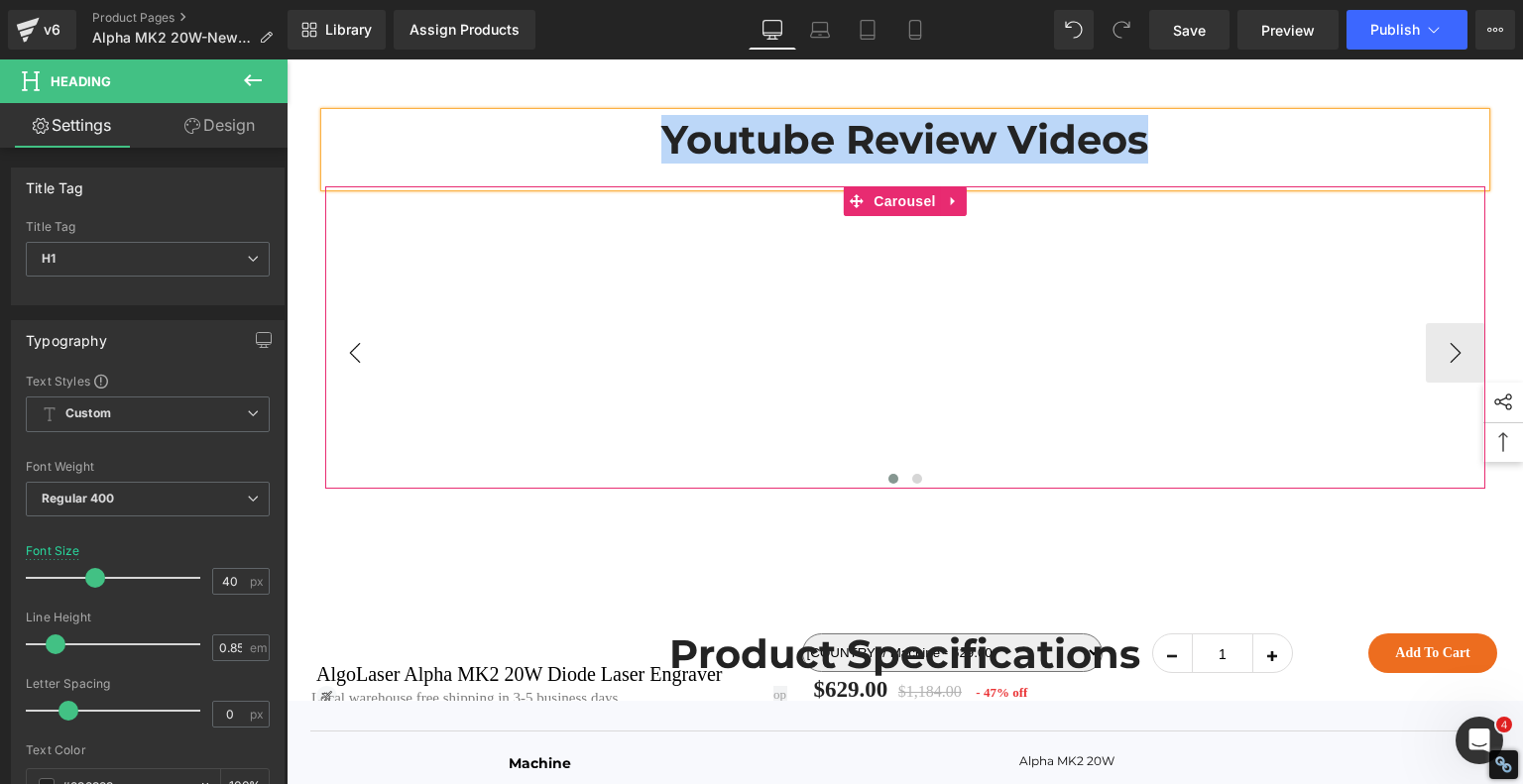 click on "‹" at bounding box center [355, 353] 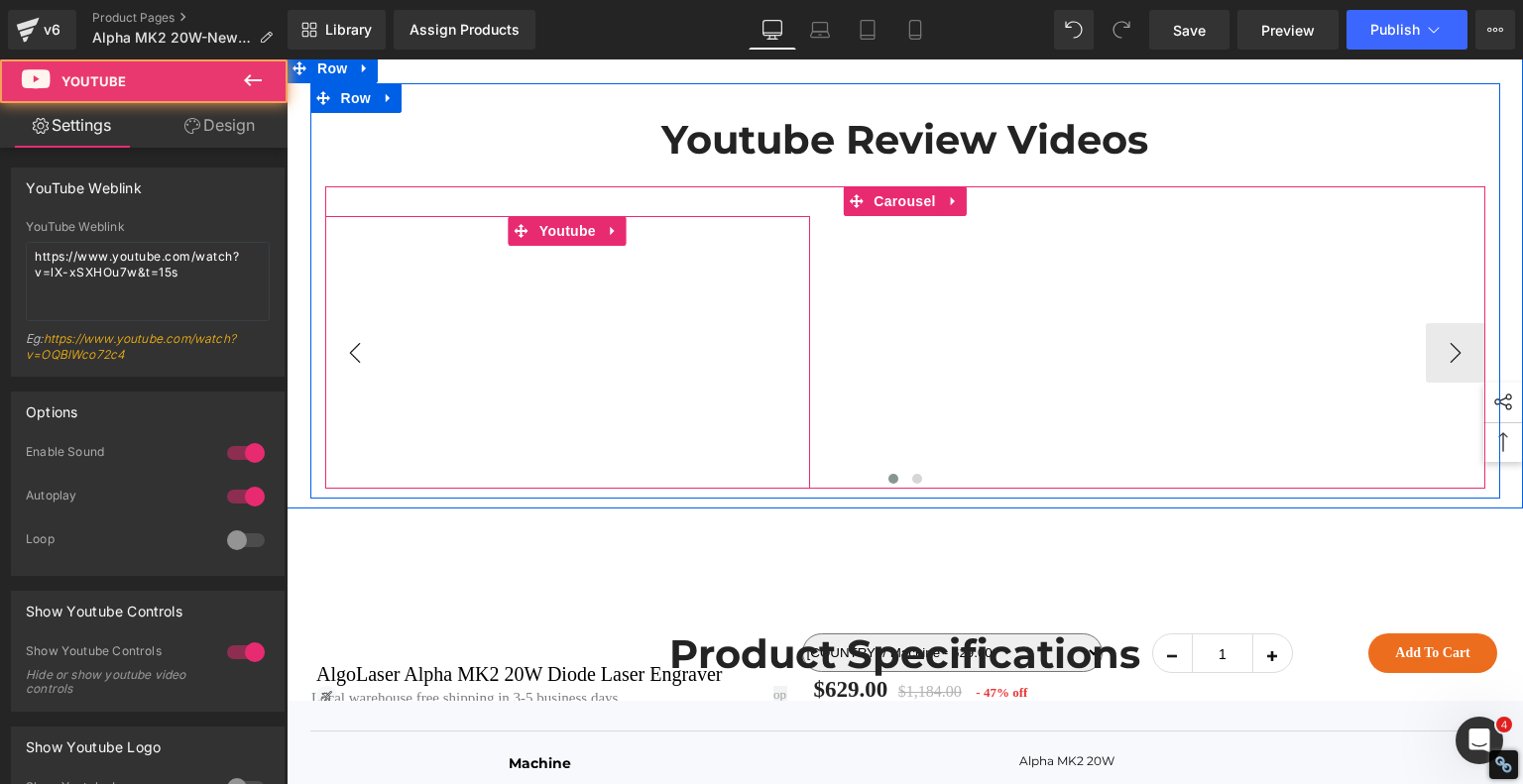 click at bounding box center [568, 353] 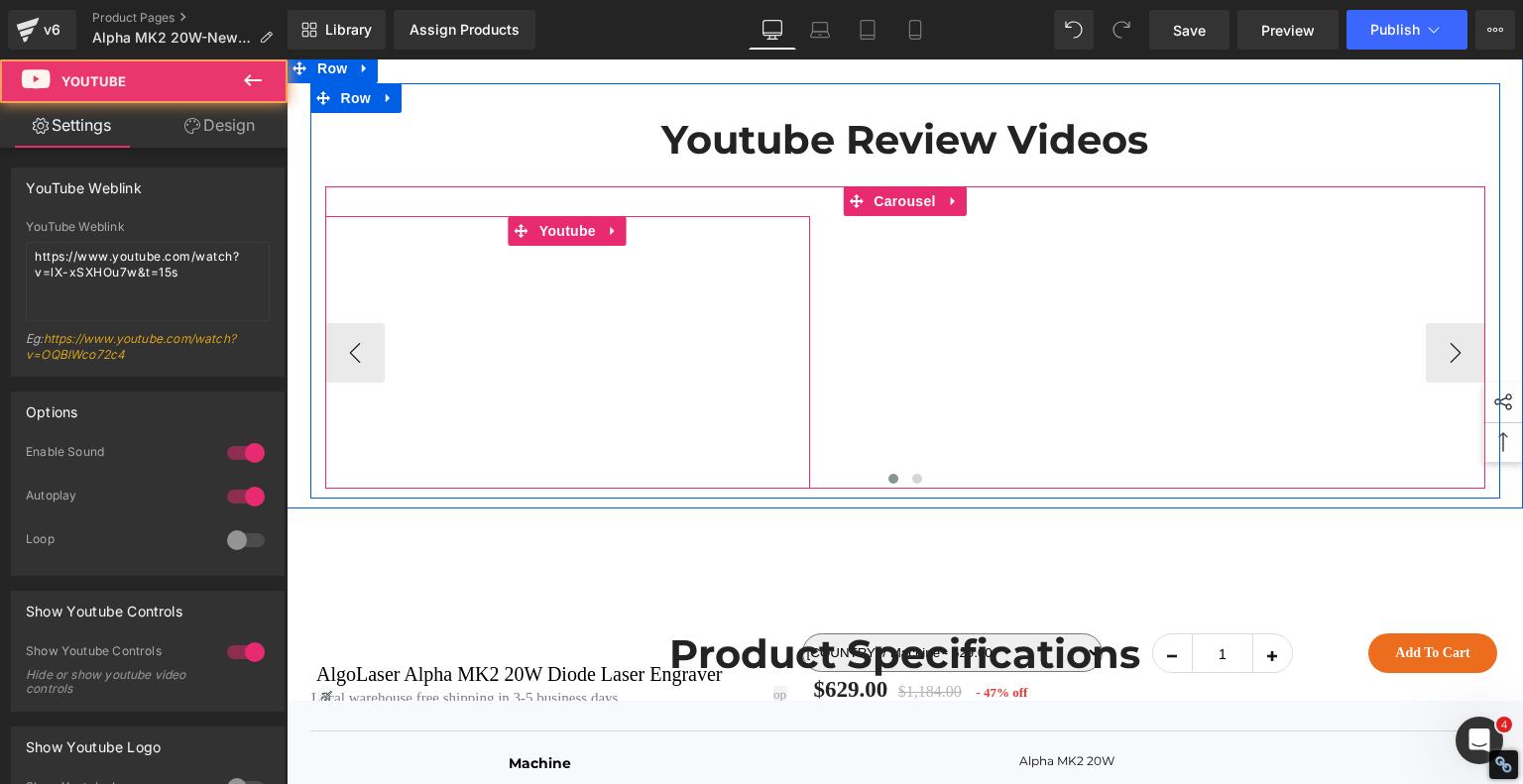 click at bounding box center [568, 353] 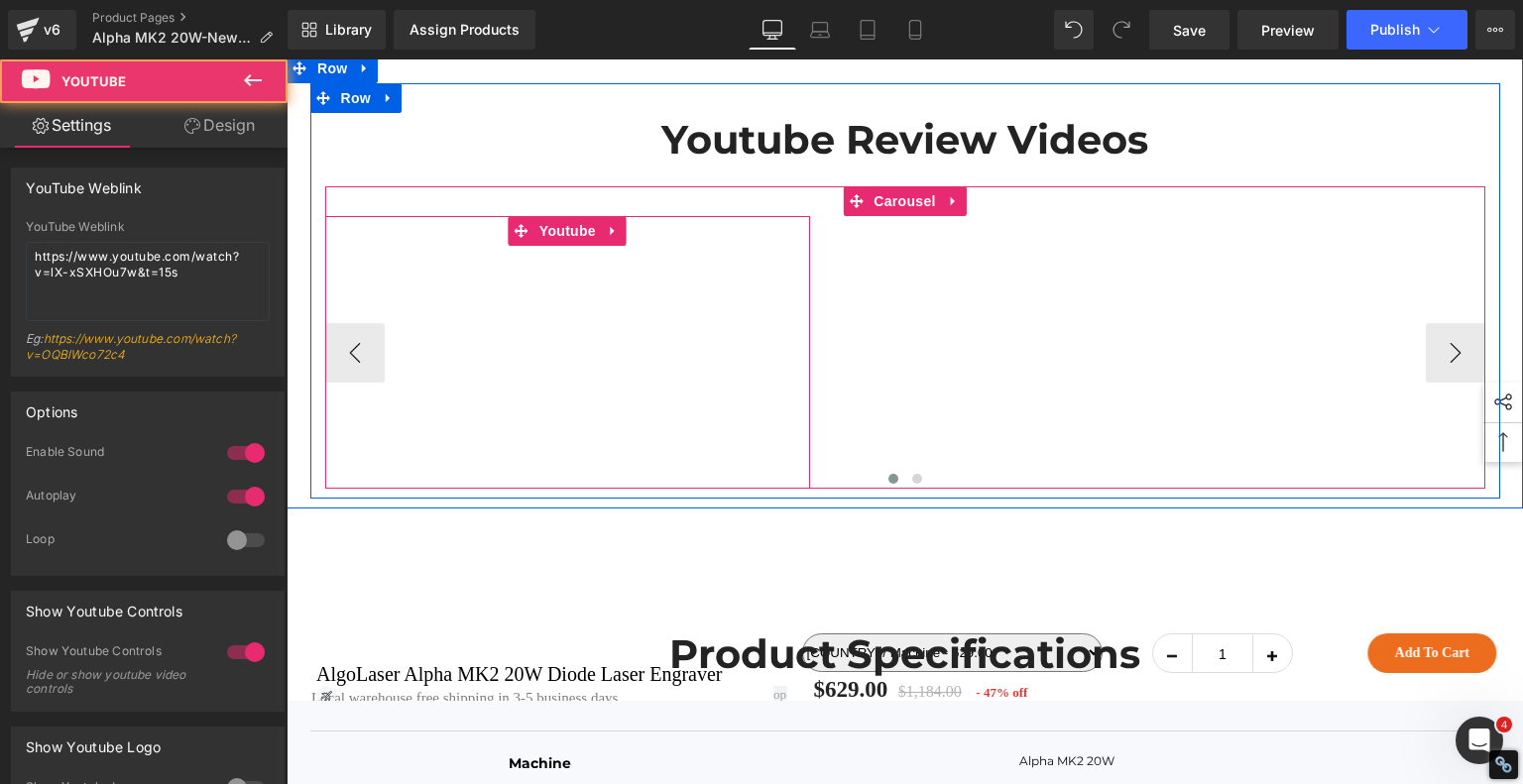 click at bounding box center (568, 353) 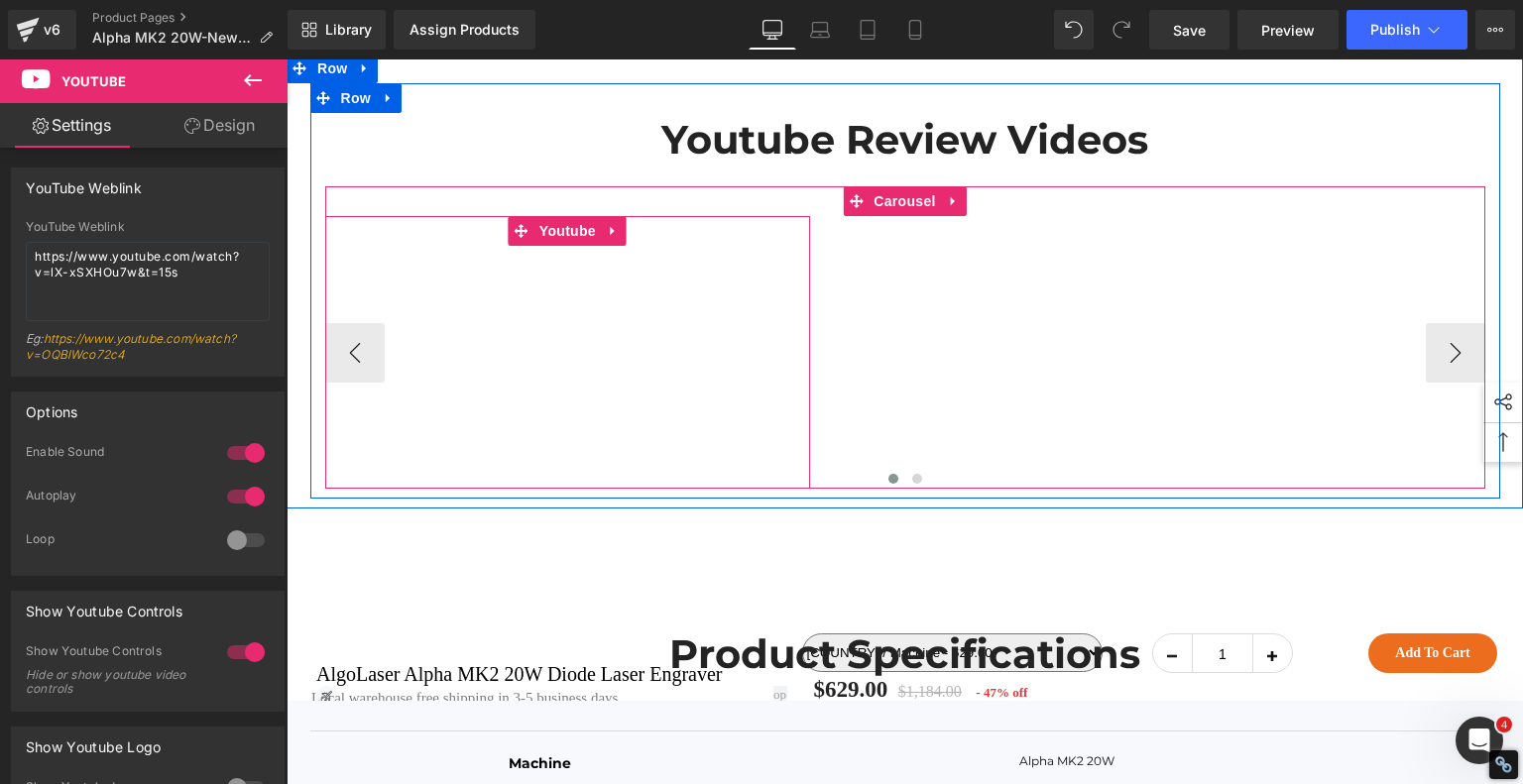 click at bounding box center [568, 353] 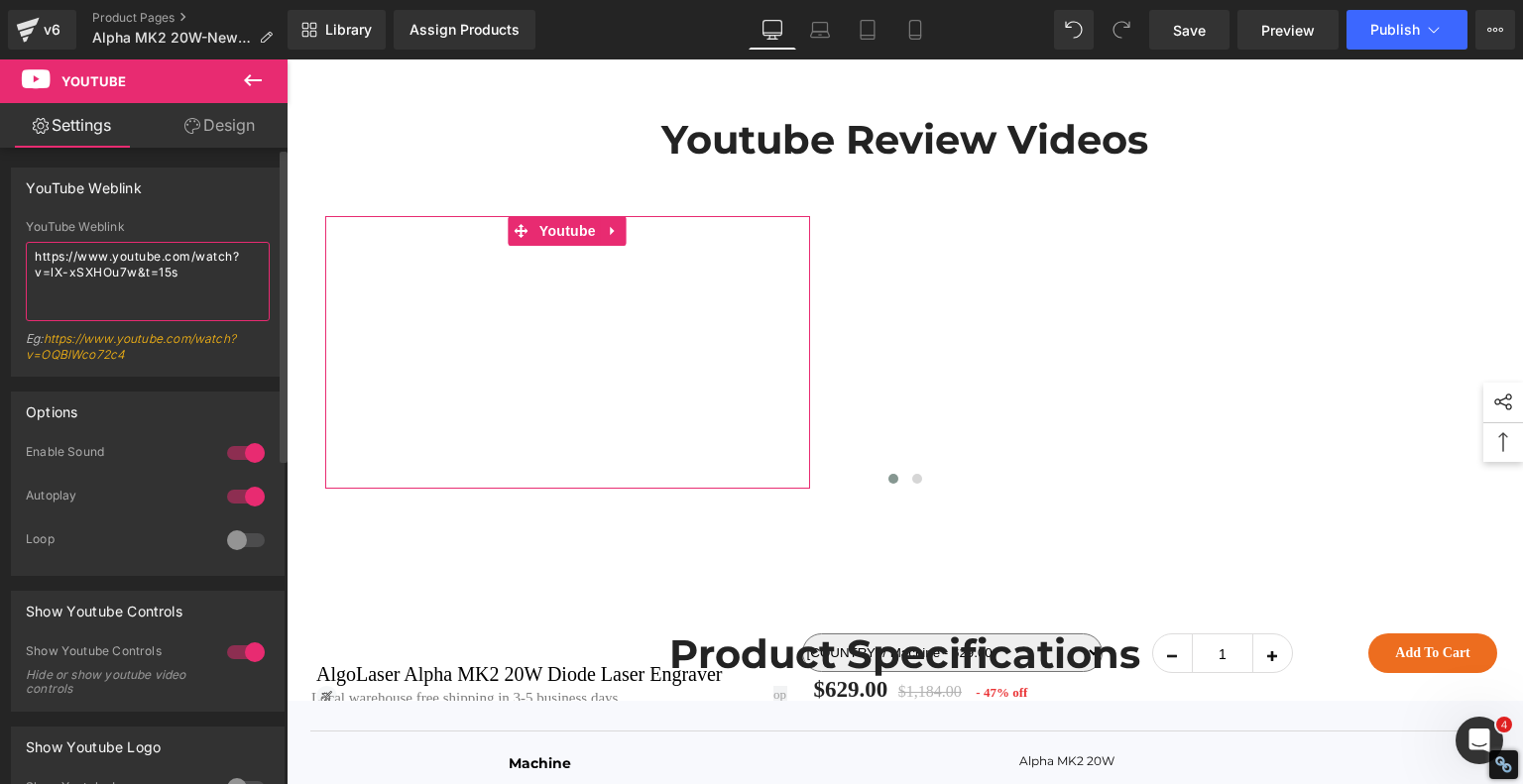 click on "https://www.youtube.com/watch?v=lX-xSXHOu7w&t=15s" at bounding box center (148, 281) 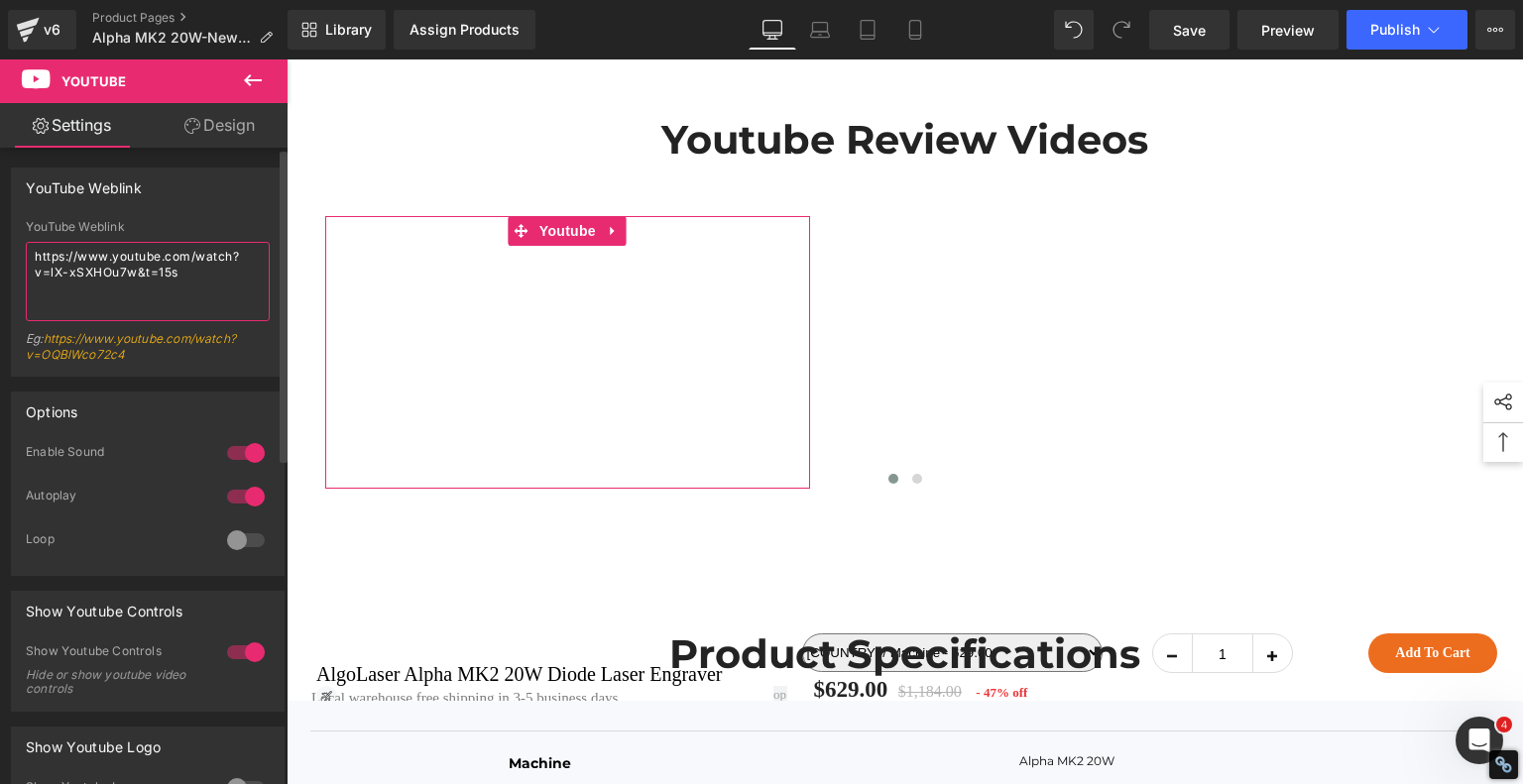 click on "https://www.youtube.com/watch?v=lX-xSXHOu7w&t=15s" at bounding box center (148, 281) 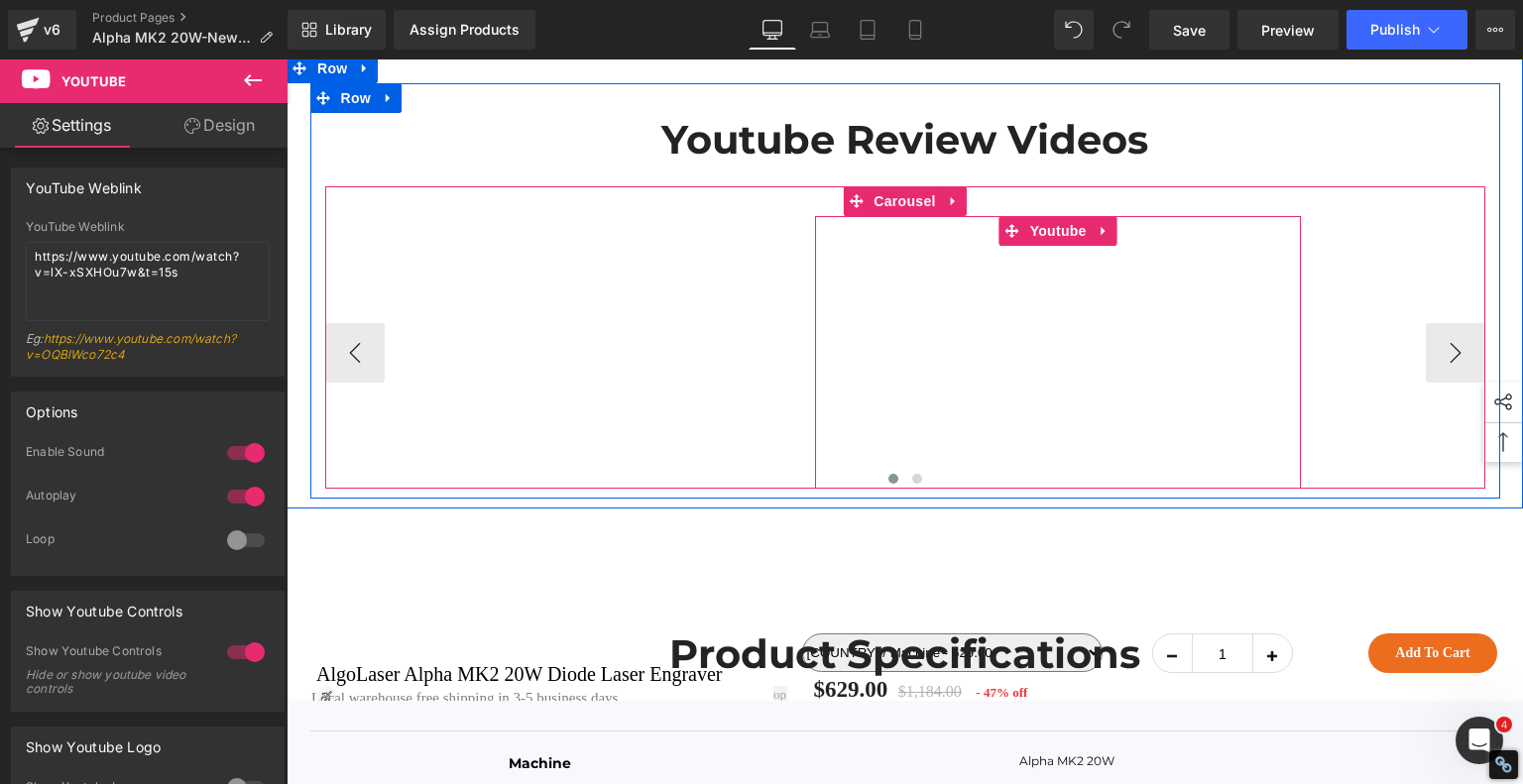 click at bounding box center [1058, 353] 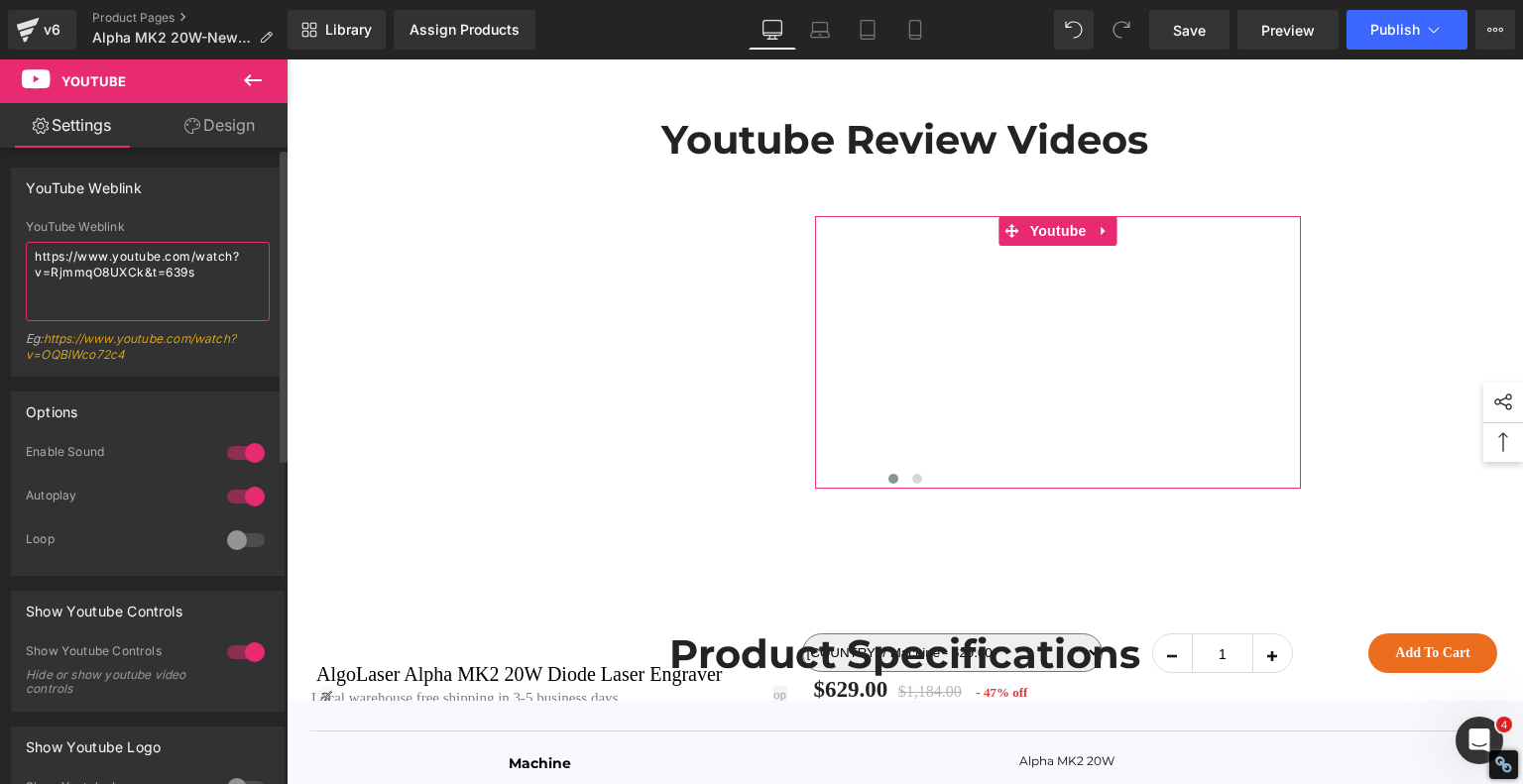 click on "https://www.youtube.com/watch?v=RjmmqO8UXCk&t=639s" at bounding box center (148, 281) 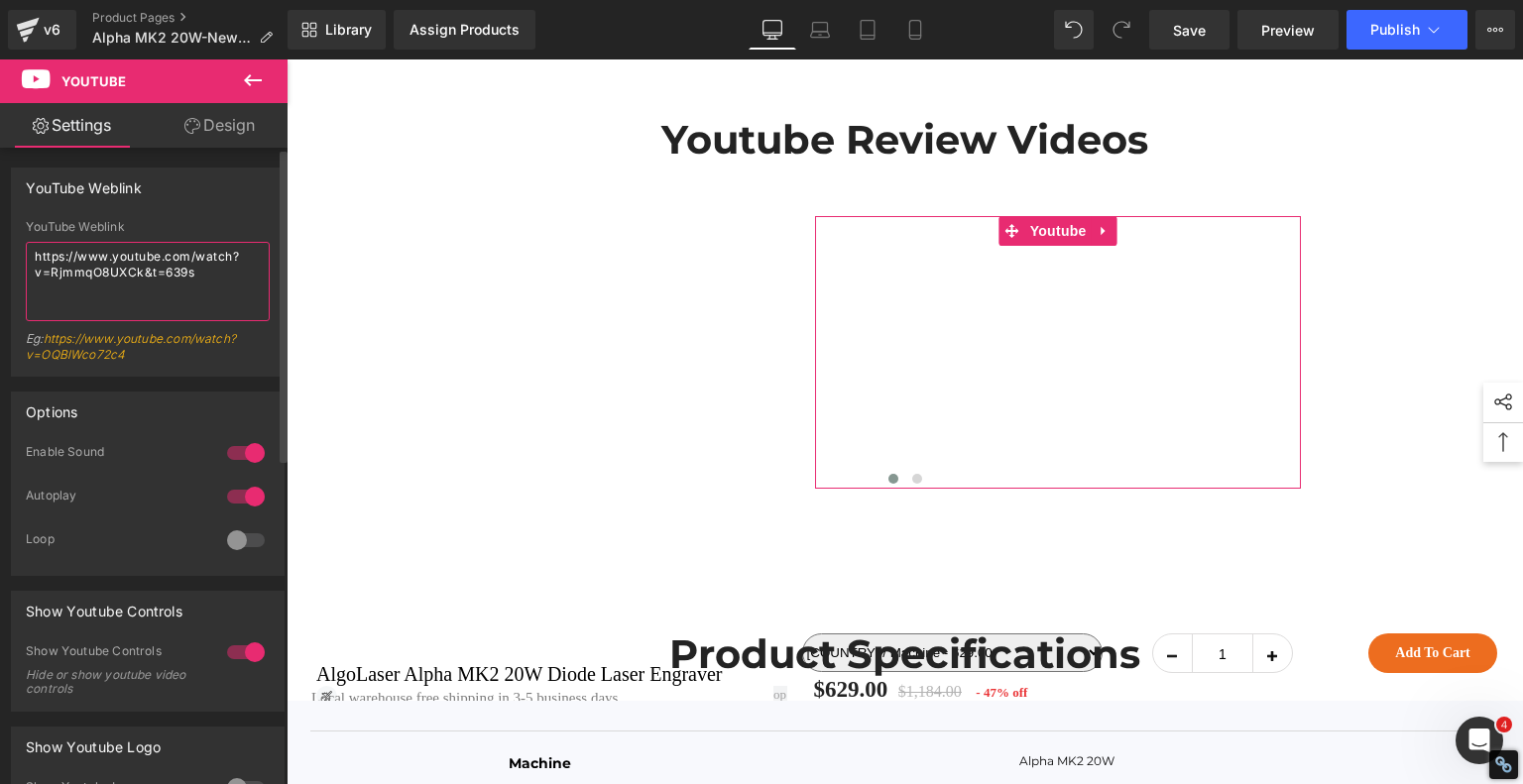 click on "https://www.youtube.com/watch?v=RjmmqO8UXCk&t=639s" at bounding box center [148, 281] 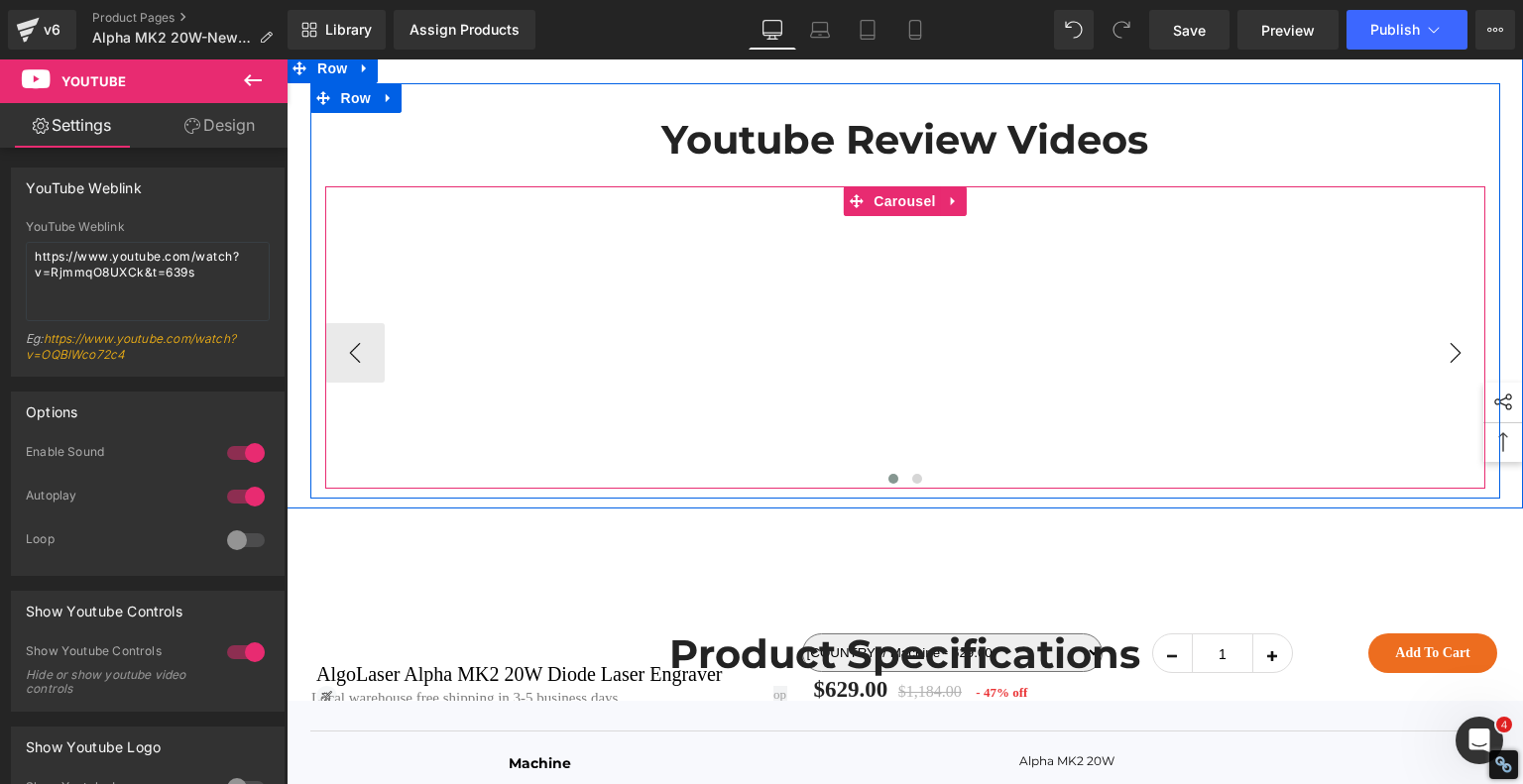click on "›" at bounding box center [1456, 353] 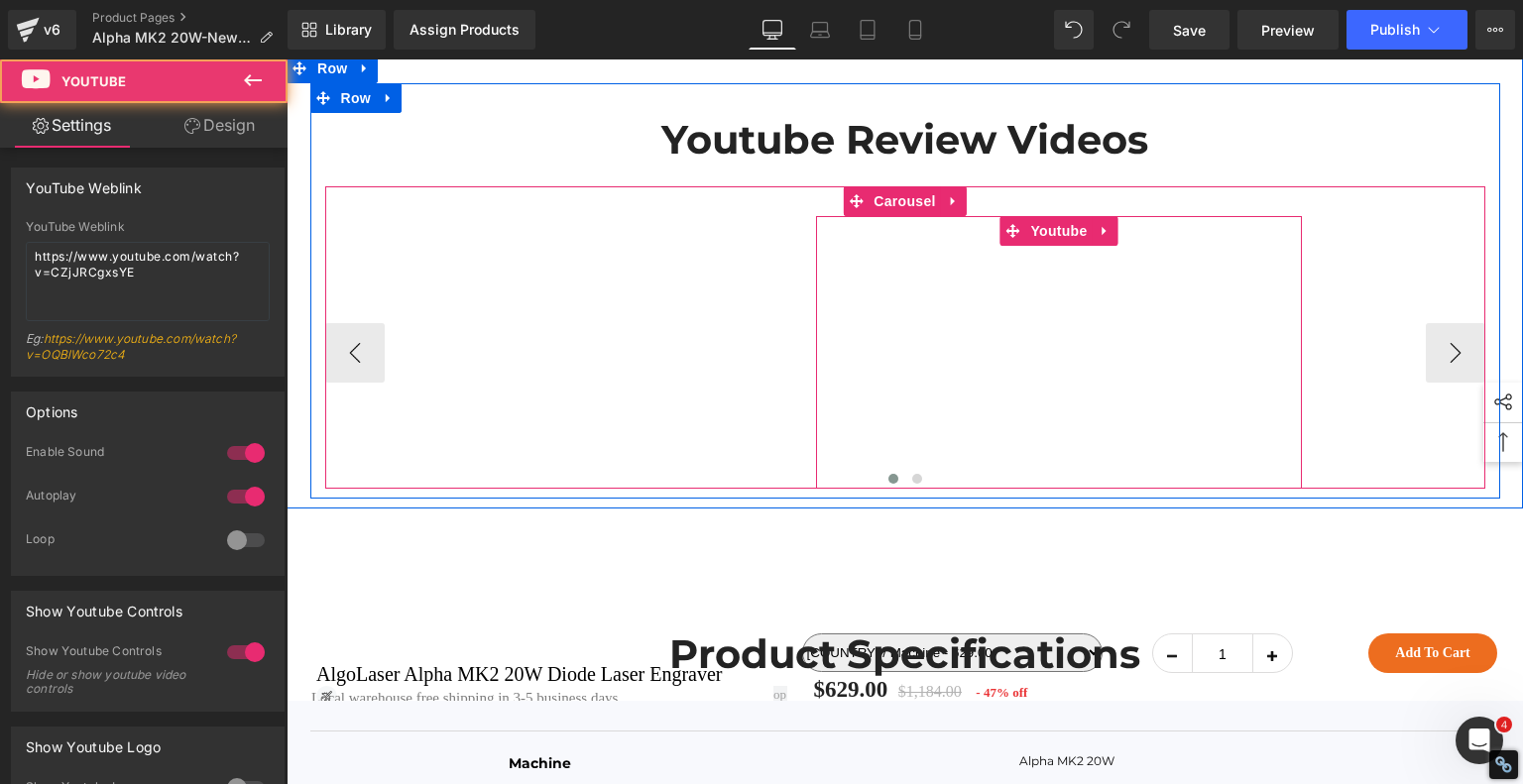 click at bounding box center (1059, 353) 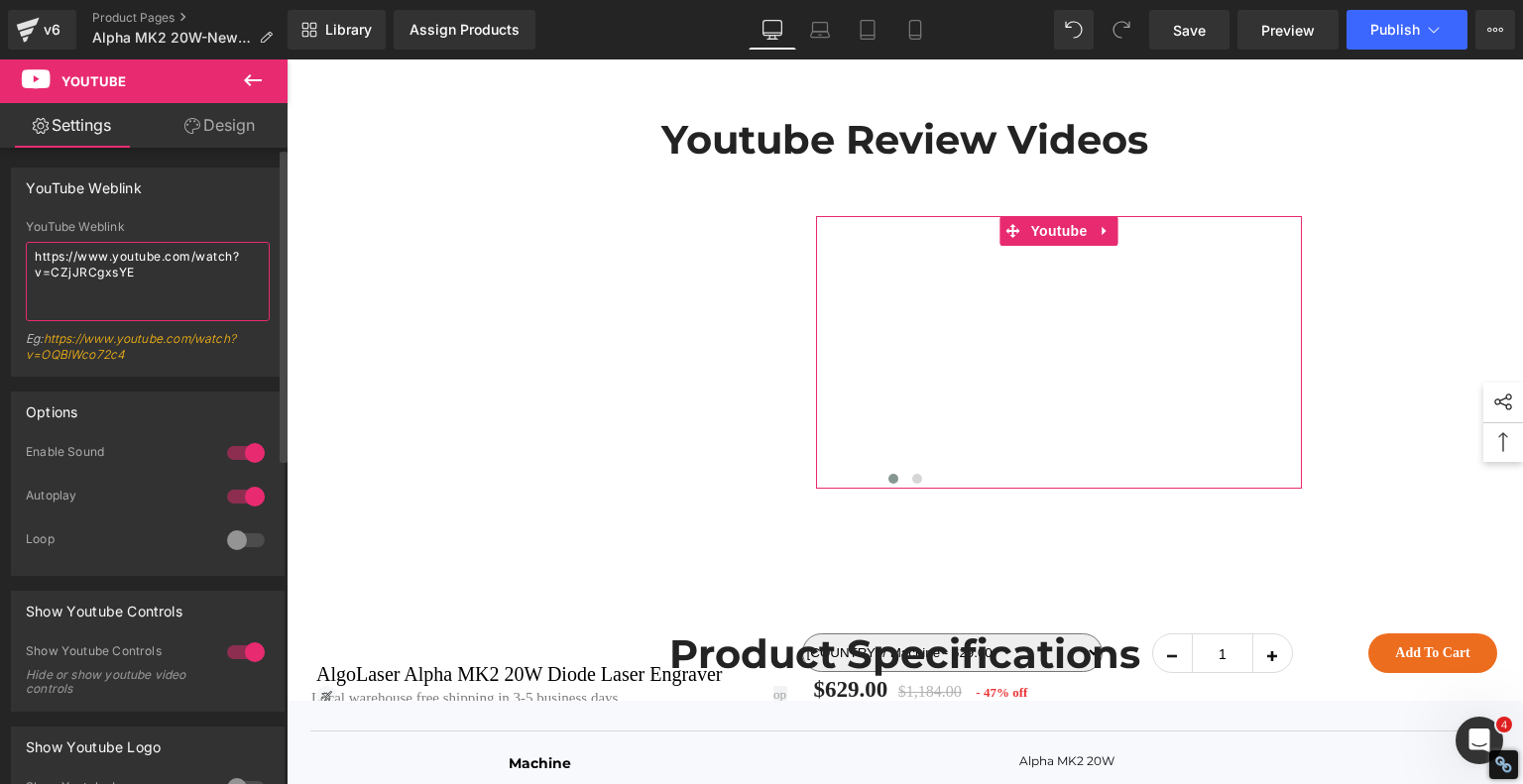 click on "https://www.youtube.com/watch?v=CZjJRCgxsYE" at bounding box center (148, 281) 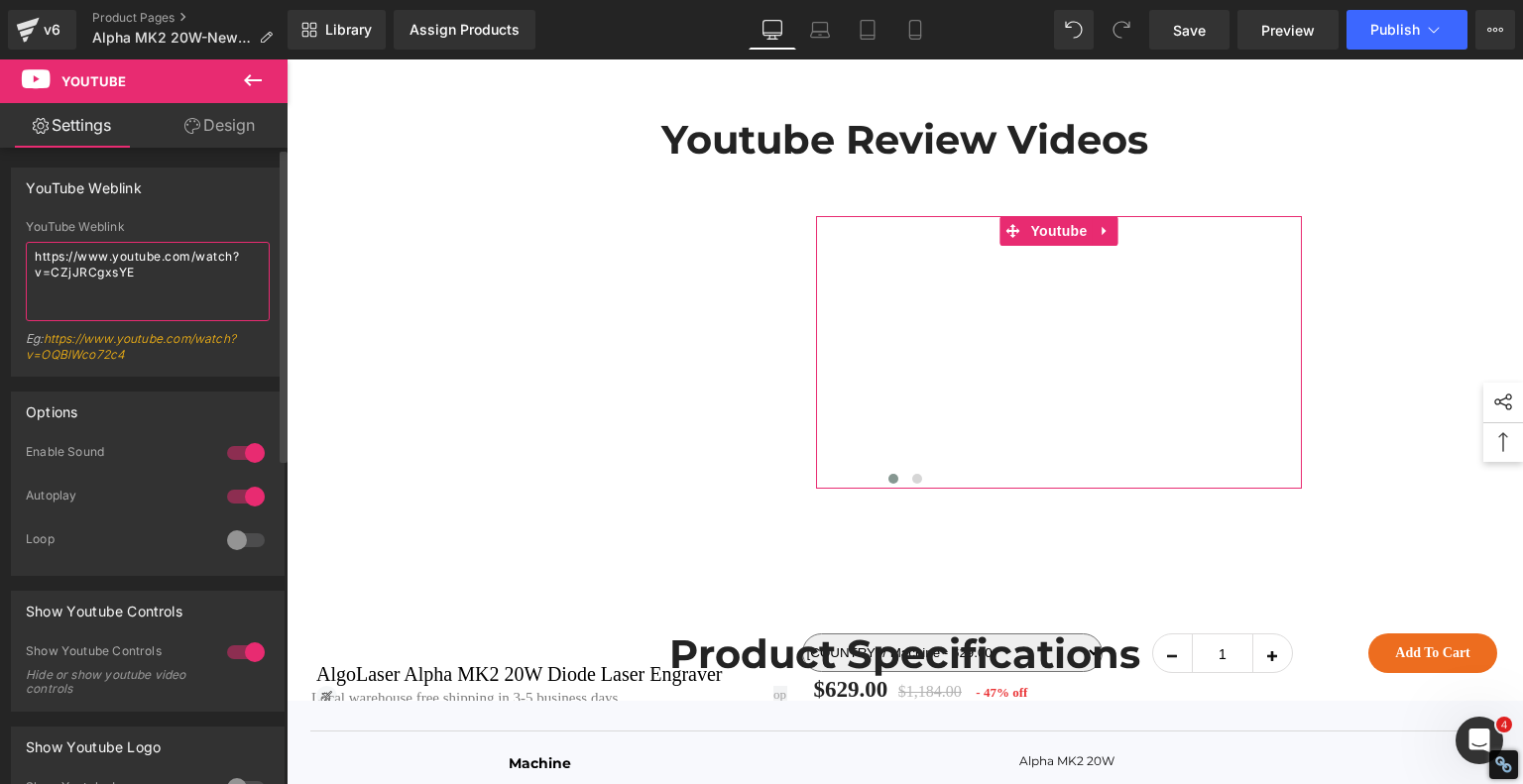 click on "https://www.youtube.com/watch?v=CZjJRCgxsYE" at bounding box center (148, 281) 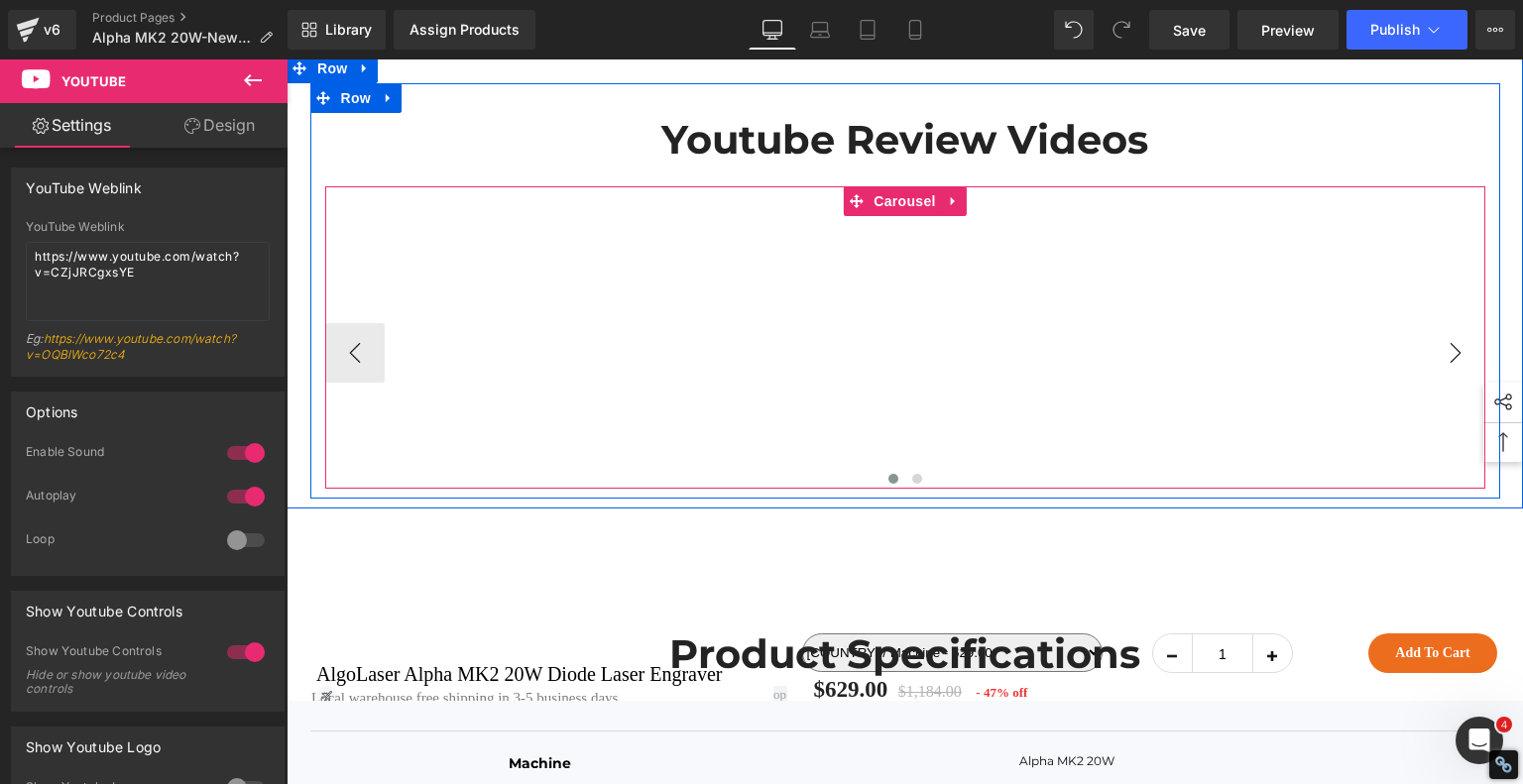 click on "›" at bounding box center [1456, 353] 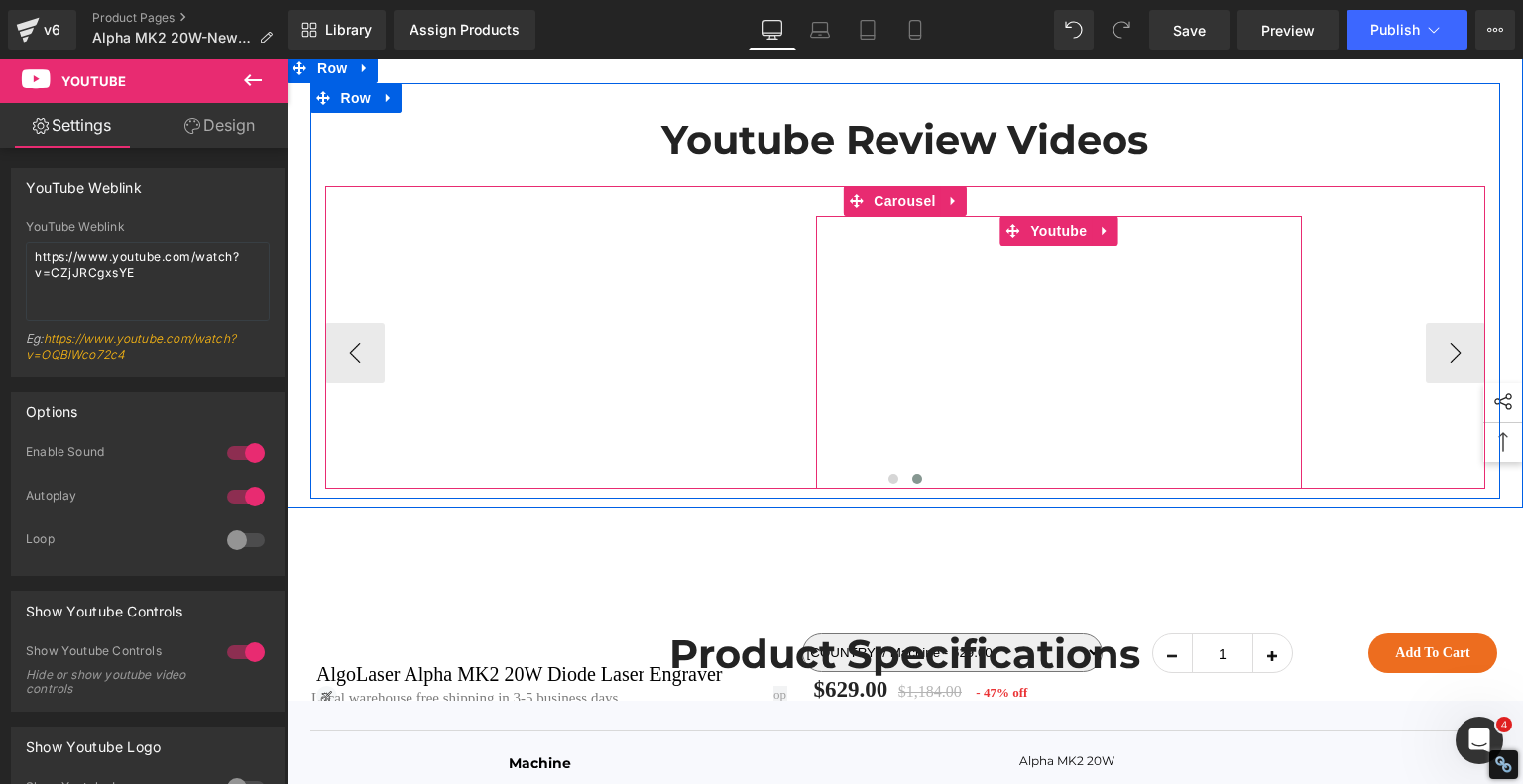 click at bounding box center (1059, 353) 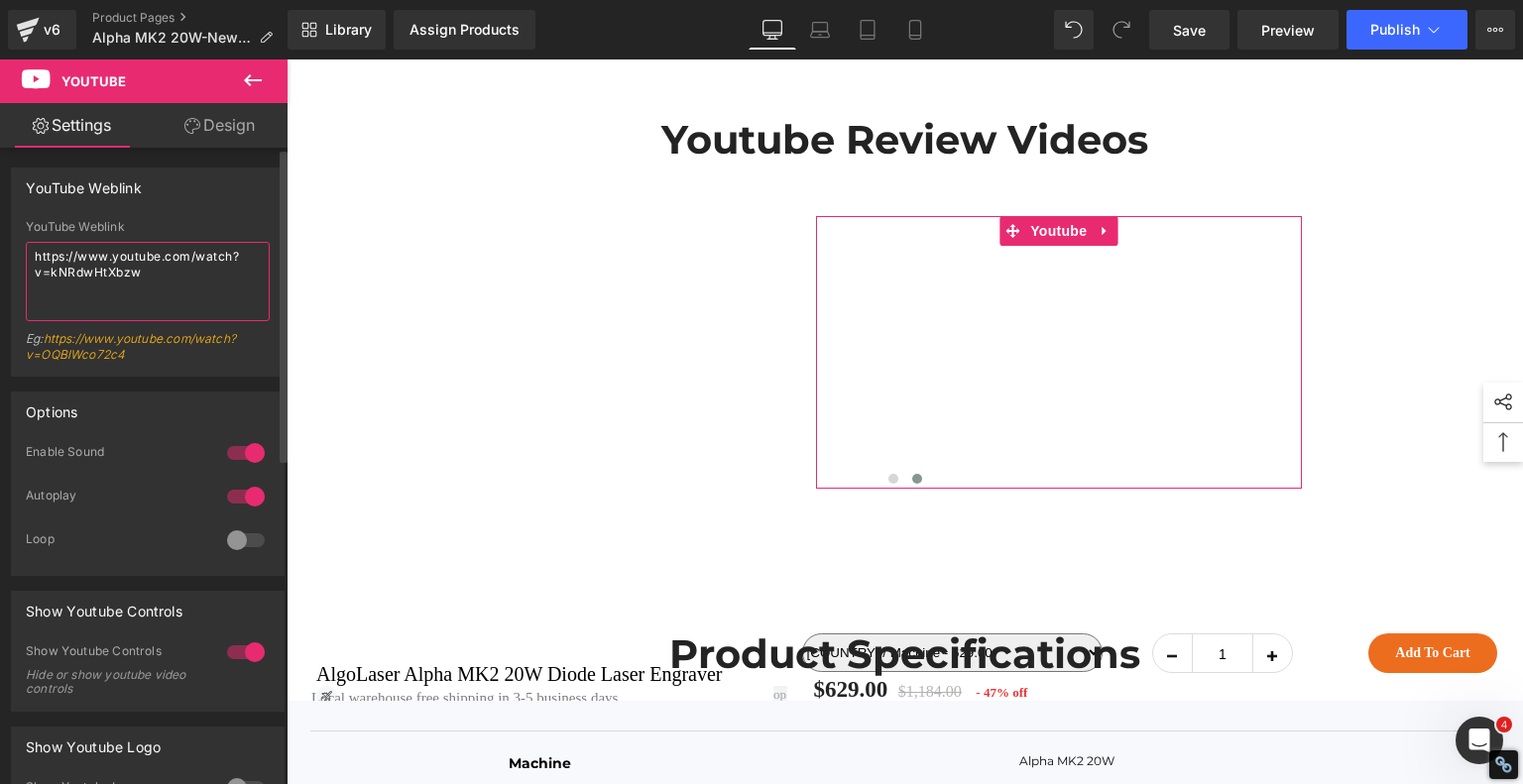 click on "https://www.youtube.com/watch?v=kNRdwHtXbzw" at bounding box center [148, 281] 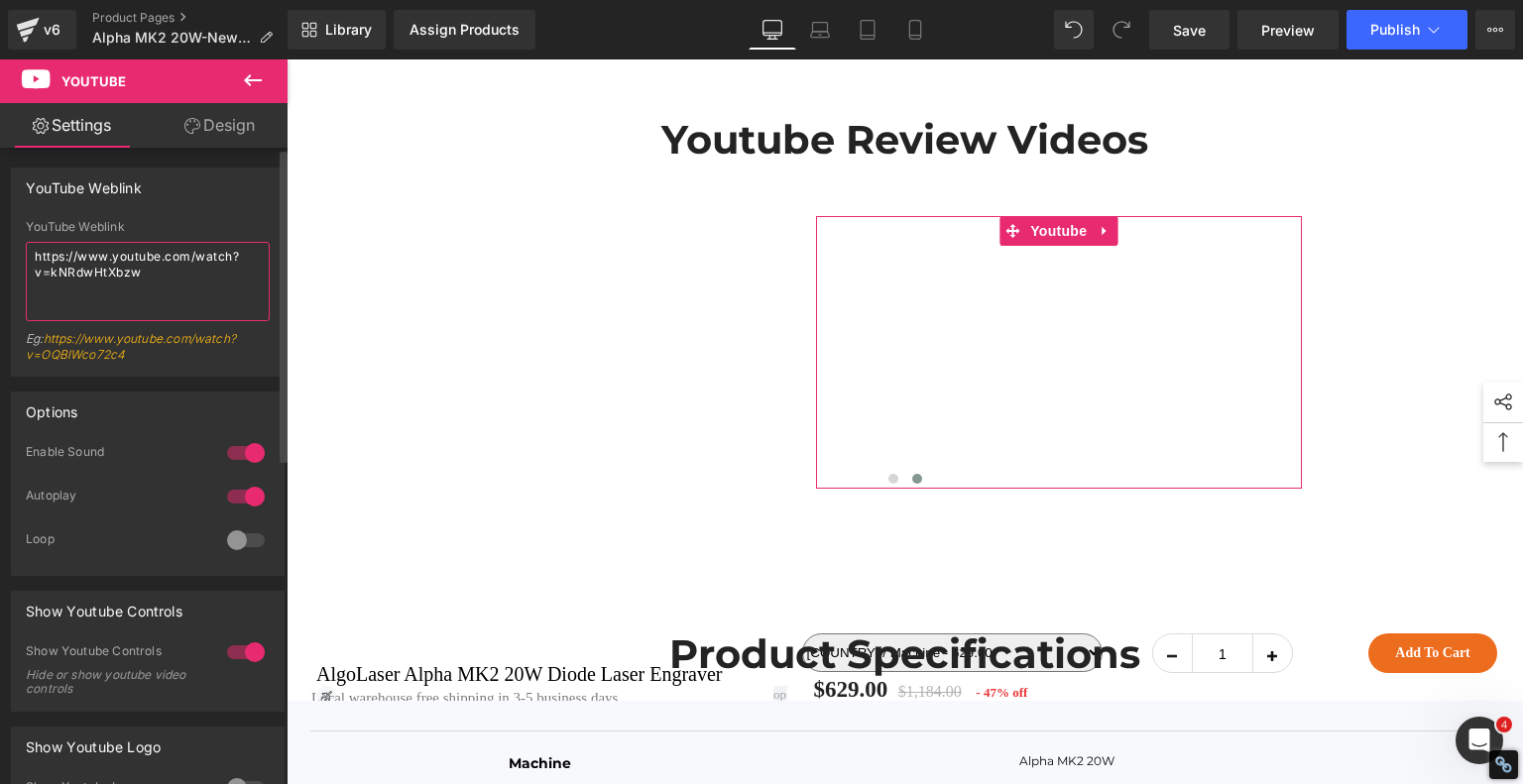 click on "https://www.youtube.com/watch?v=kNRdwHtXbzw" at bounding box center (148, 281) 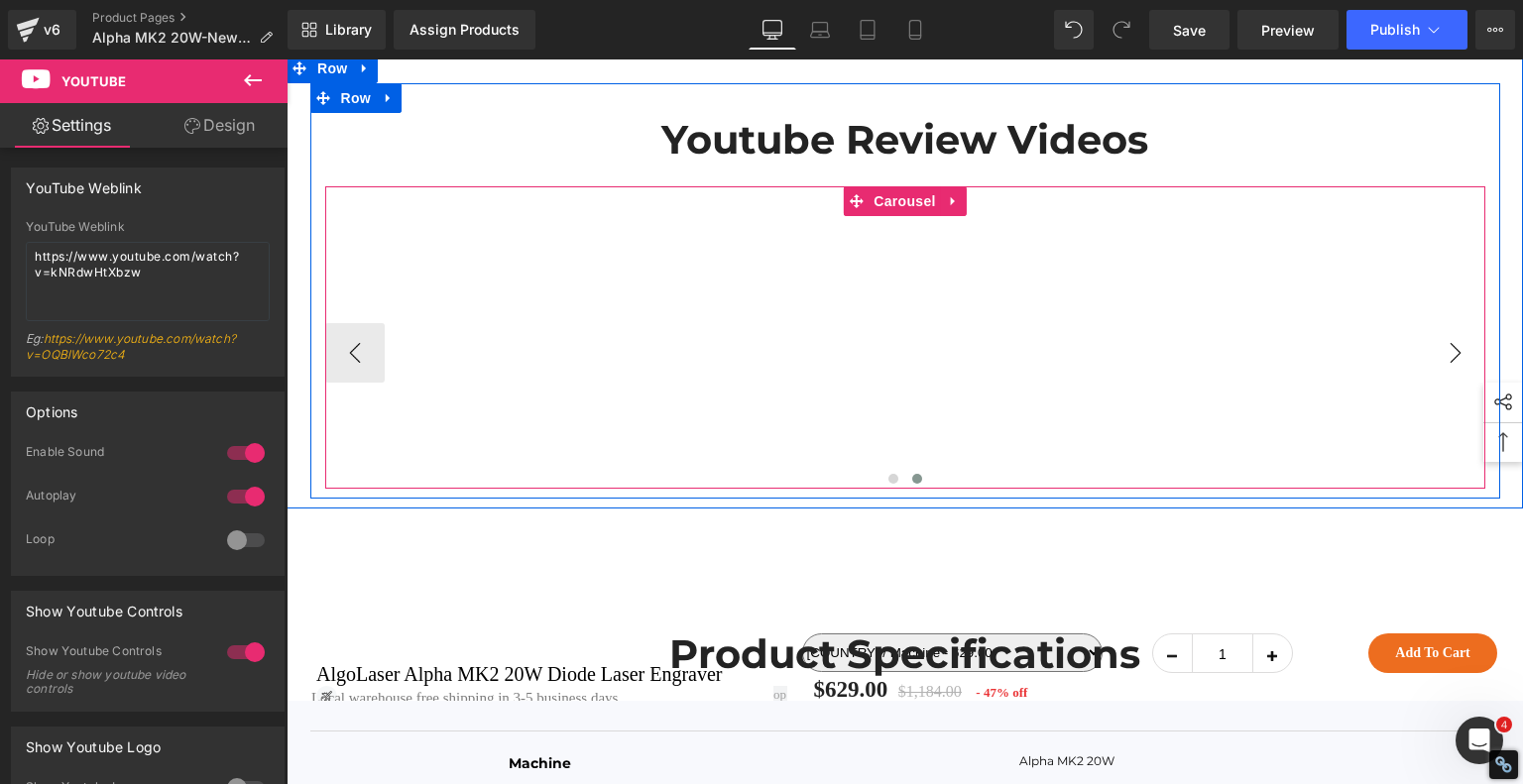 click on "›" at bounding box center [1456, 353] 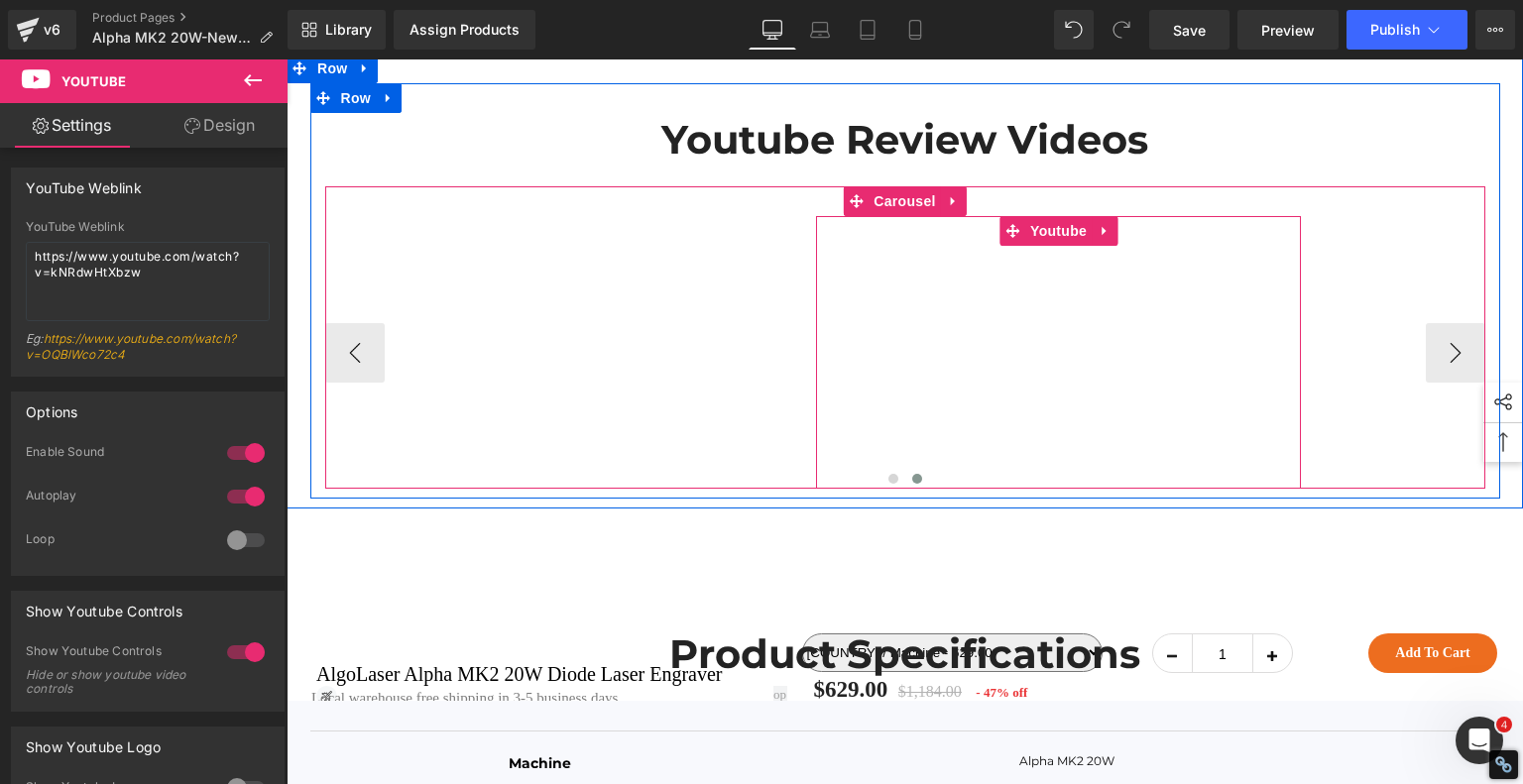 click at bounding box center [1059, 353] 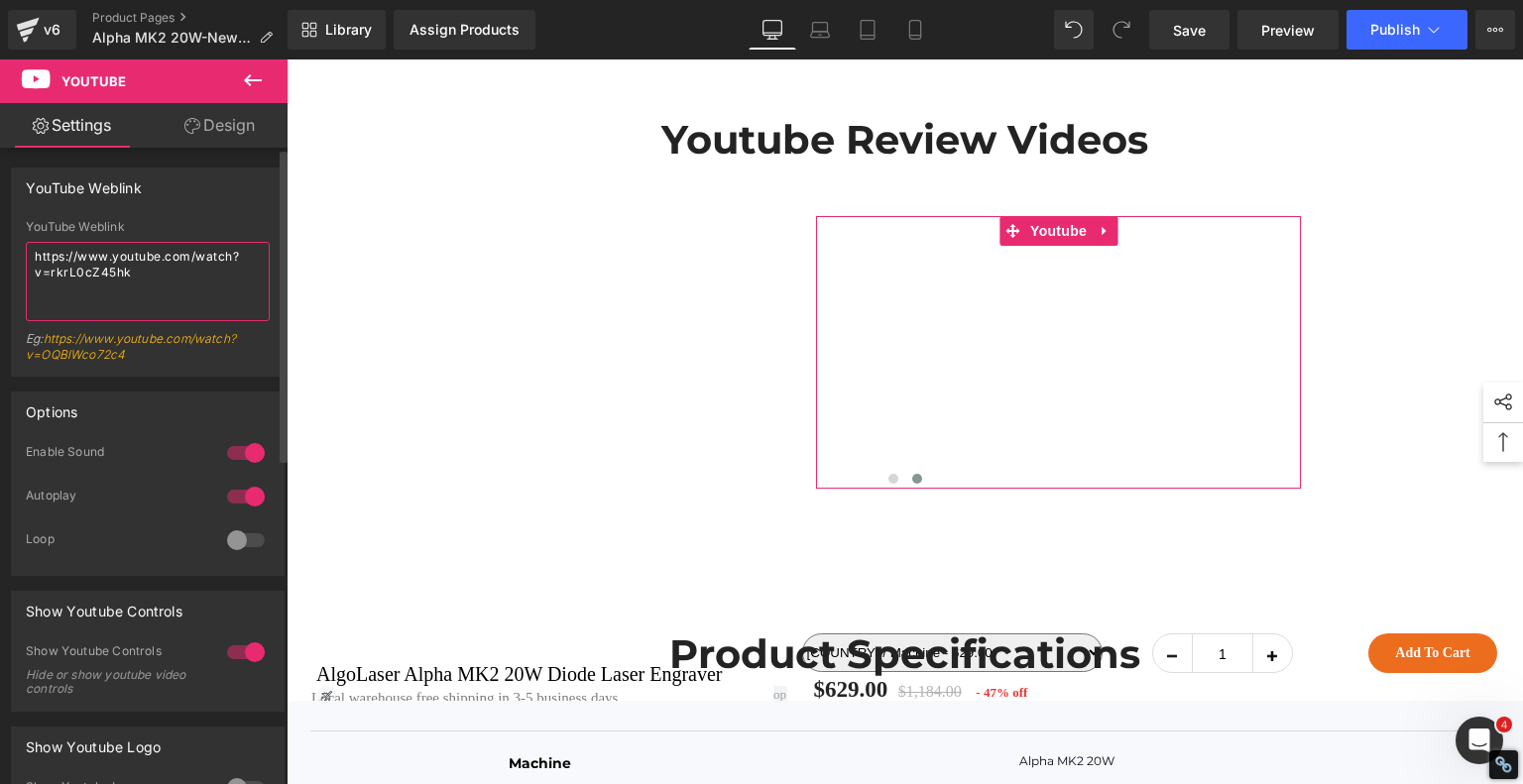 click on "https://www.youtube.com/watch?v=rkrL0cZ45hk" at bounding box center (148, 281) 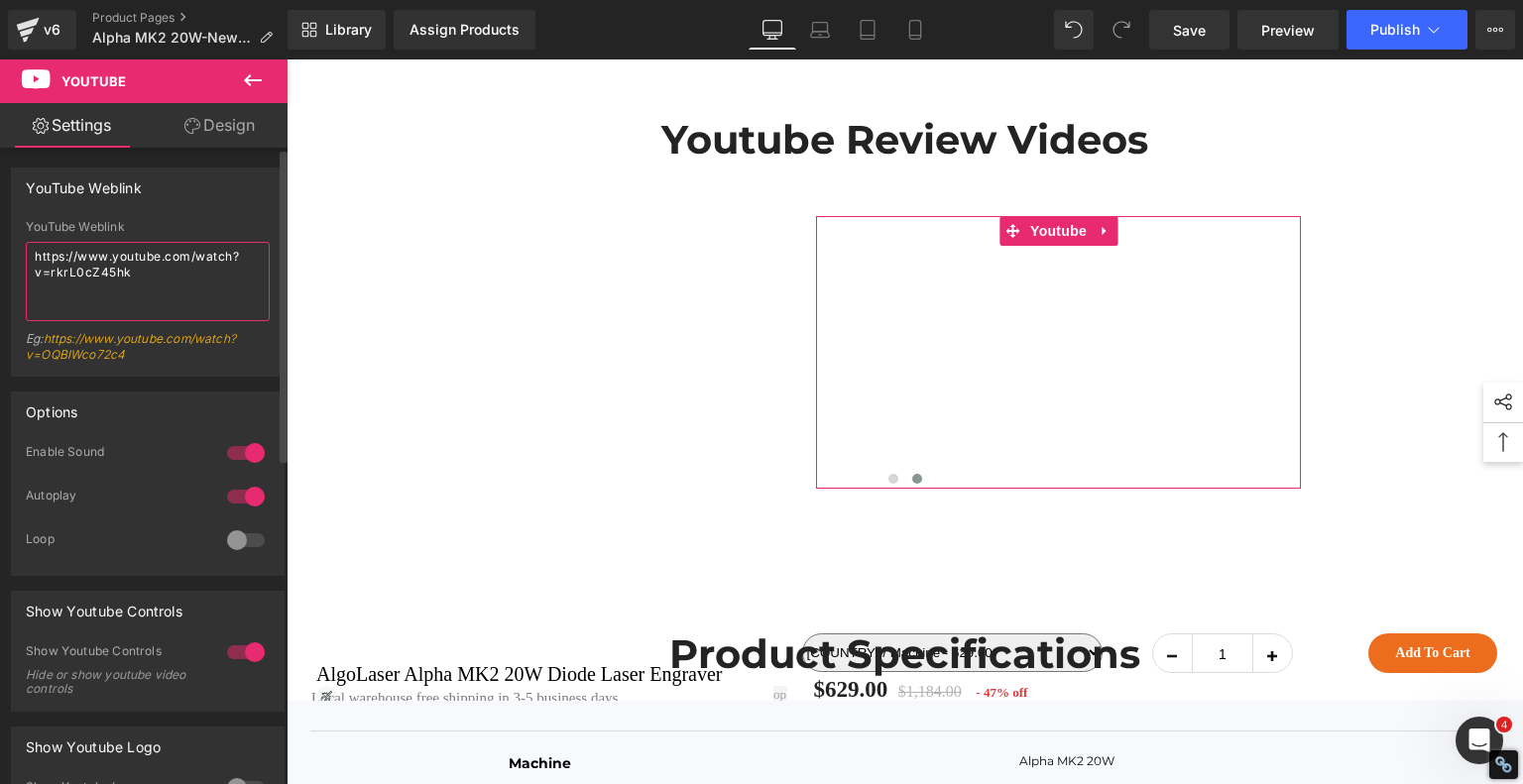 click on "https://www.youtube.com/watch?v=rkrL0cZ45hk" at bounding box center (148, 281) 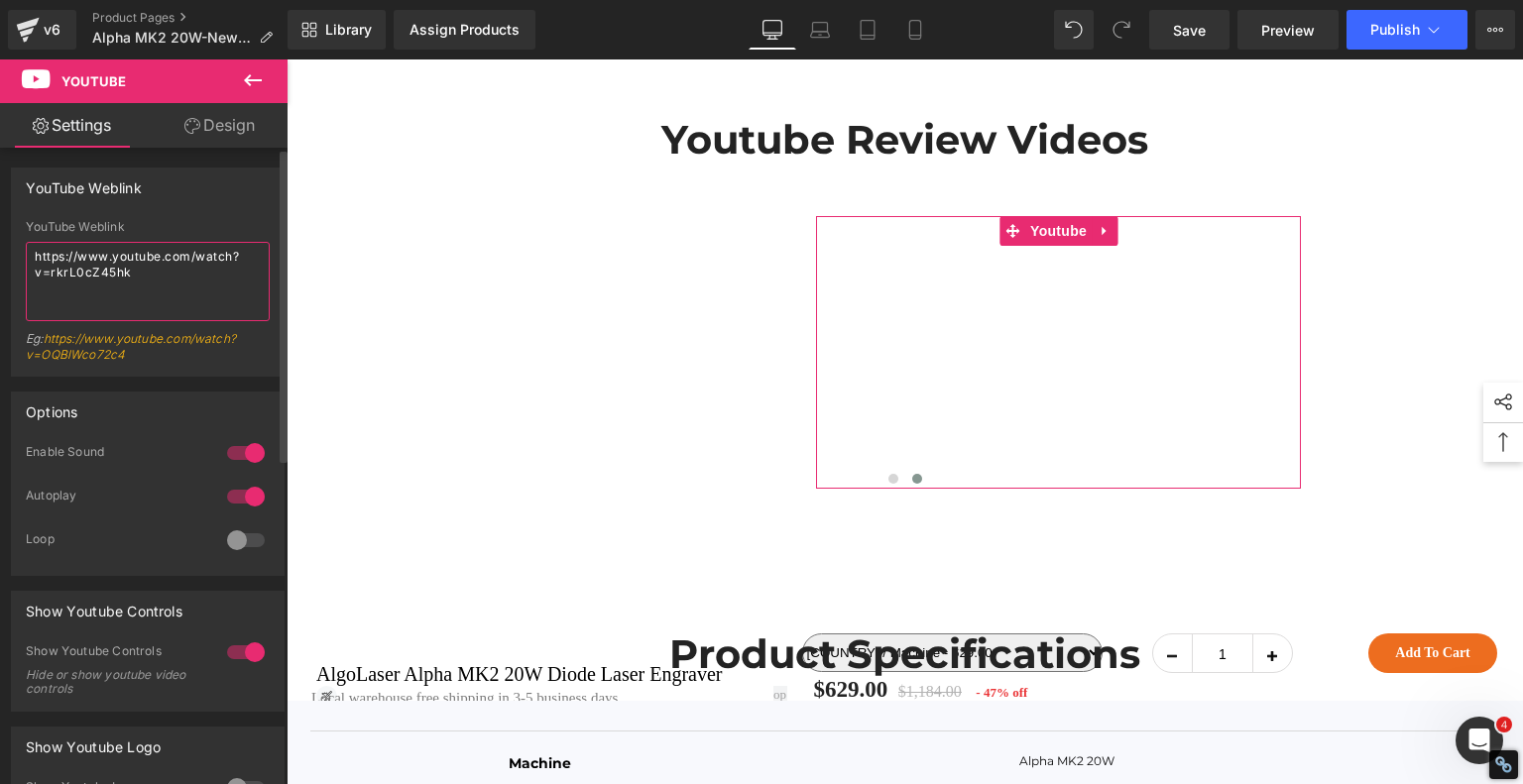 click on "https://www.youtube.com/watch?v=rkrL0cZ45hk" at bounding box center [148, 281] 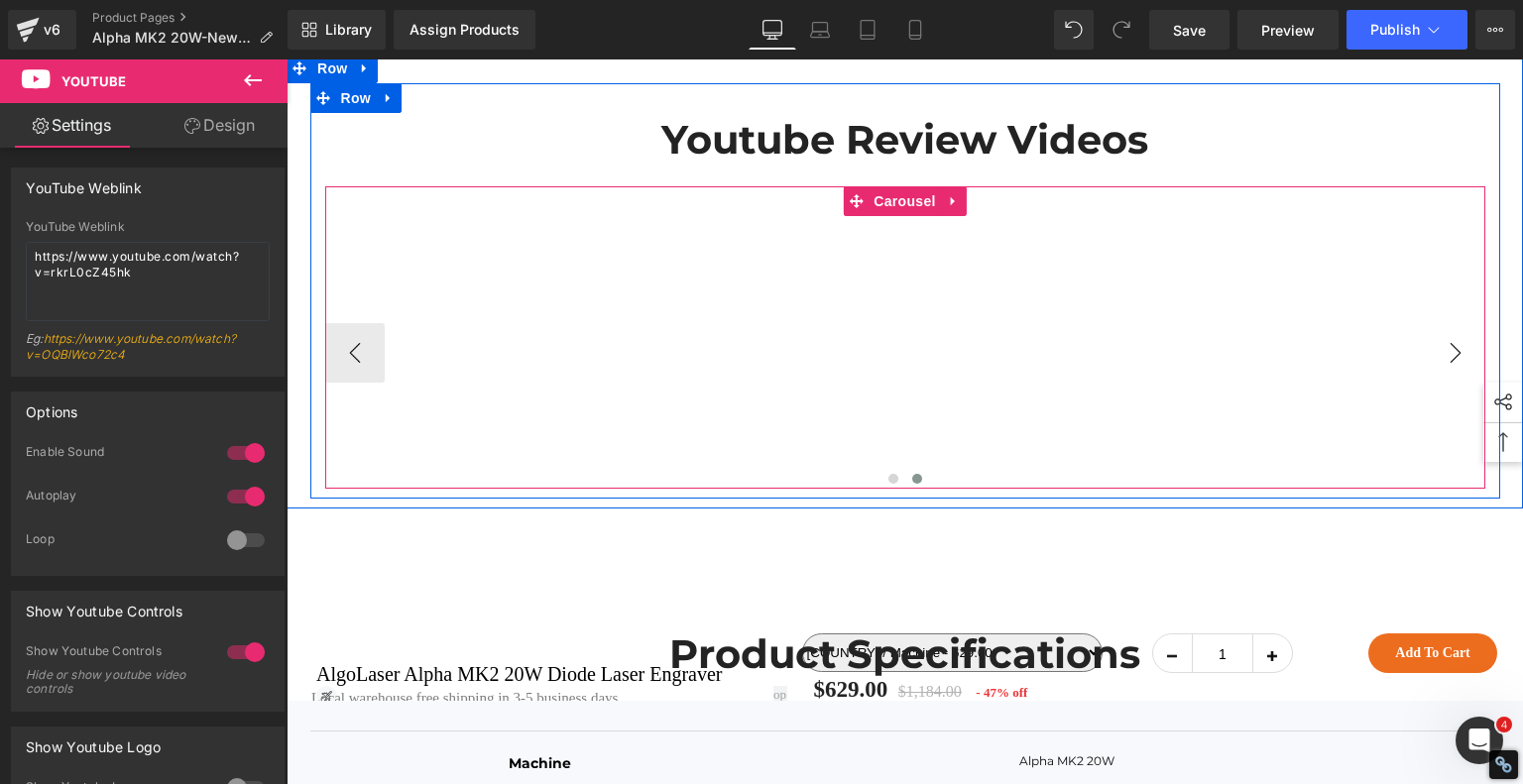 click on "›" at bounding box center [1456, 353] 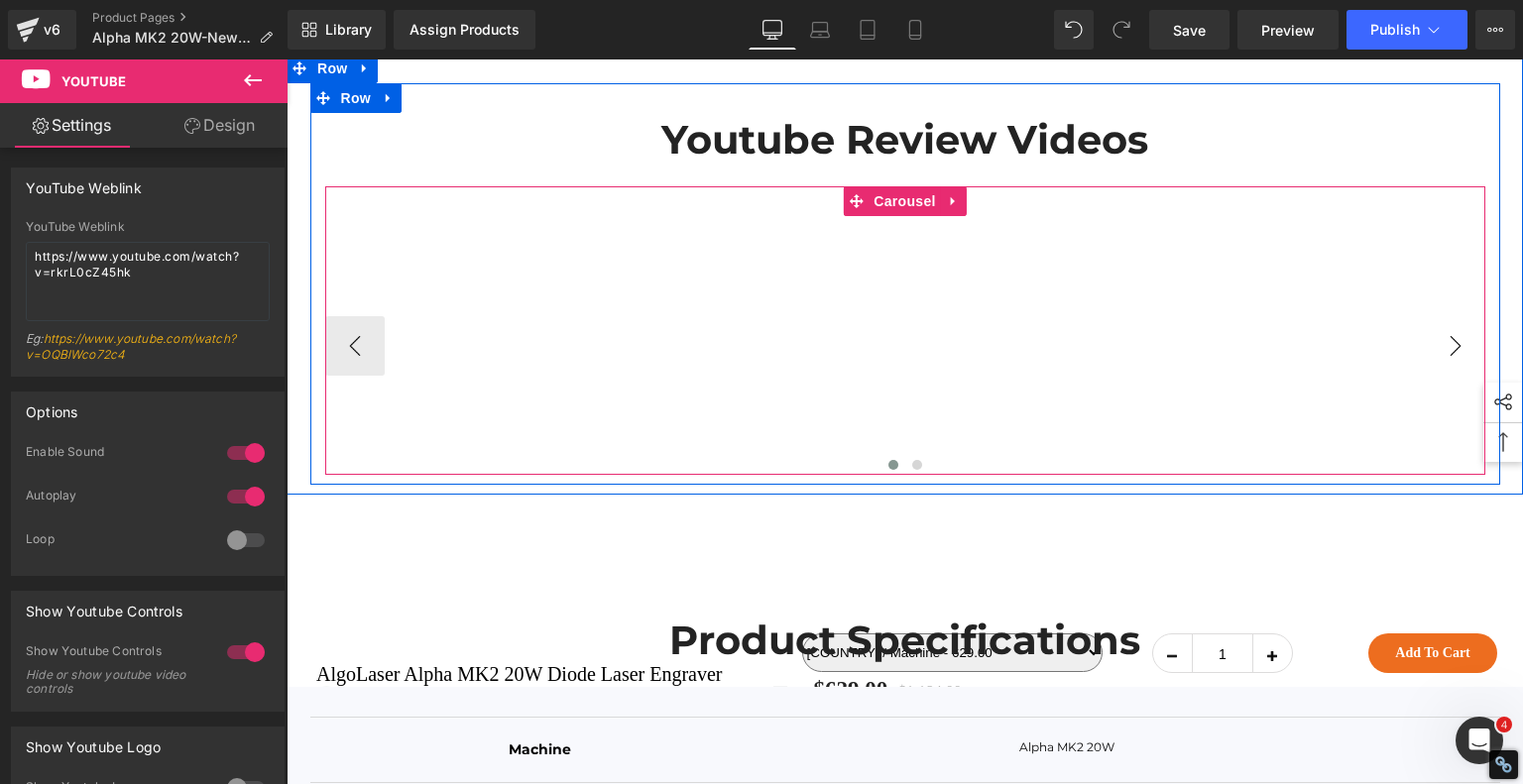 click on "›" at bounding box center (1456, 346) 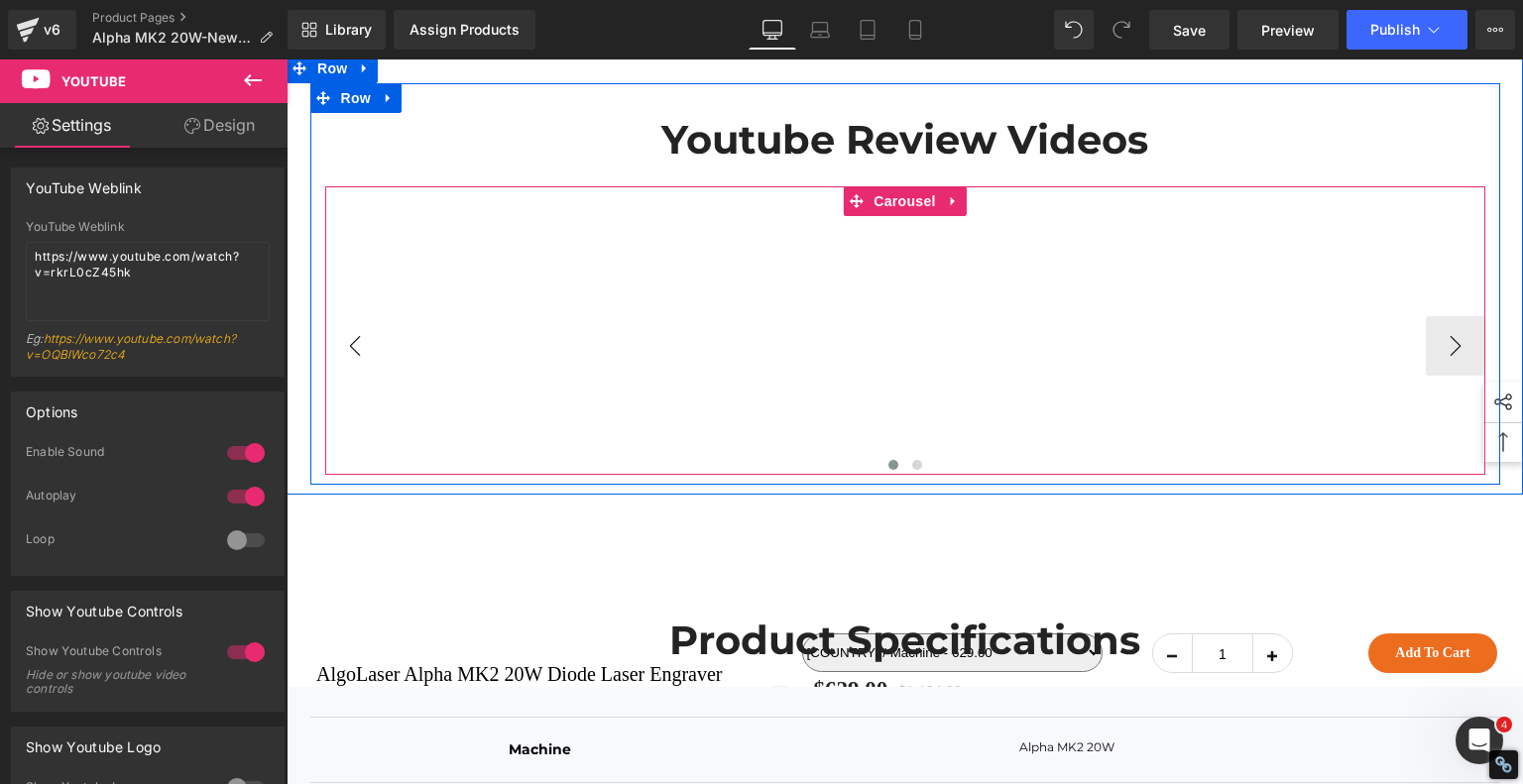click on "‹" at bounding box center [355, 346] 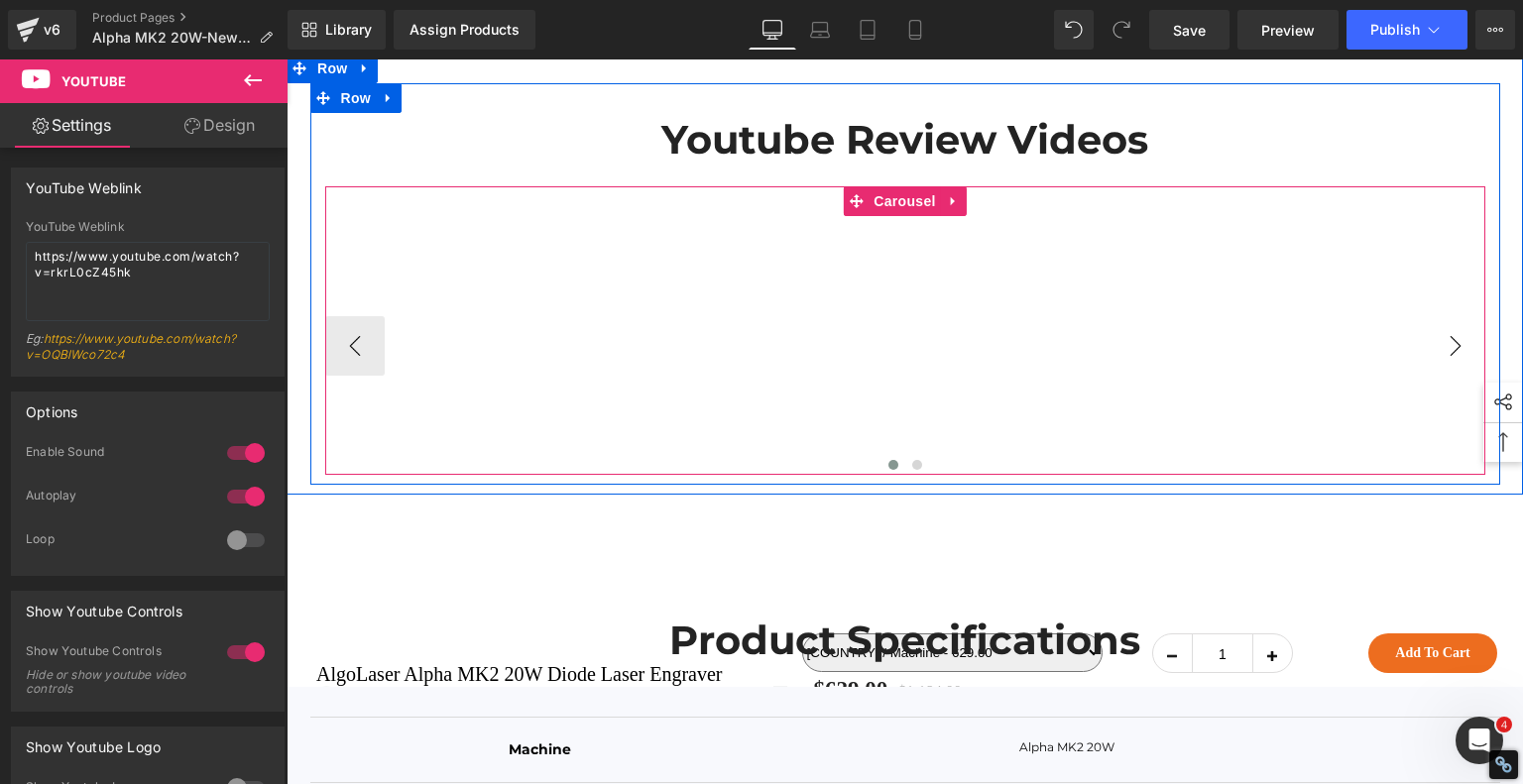 click on "›" at bounding box center (1456, 346) 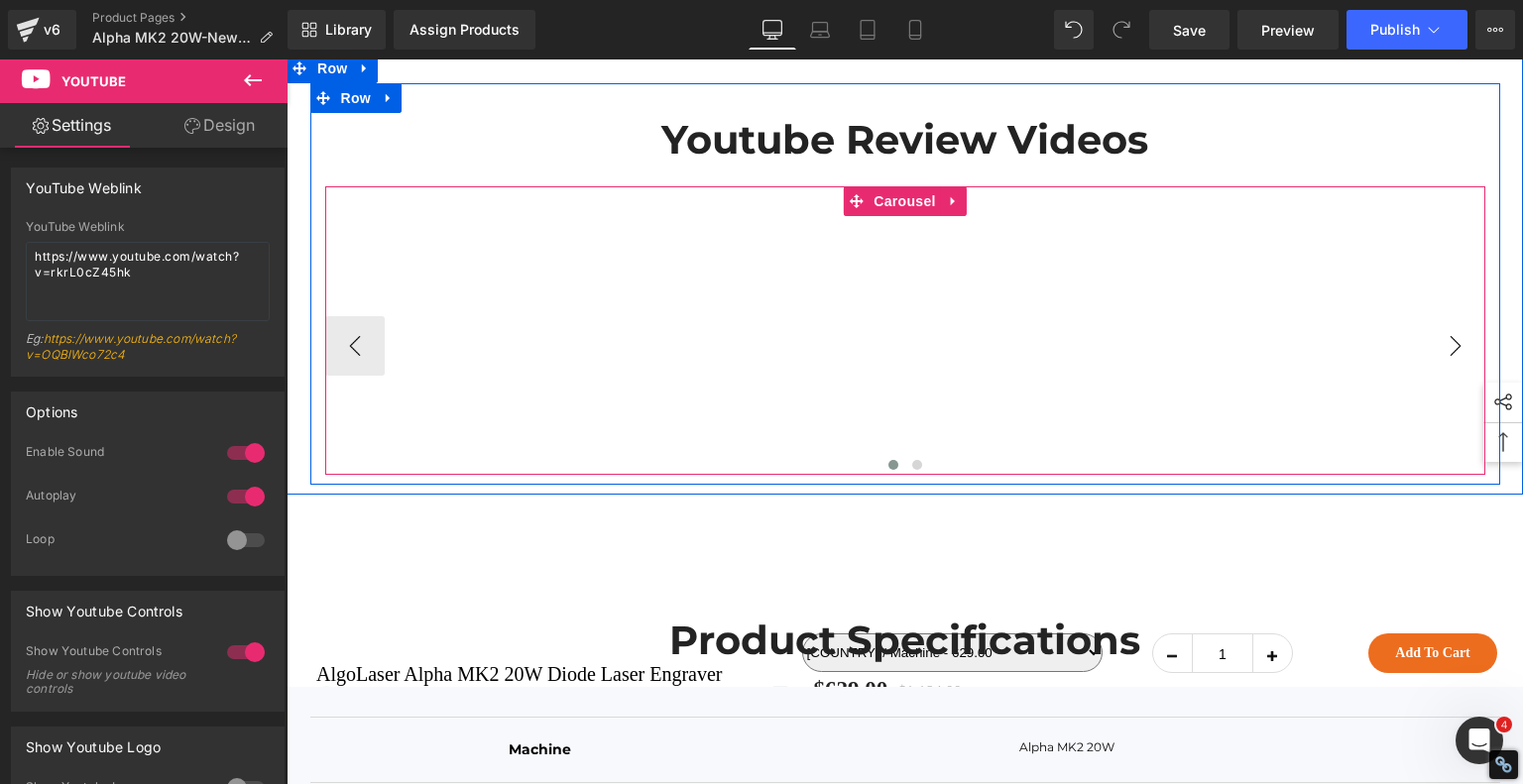 click on "›" at bounding box center (1456, 346) 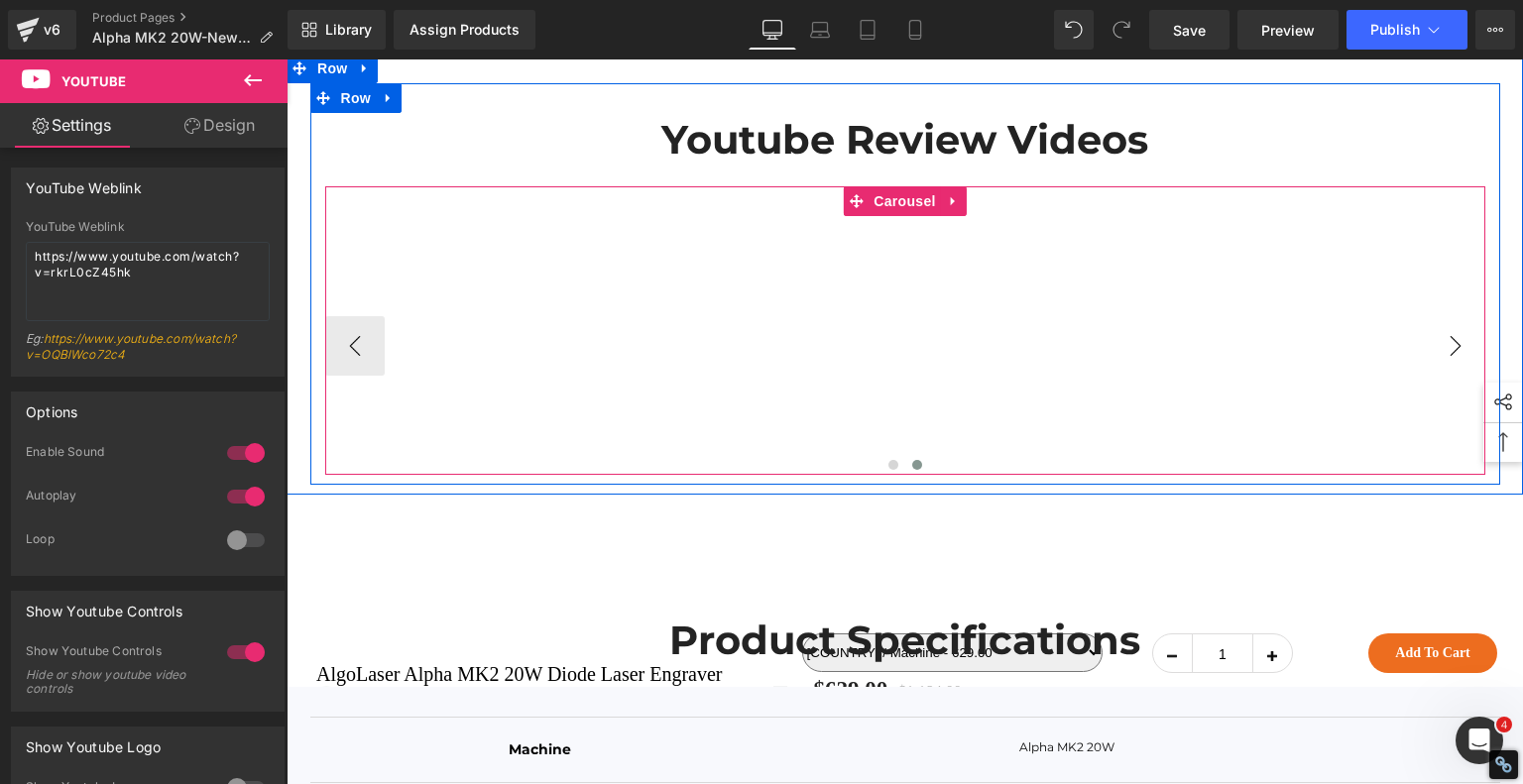 click on "›" at bounding box center [1456, 346] 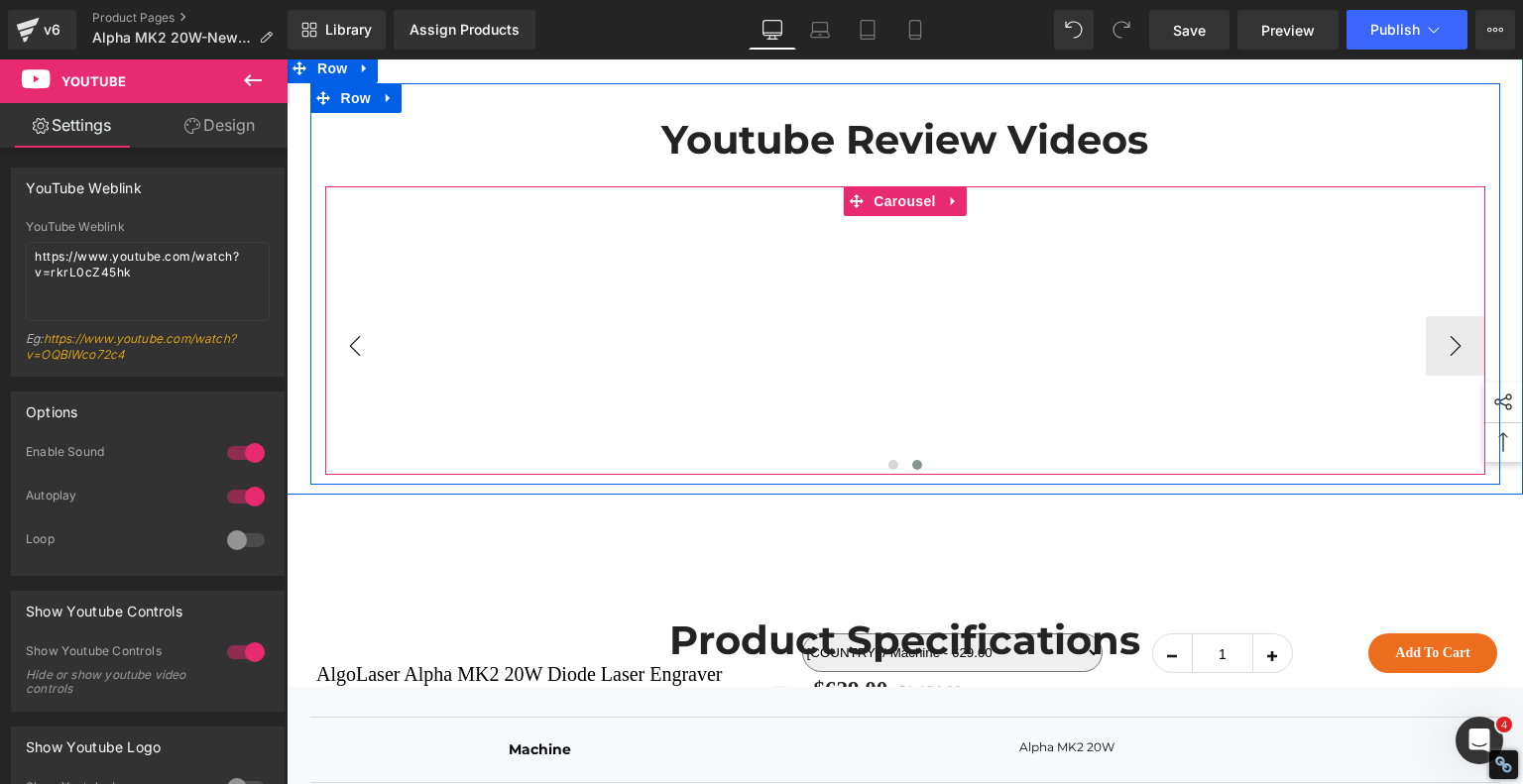click on "‹" at bounding box center [355, 346] 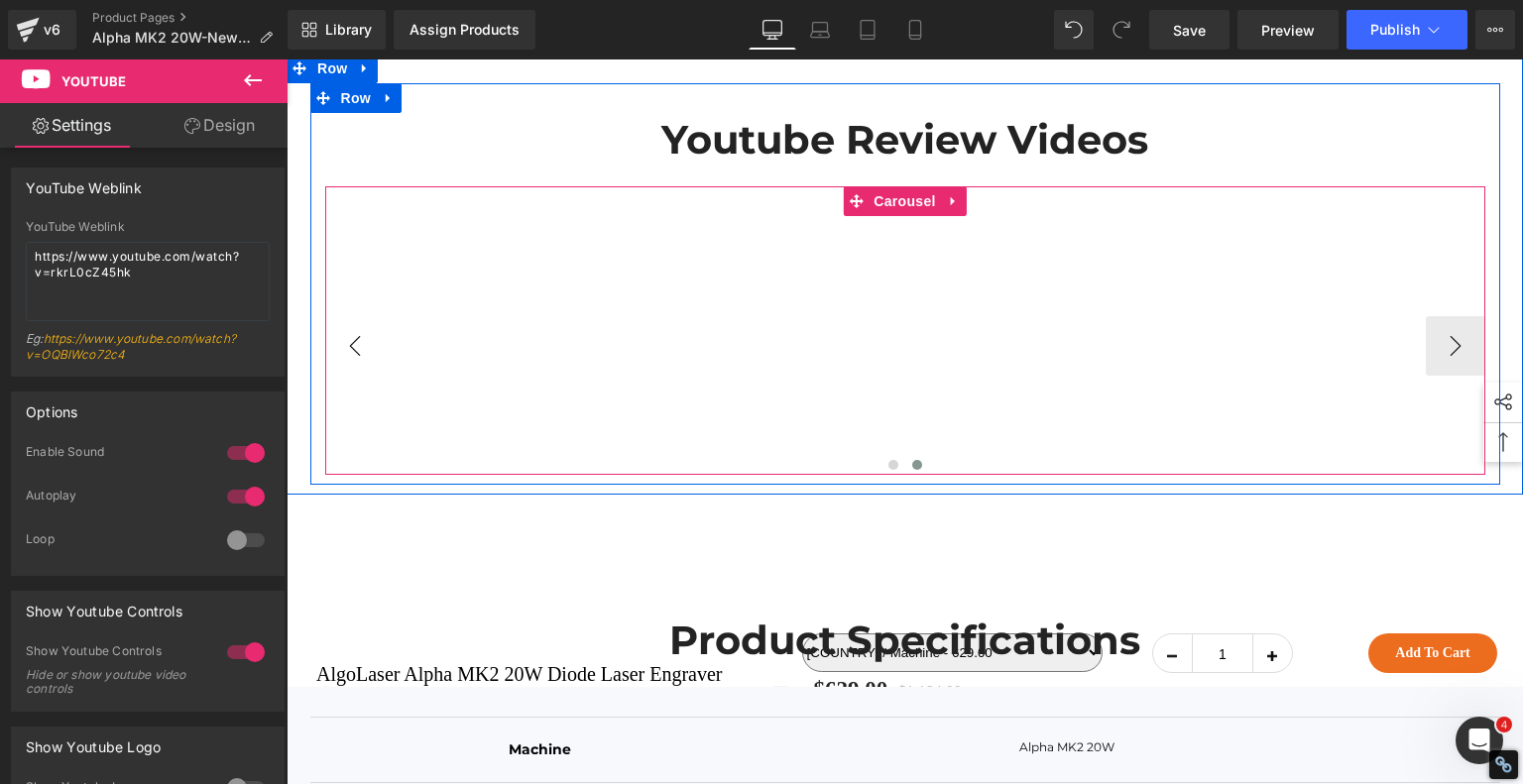 click on "‹" at bounding box center [355, 346] 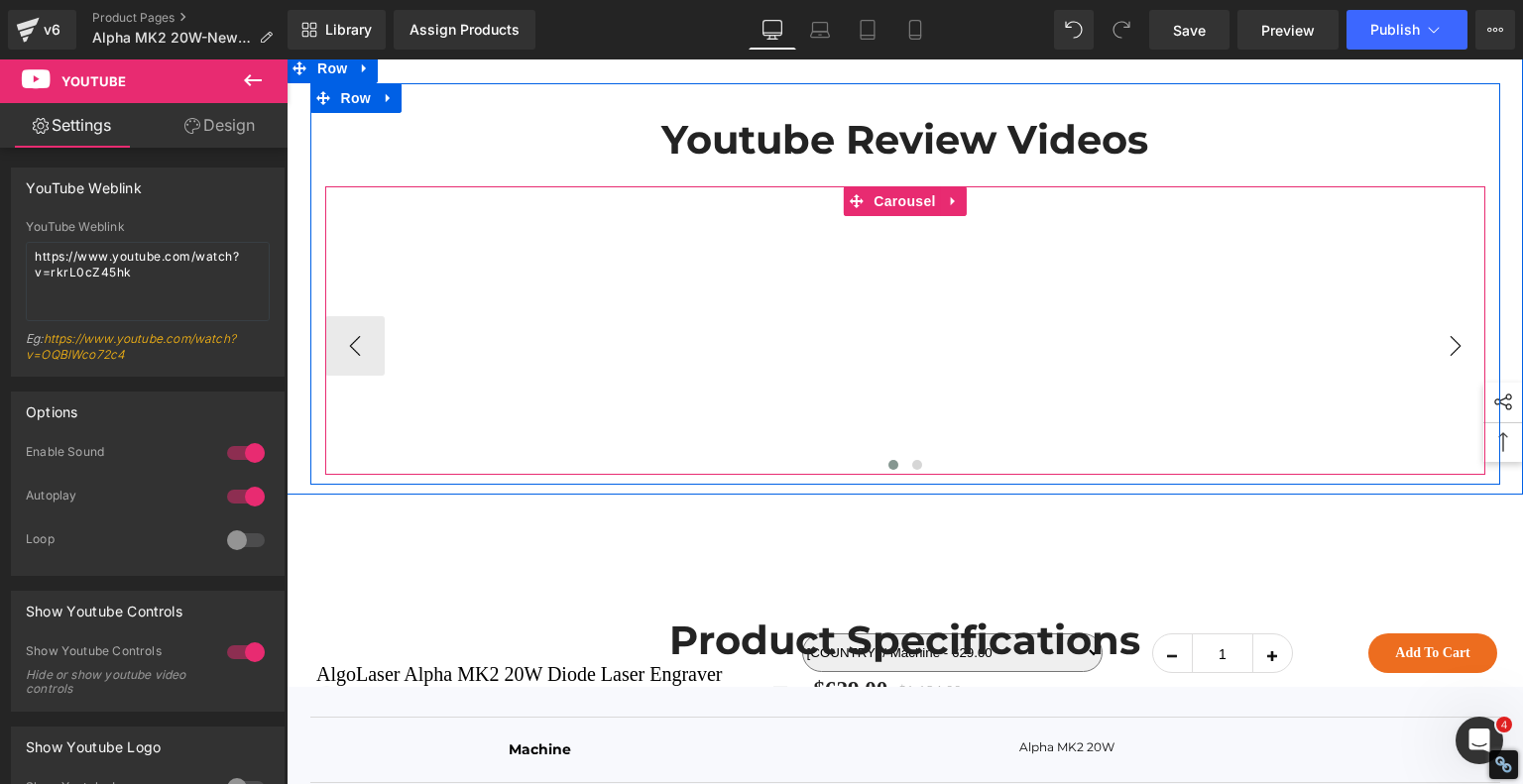 click on "›" at bounding box center [1456, 346] 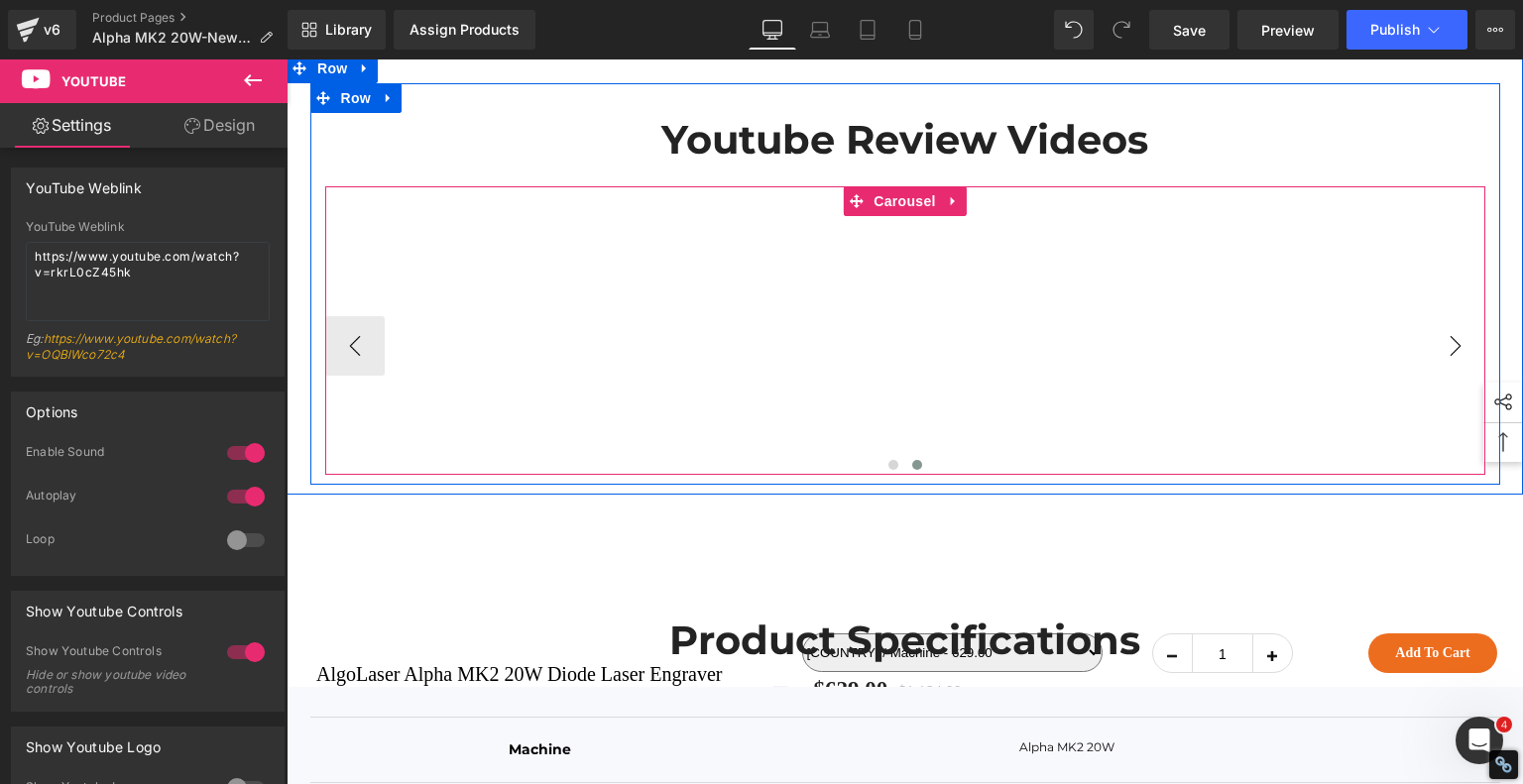 click on "›" at bounding box center [1456, 346] 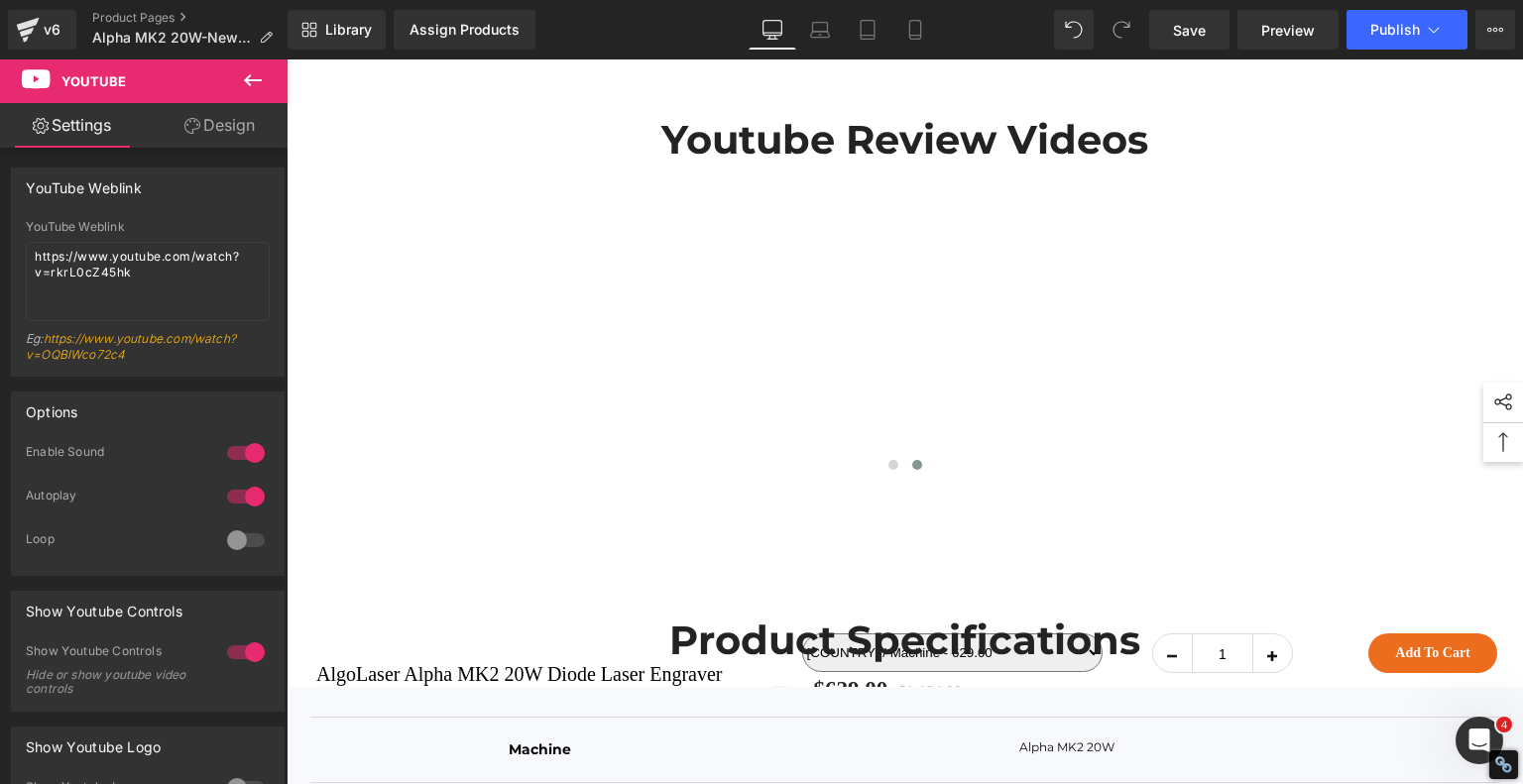 click on "Home / Product Title Breadcrumbs         Row" at bounding box center (904, -4769) 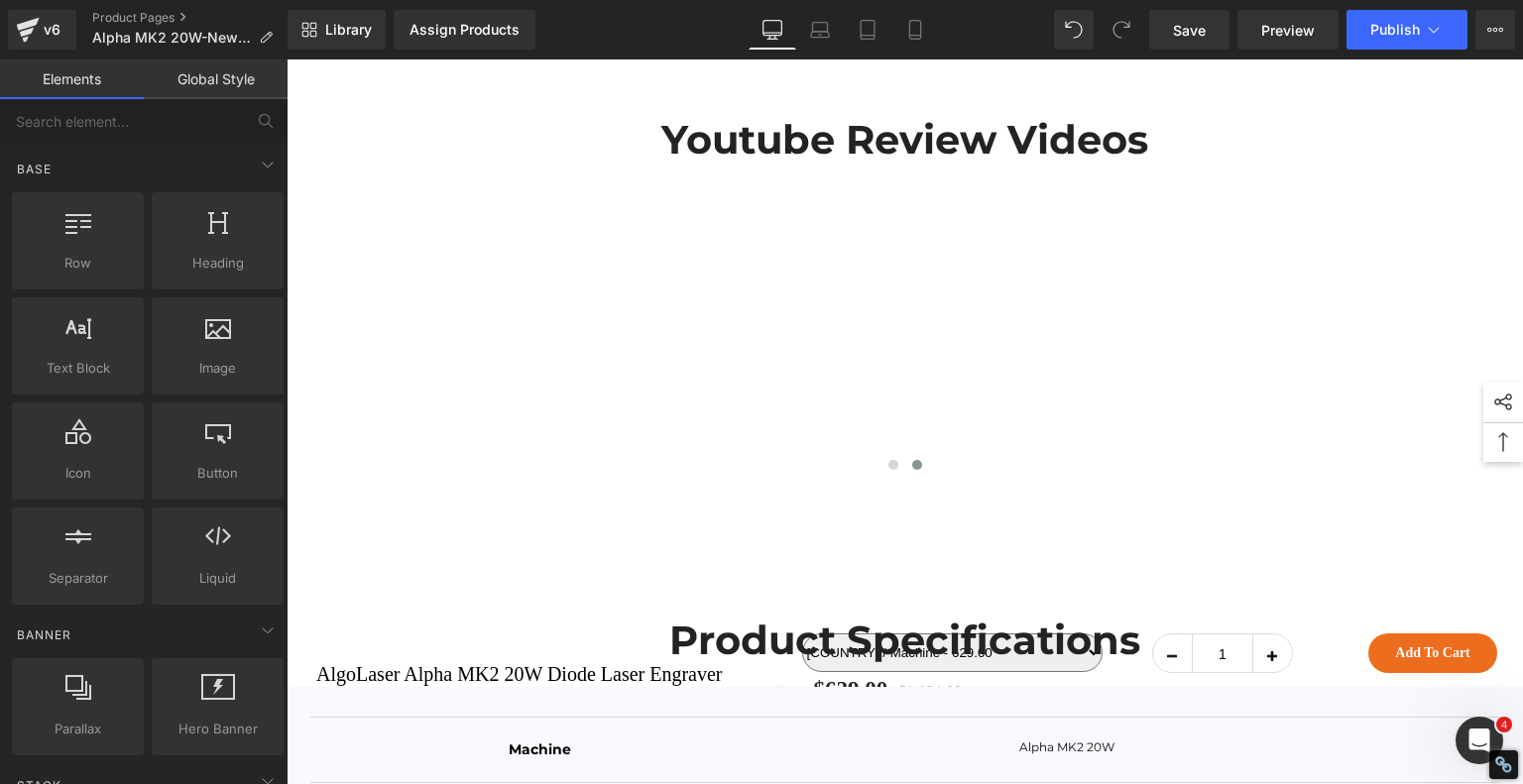 click on "Home / Product Title Breadcrumbs         Row" at bounding box center [904, -4769] 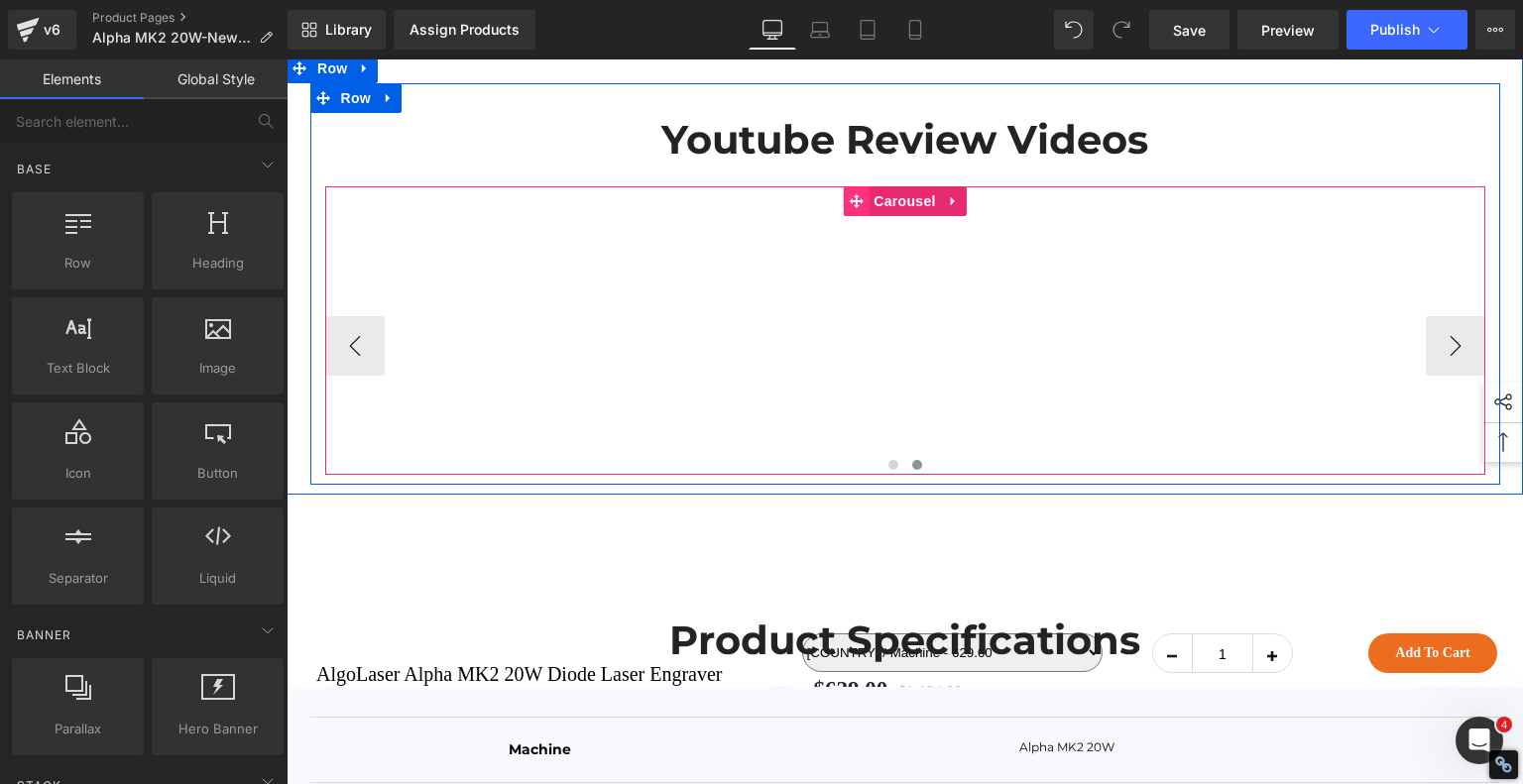 click at bounding box center [856, 201] 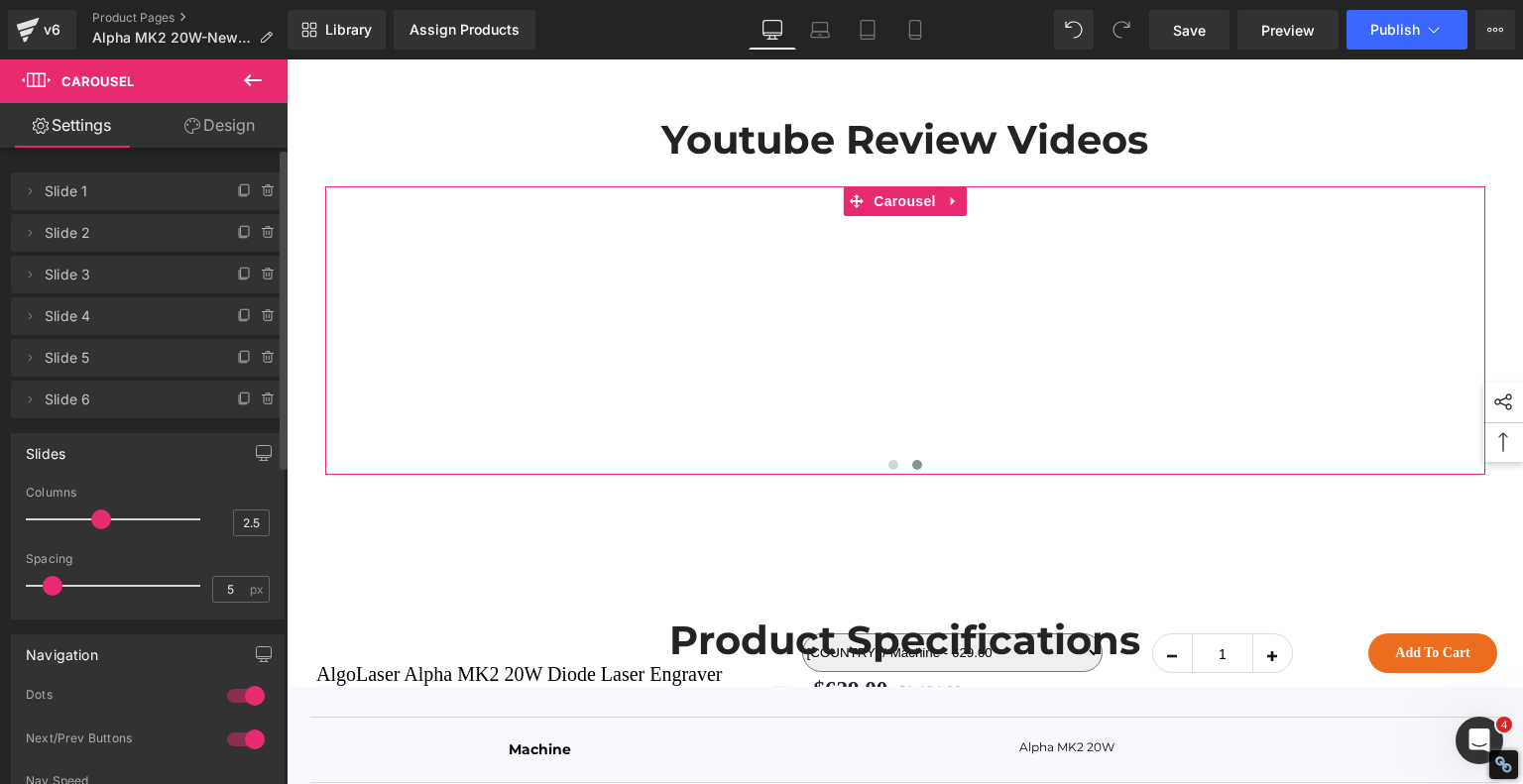 click on "Slide 6" at bounding box center (128, 399) 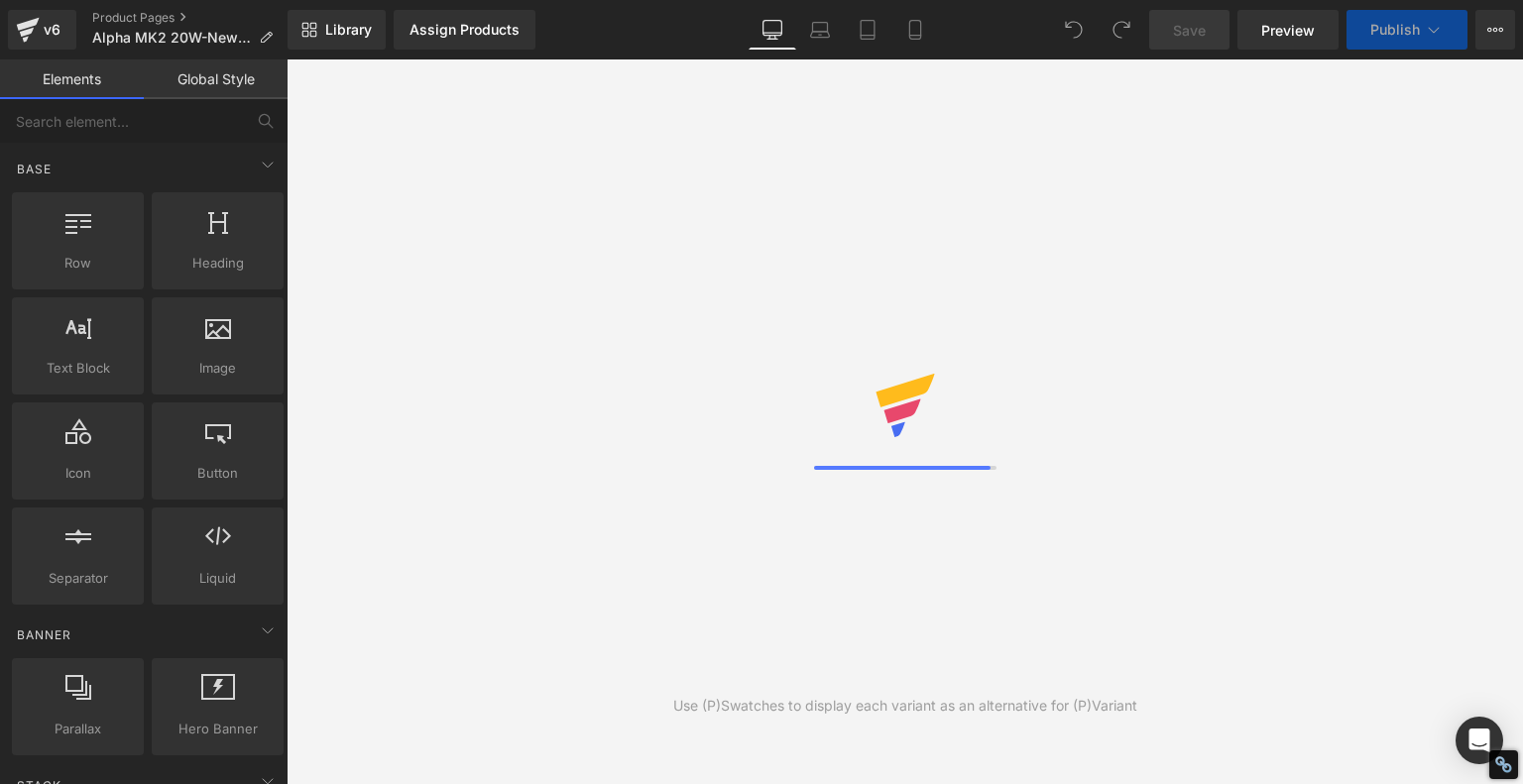 scroll, scrollTop: 0, scrollLeft: 0, axis: both 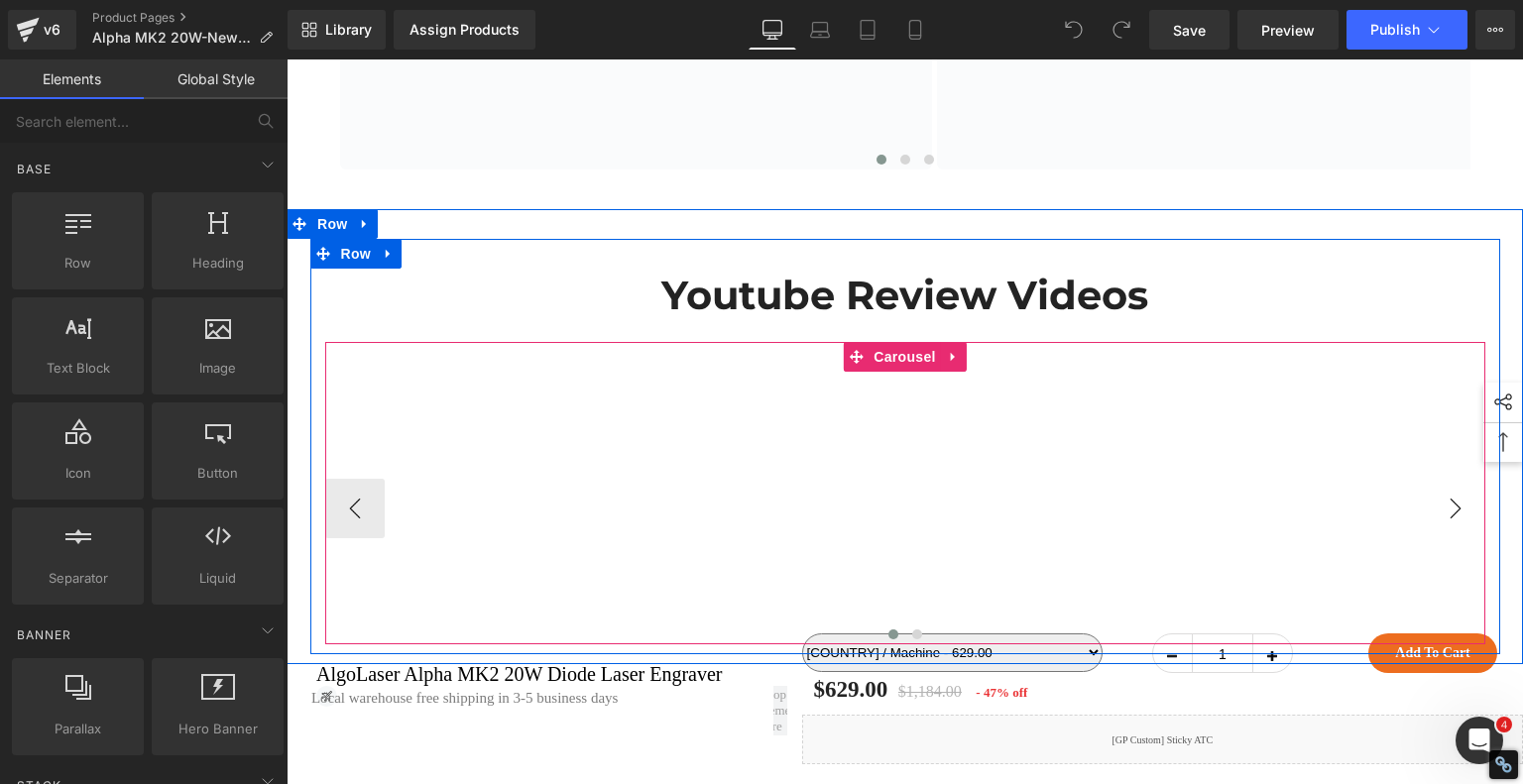 click on "›" at bounding box center [1456, 508] 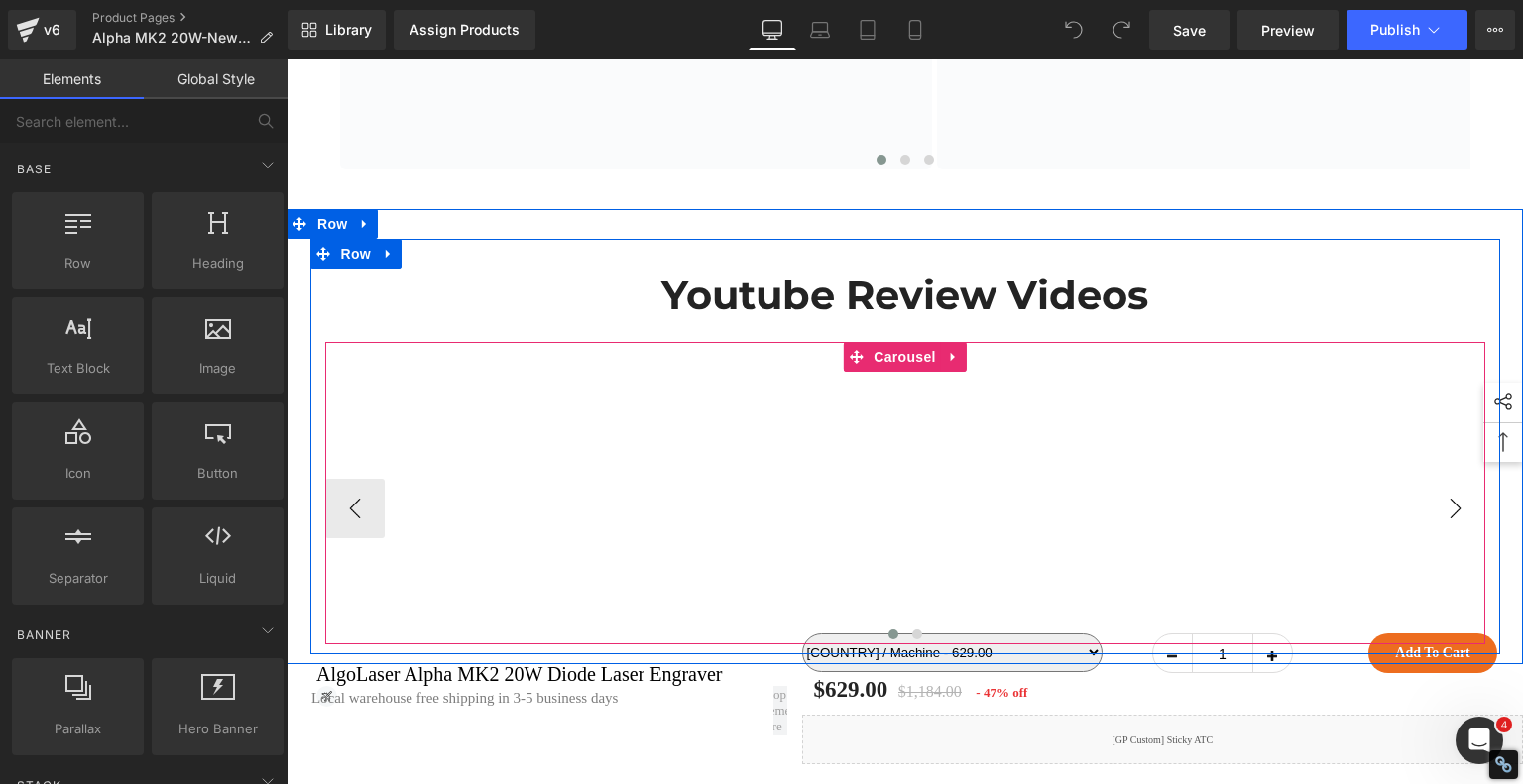 click on "›" at bounding box center [1456, 508] 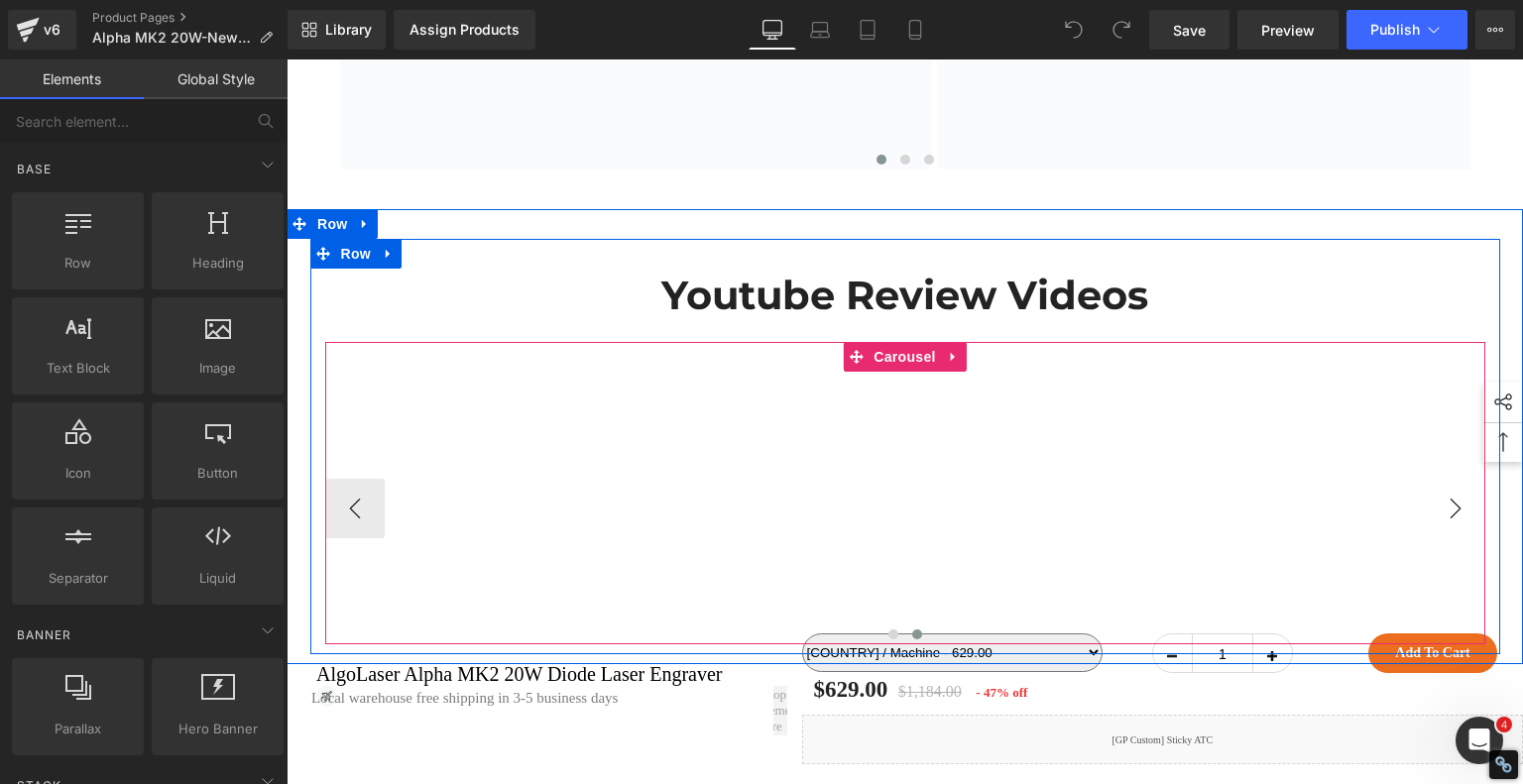 click on "›" at bounding box center (1456, 508) 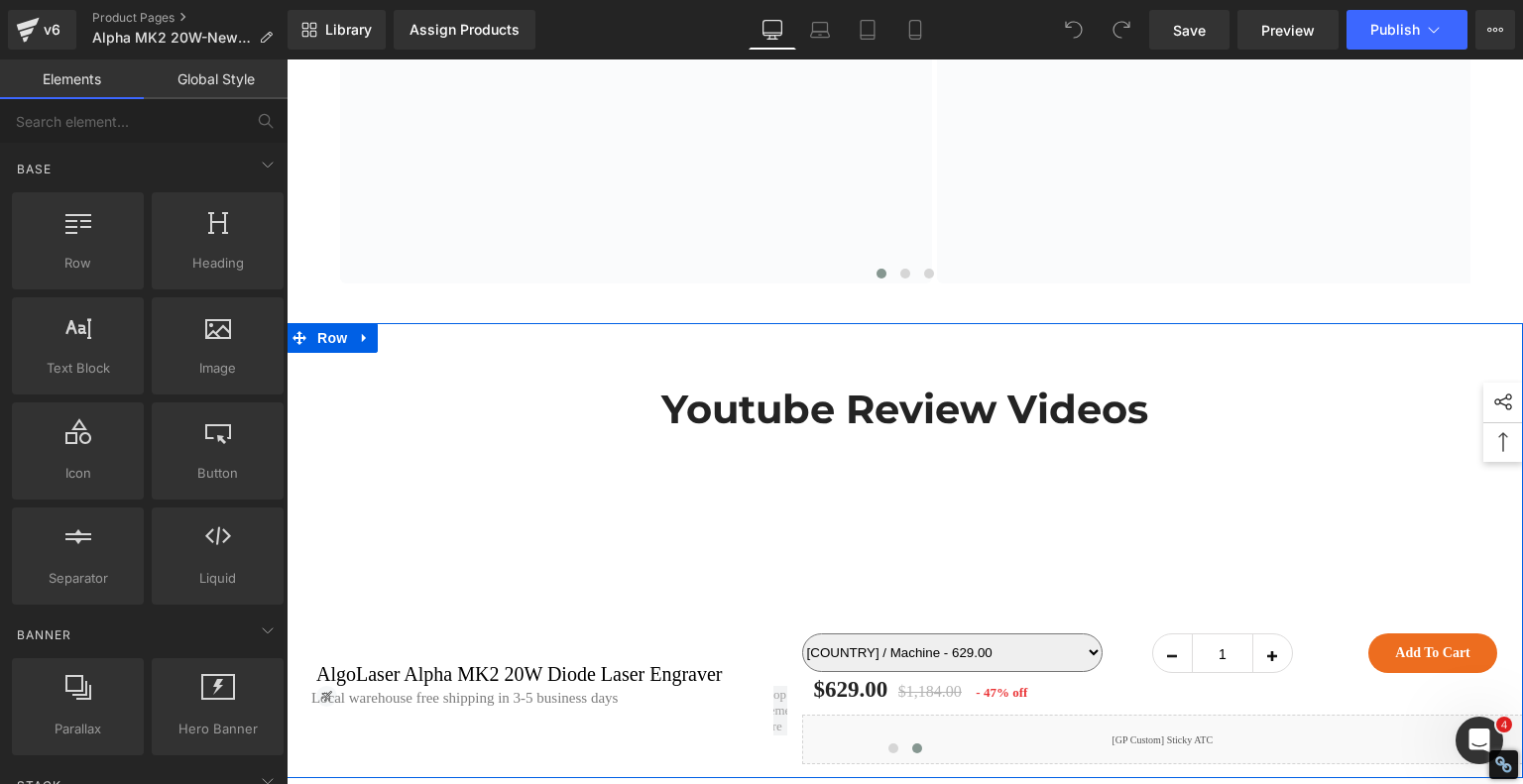 scroll, scrollTop: 13621, scrollLeft: 0, axis: vertical 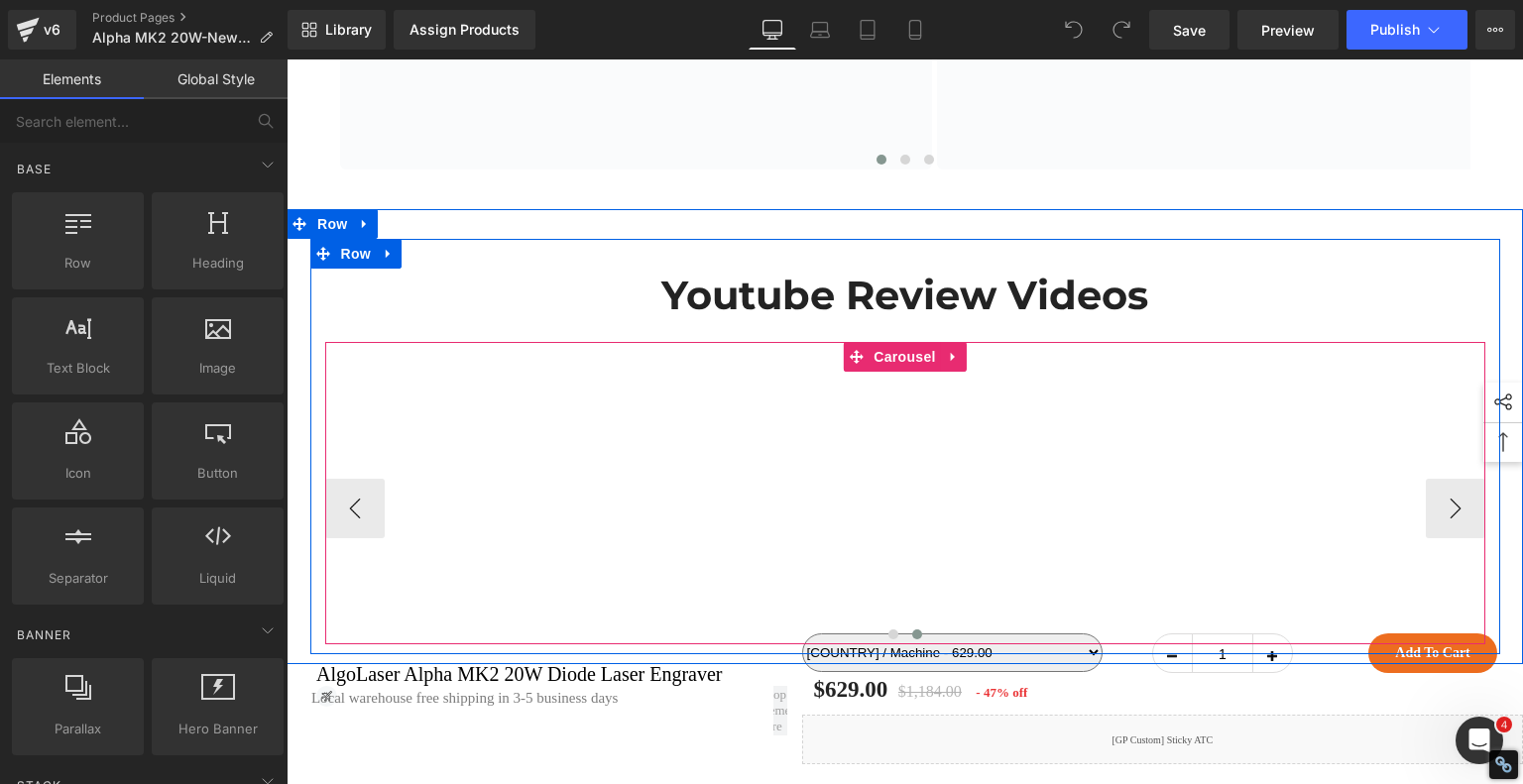 click on "›" at bounding box center [1456, 508] 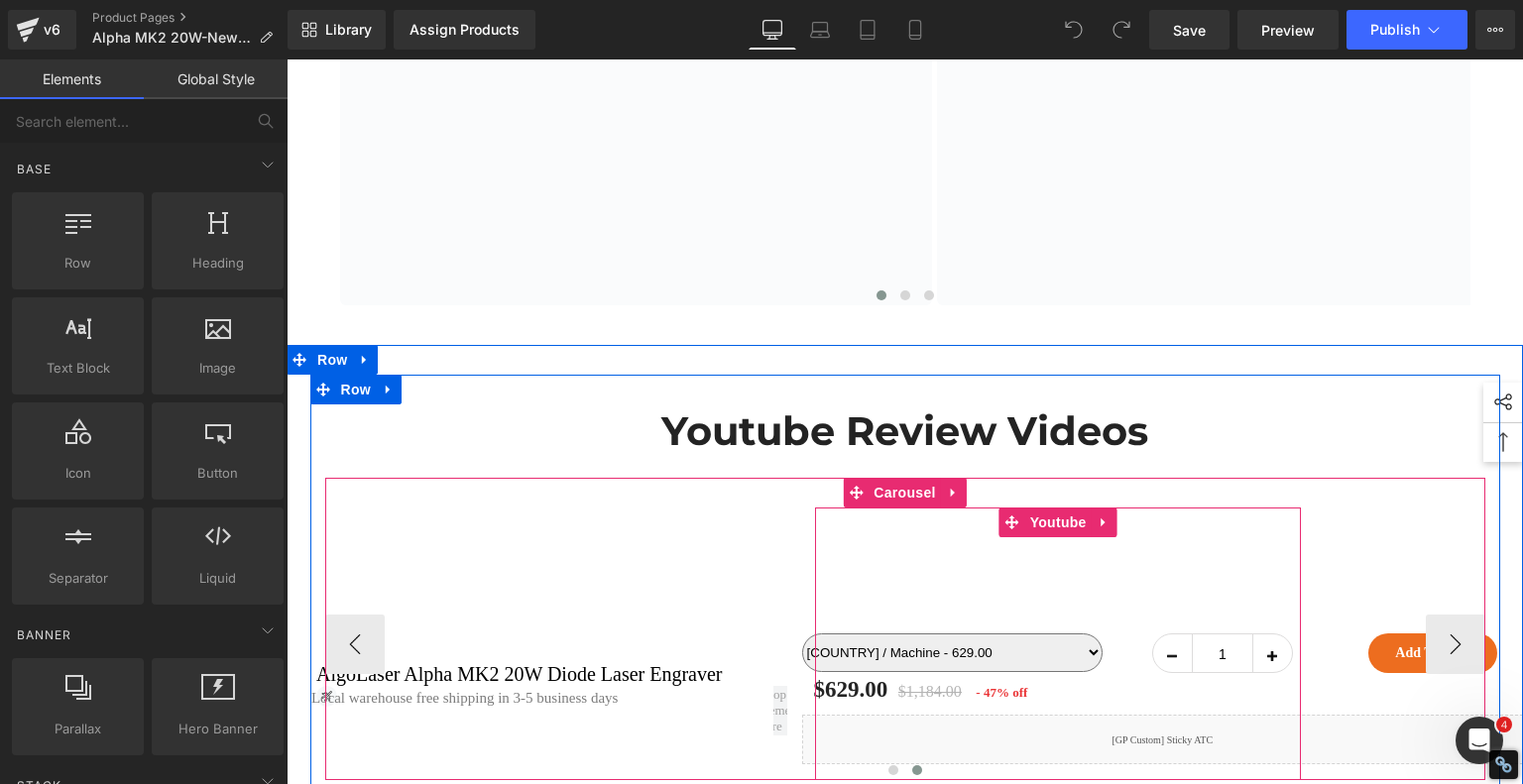 scroll, scrollTop: 13225, scrollLeft: 0, axis: vertical 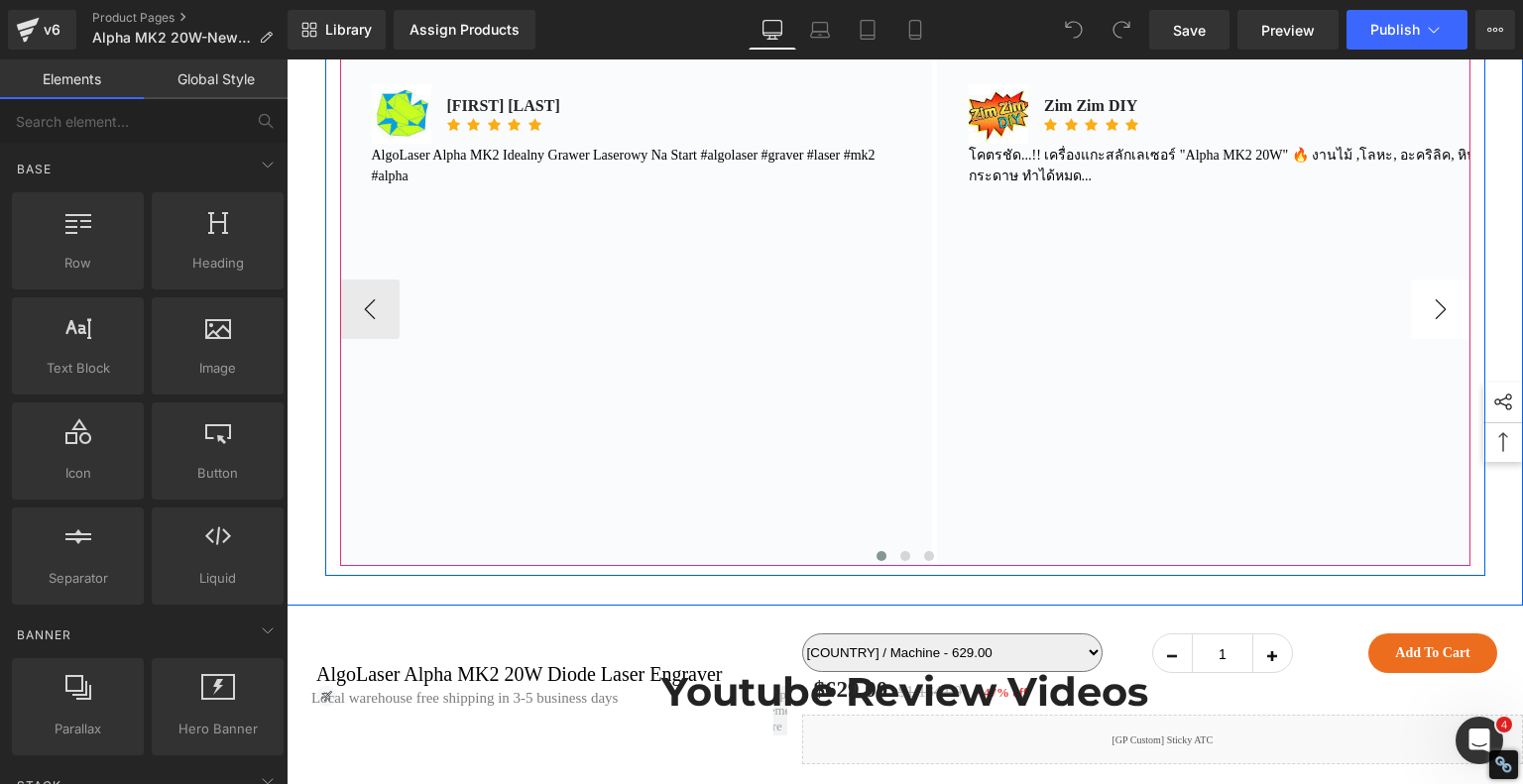 click on "›" at bounding box center (1441, 309) 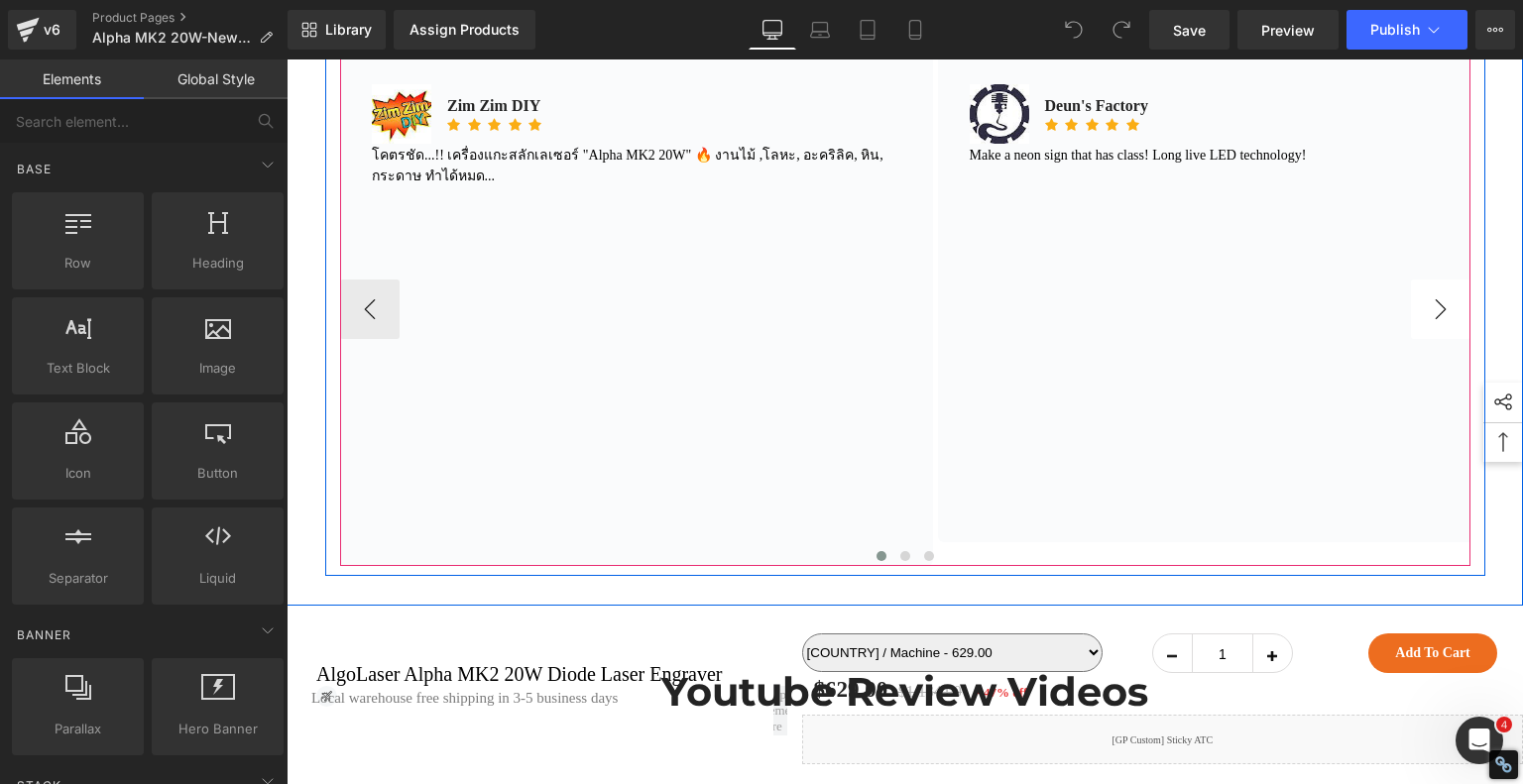 click on "›" at bounding box center (1441, 309) 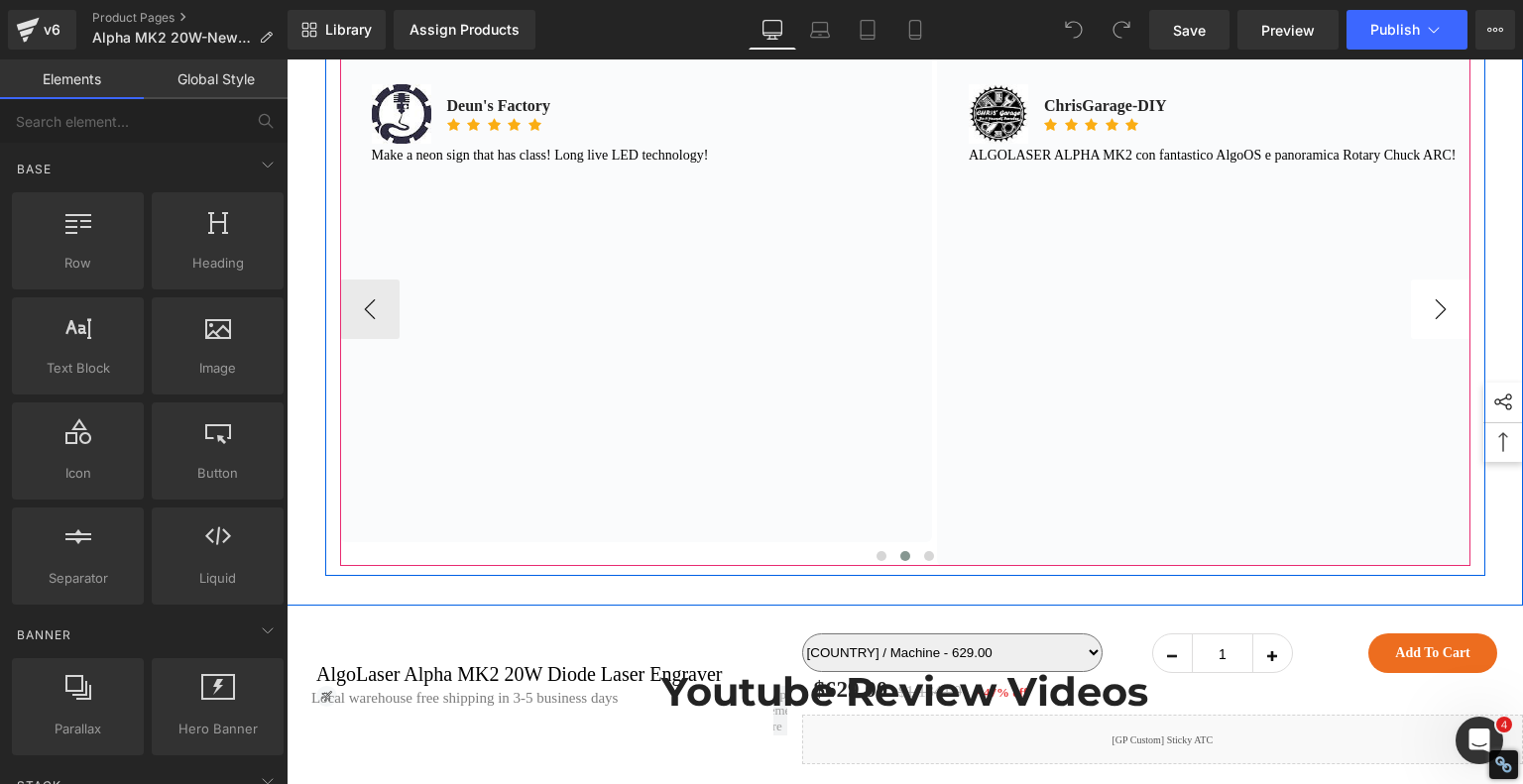 click on "›" at bounding box center (1441, 309) 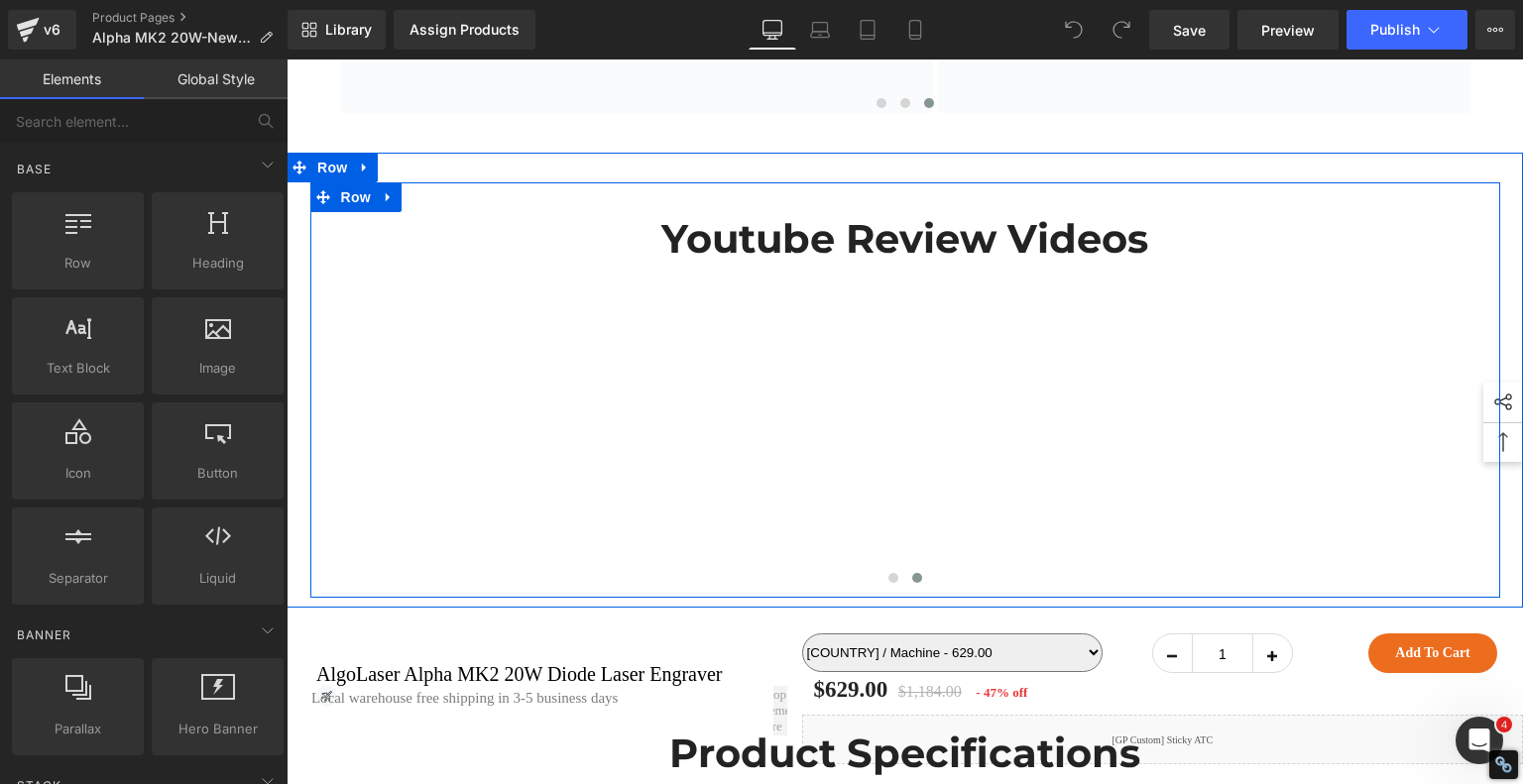 scroll, scrollTop: 13720, scrollLeft: 0, axis: vertical 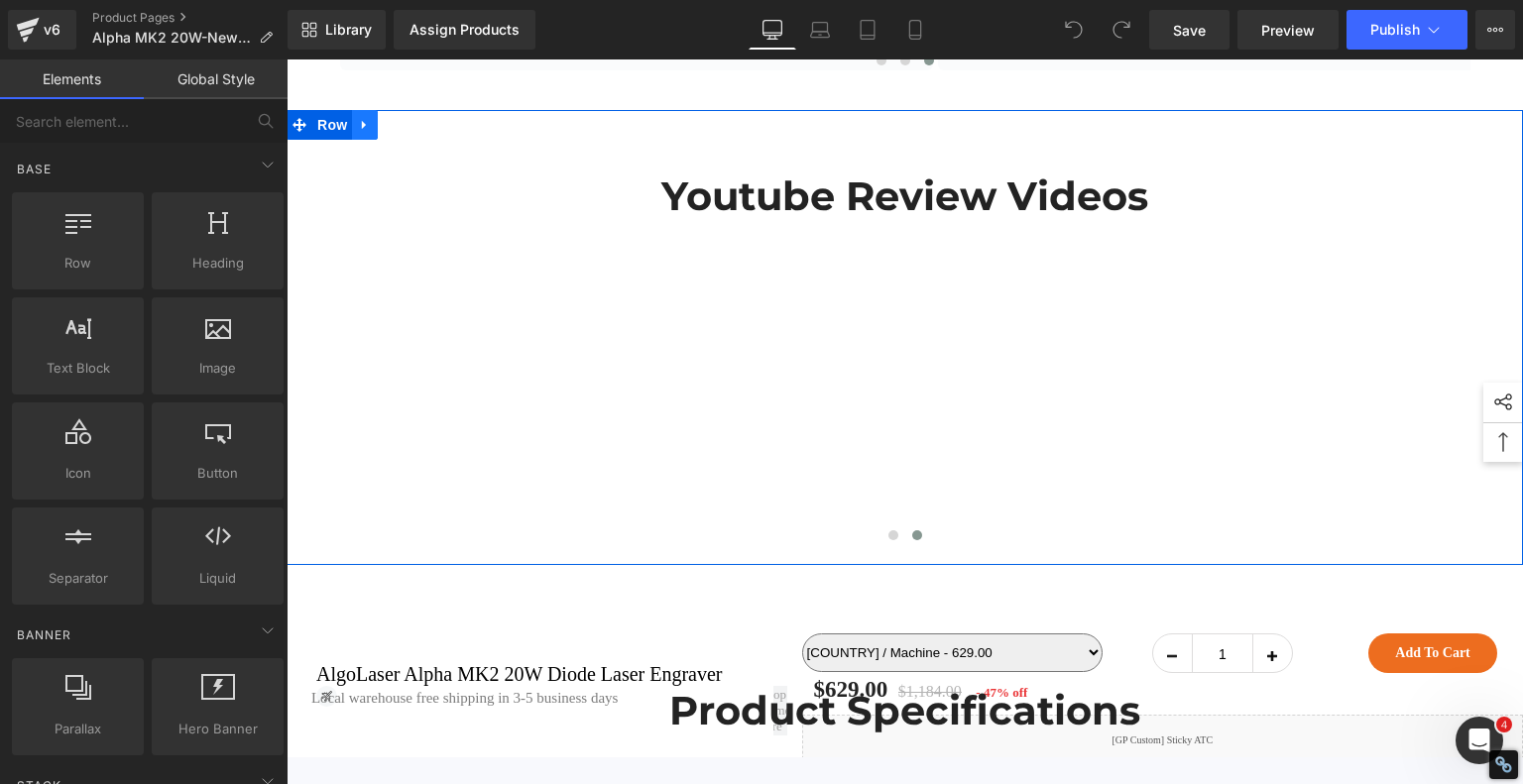 click 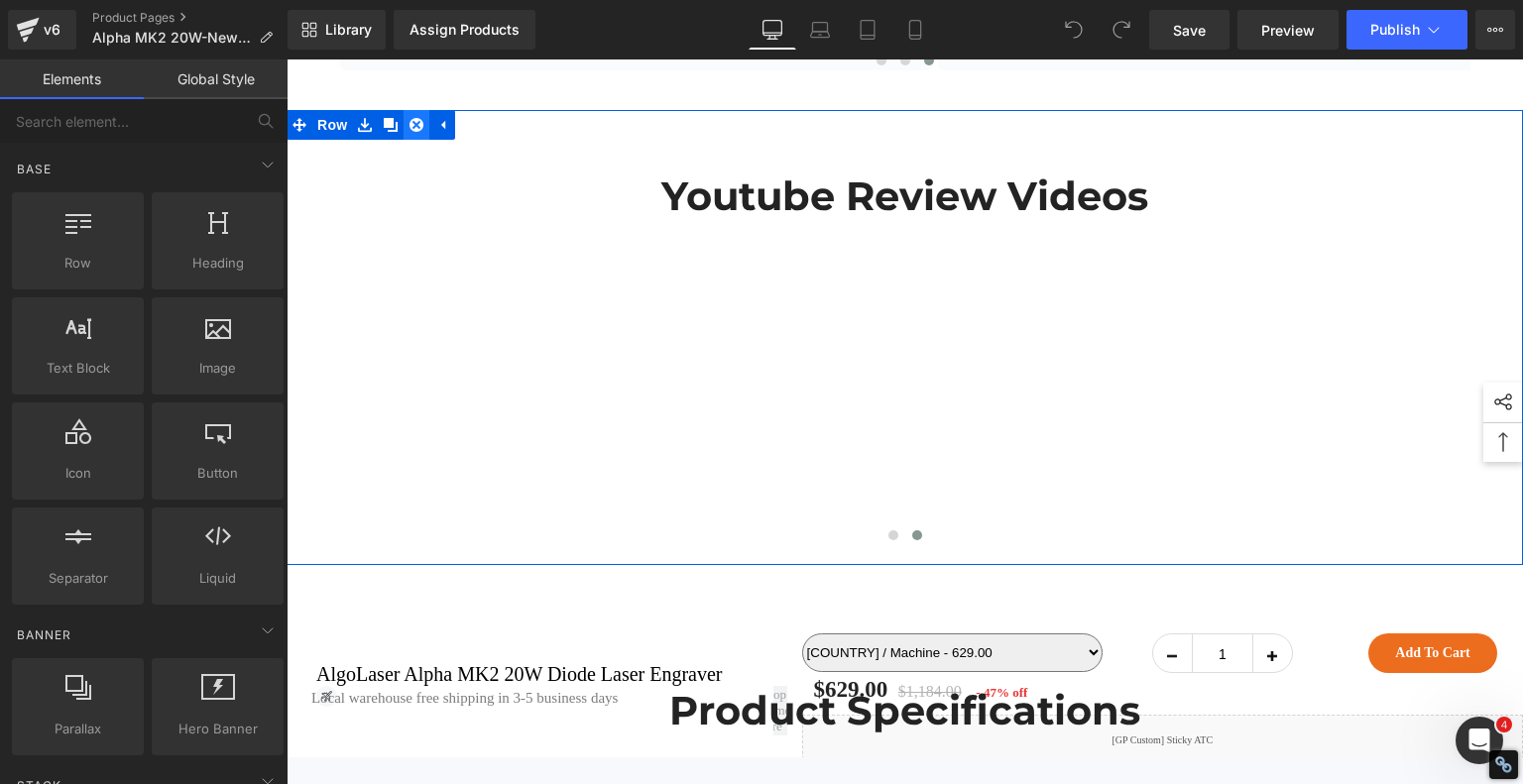 click 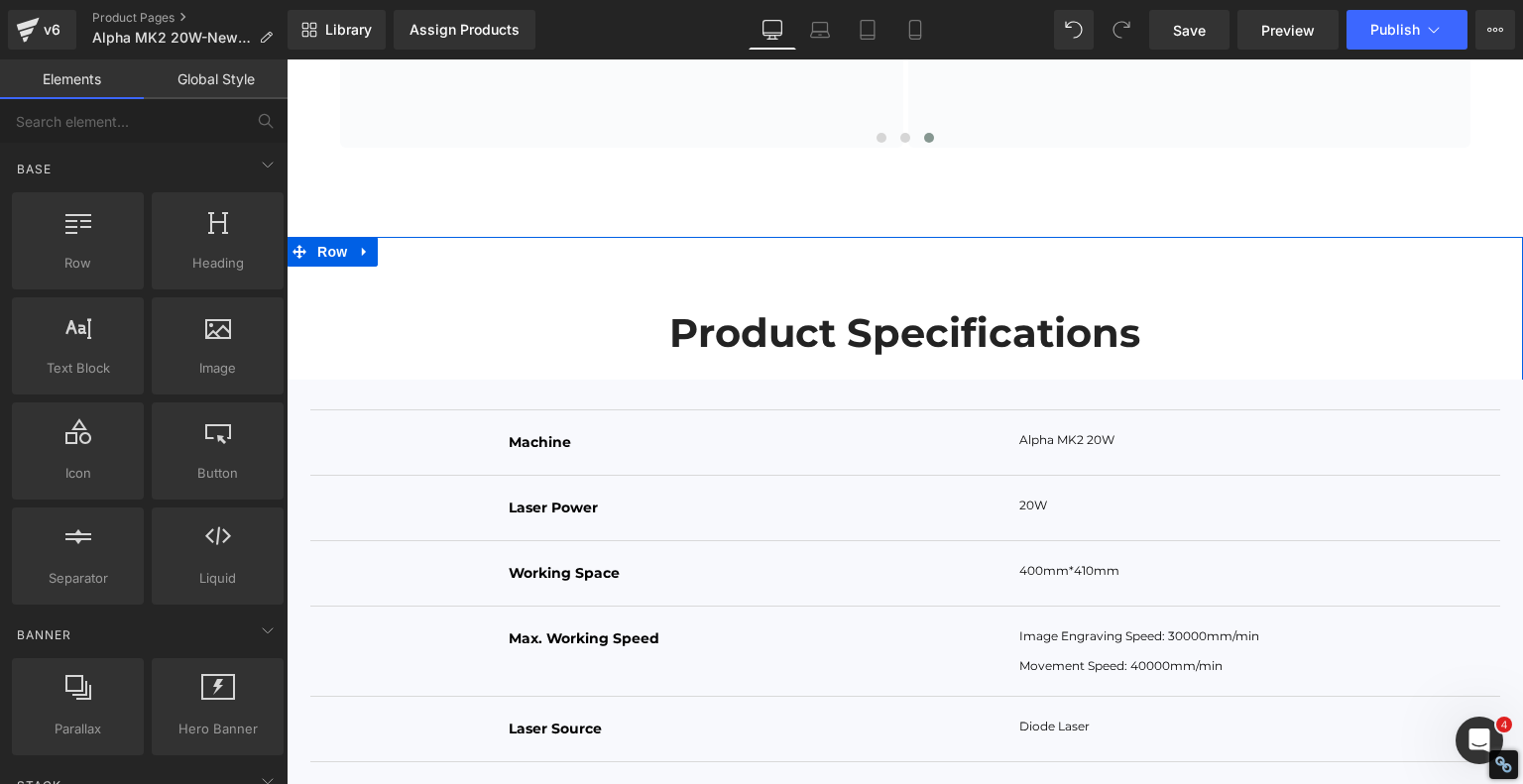 scroll, scrollTop: 13621, scrollLeft: 0, axis: vertical 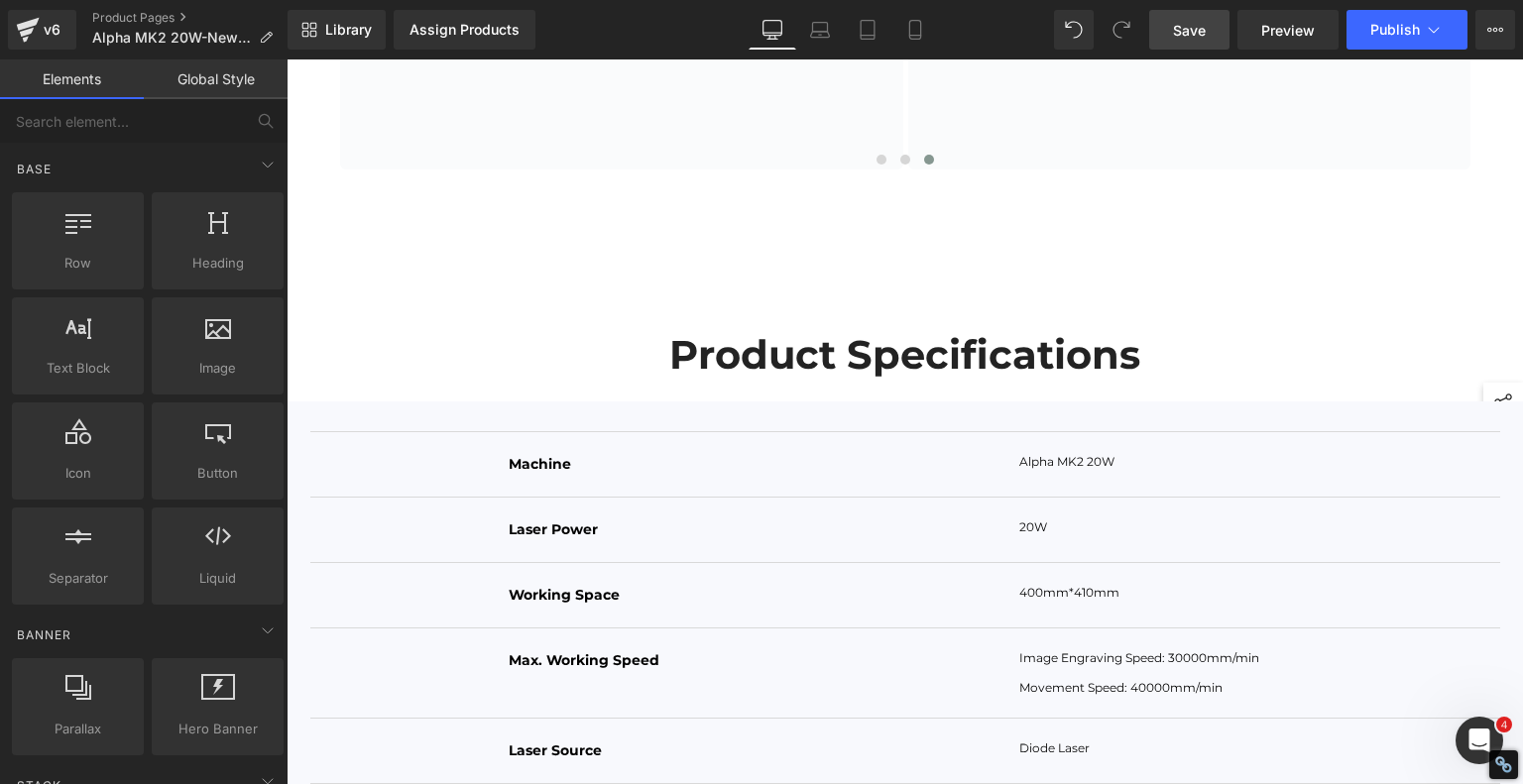drag, startPoint x: 1194, startPoint y: 27, endPoint x: 496, endPoint y: 354, distance: 770.8002 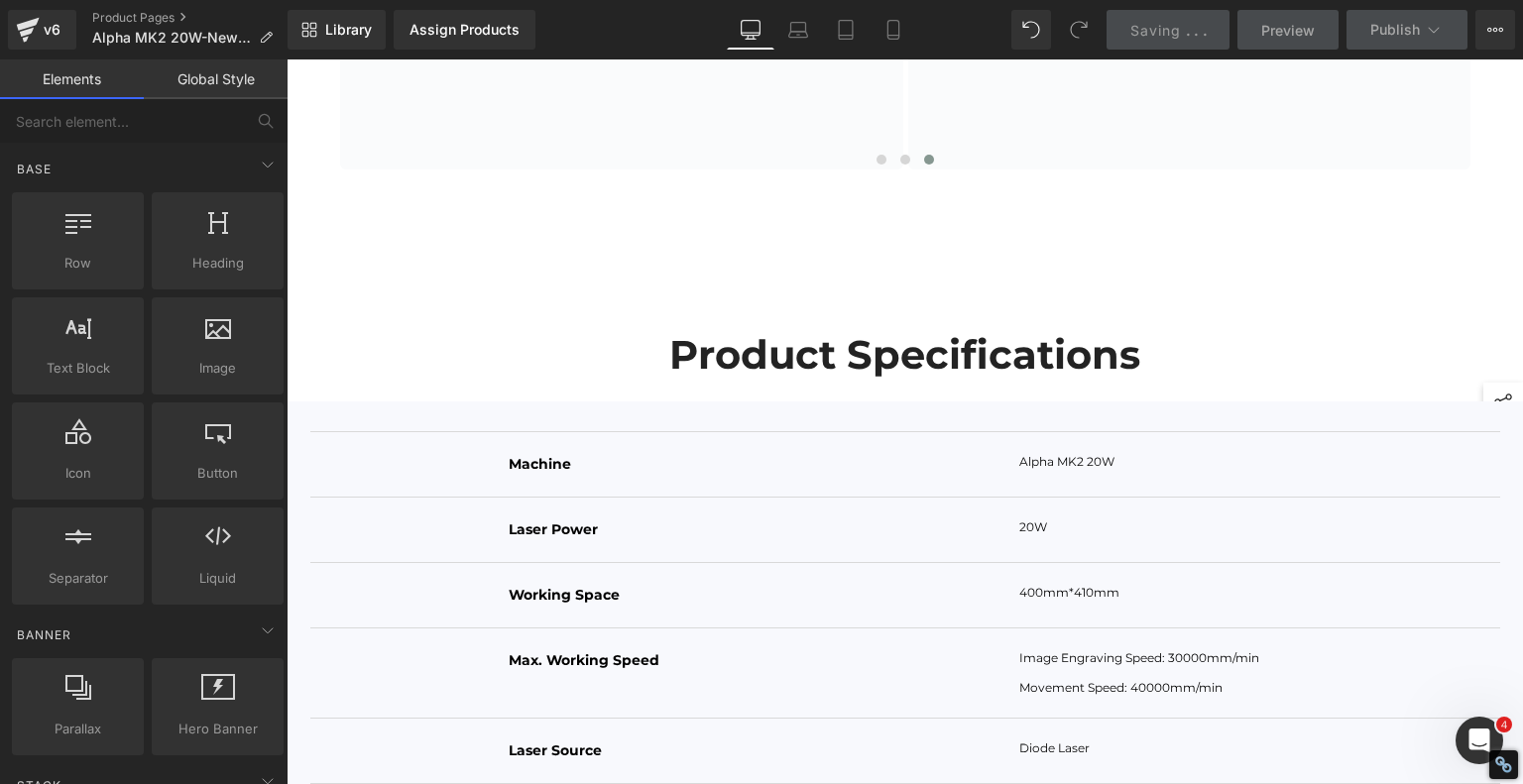 scroll, scrollTop: 13027, scrollLeft: 0, axis: vertical 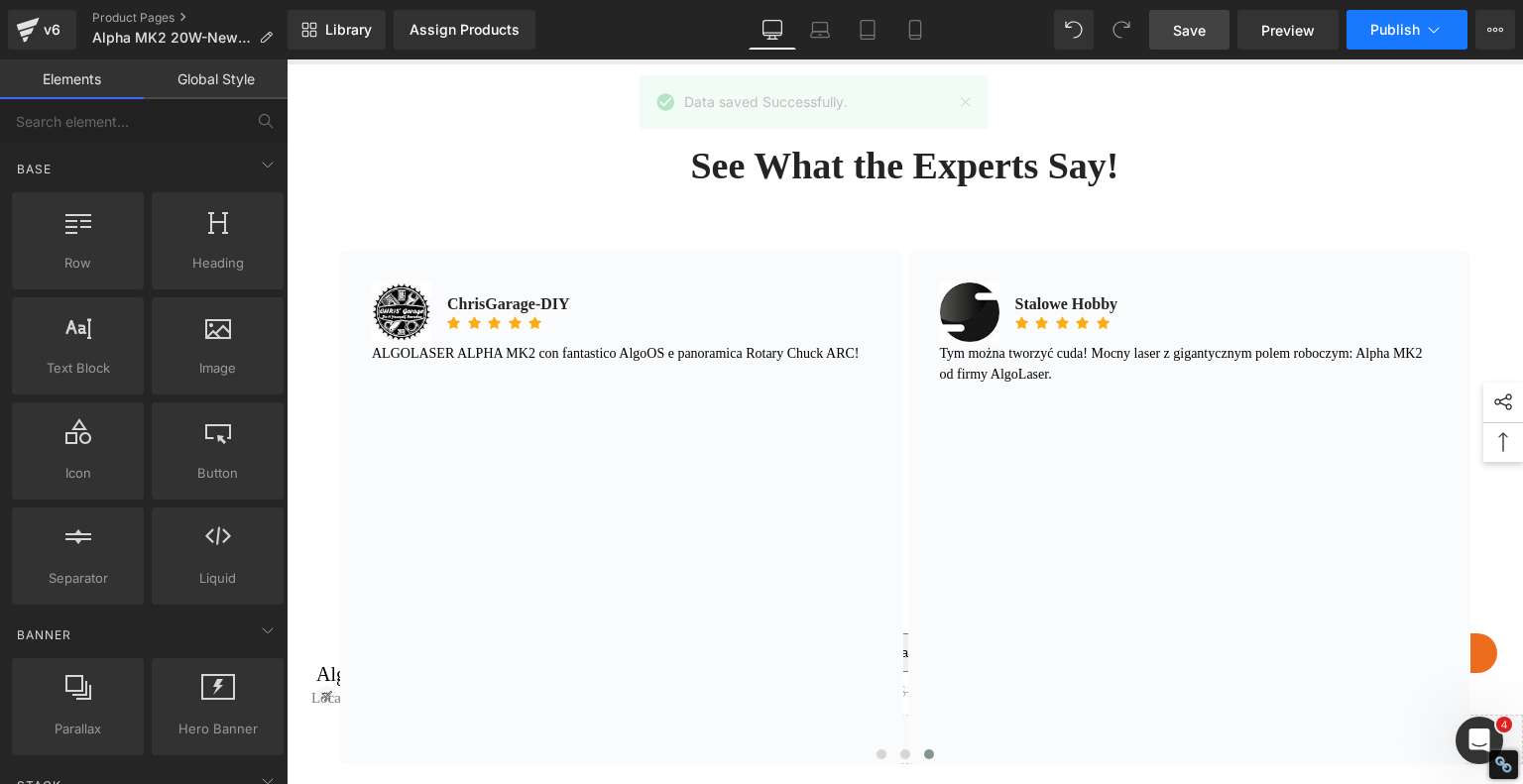 click on "Publish" at bounding box center [1395, 30] 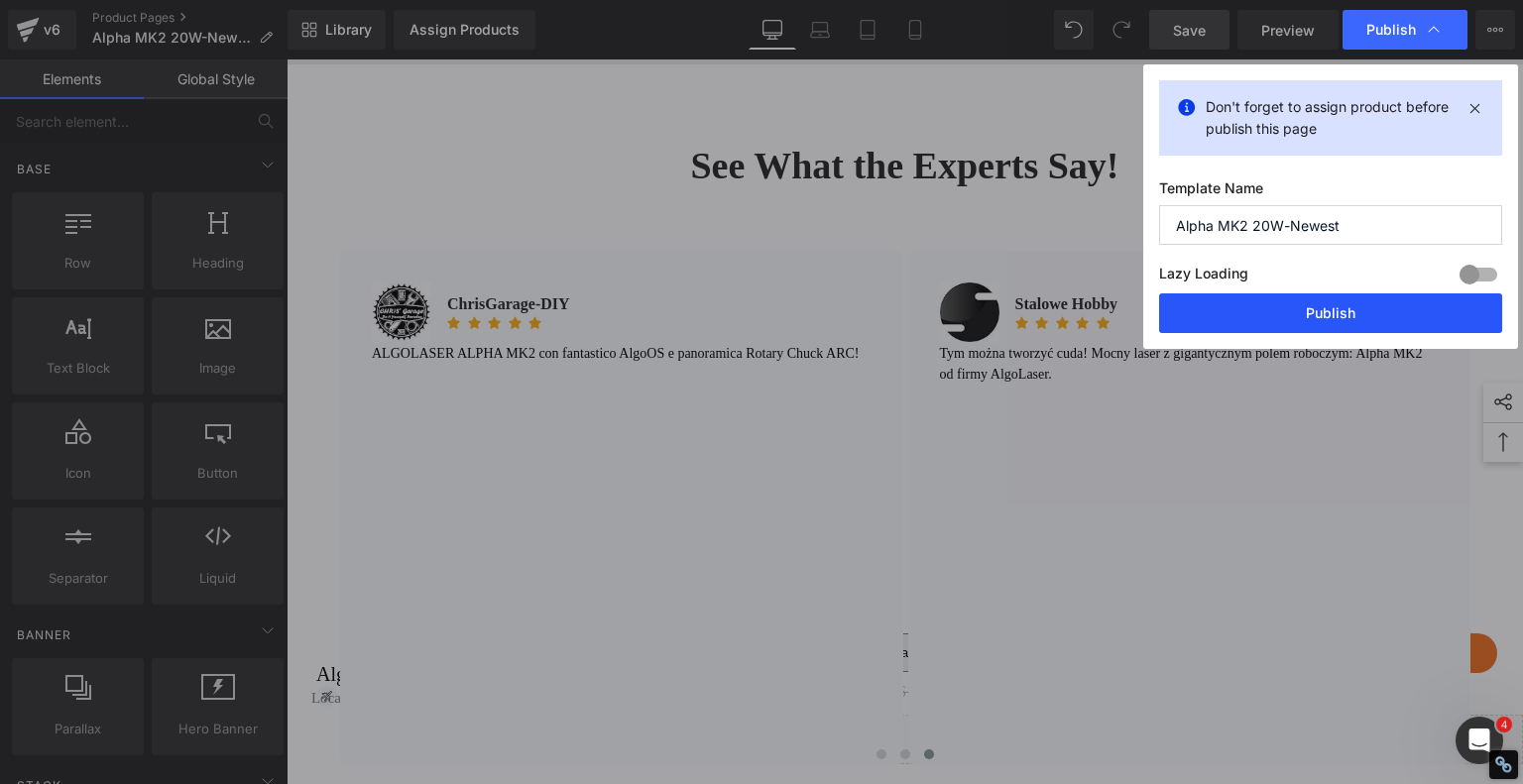 click on "Publish" at bounding box center (1331, 313) 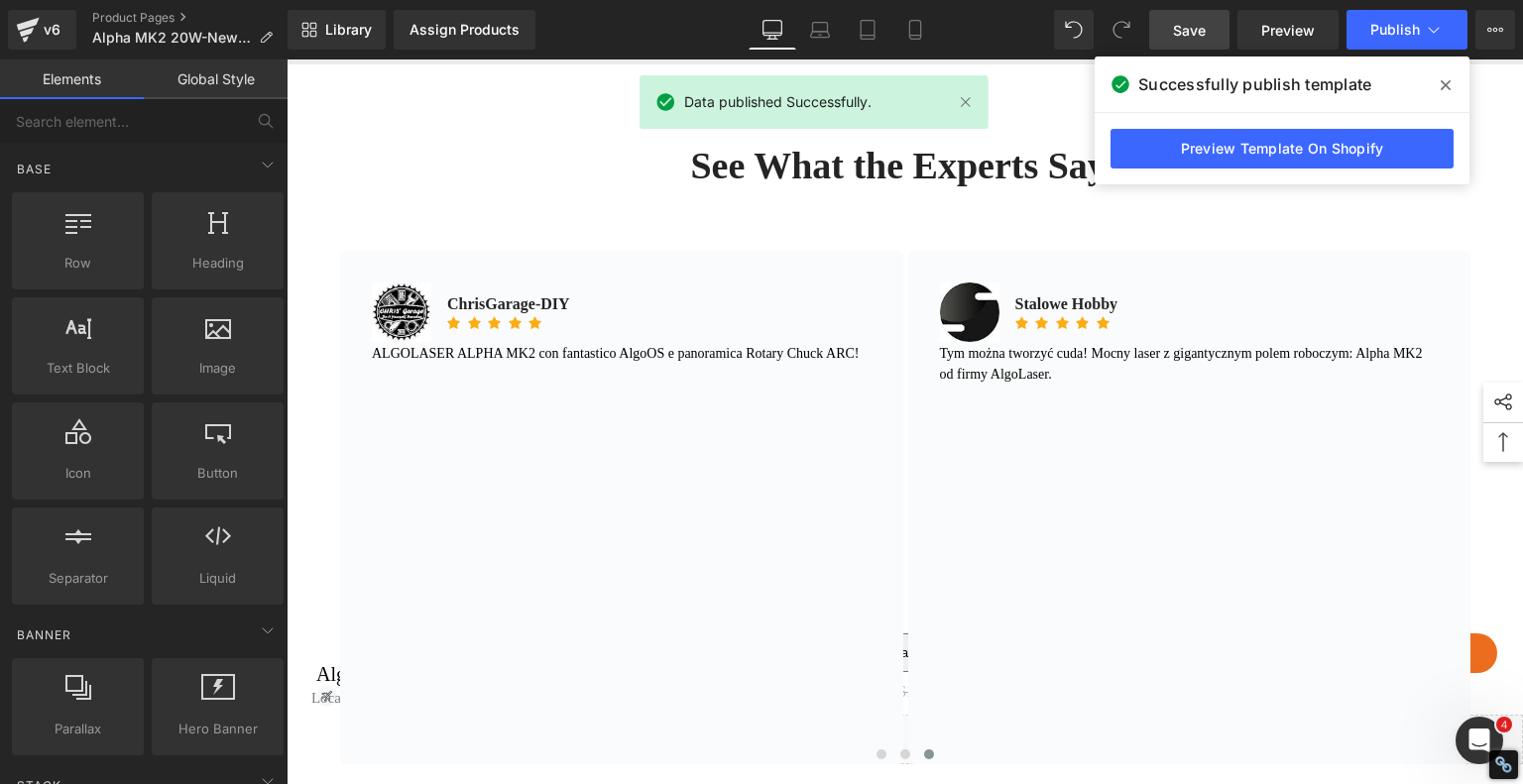 click at bounding box center (1446, 85) 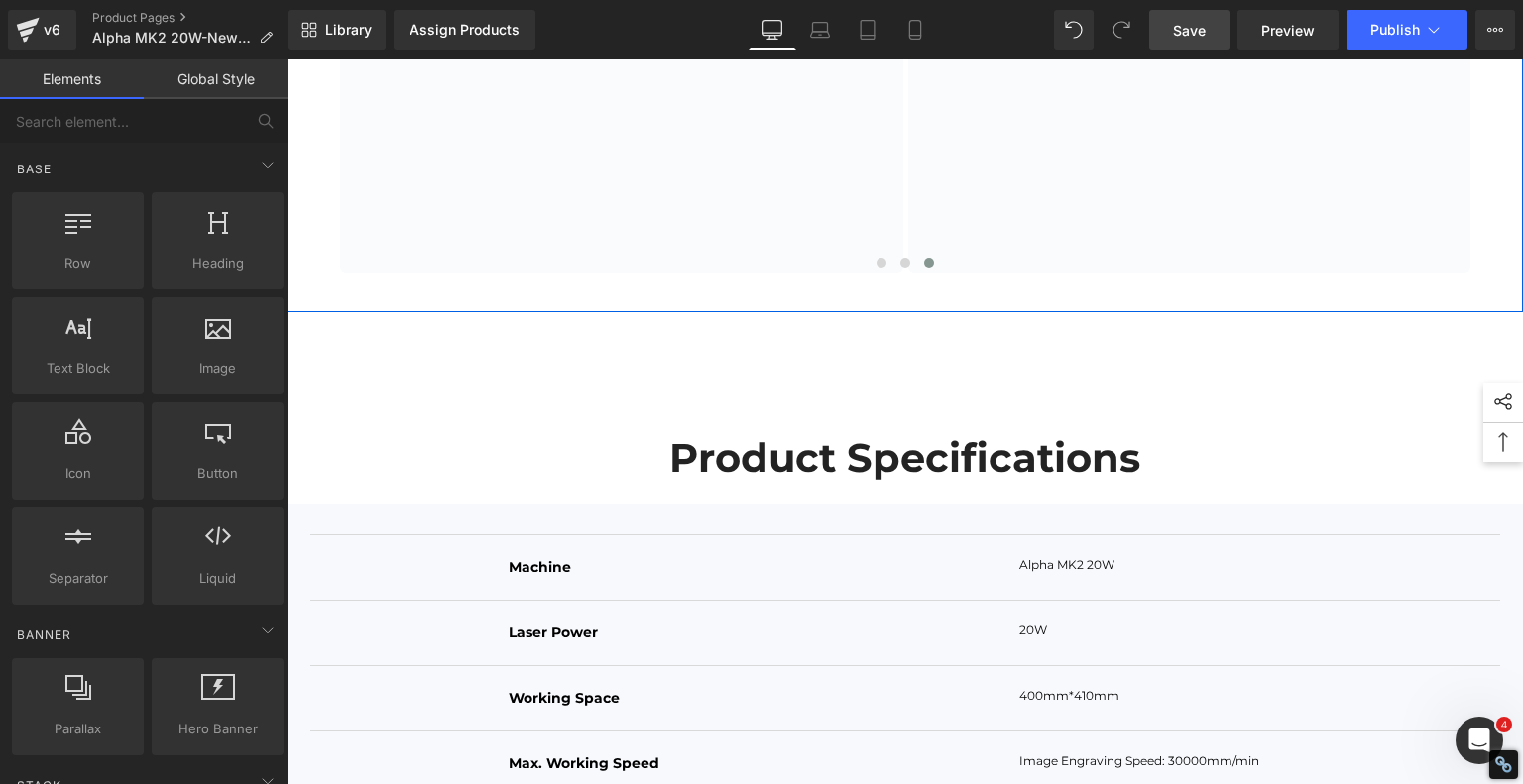 scroll, scrollTop: 13522, scrollLeft: 0, axis: vertical 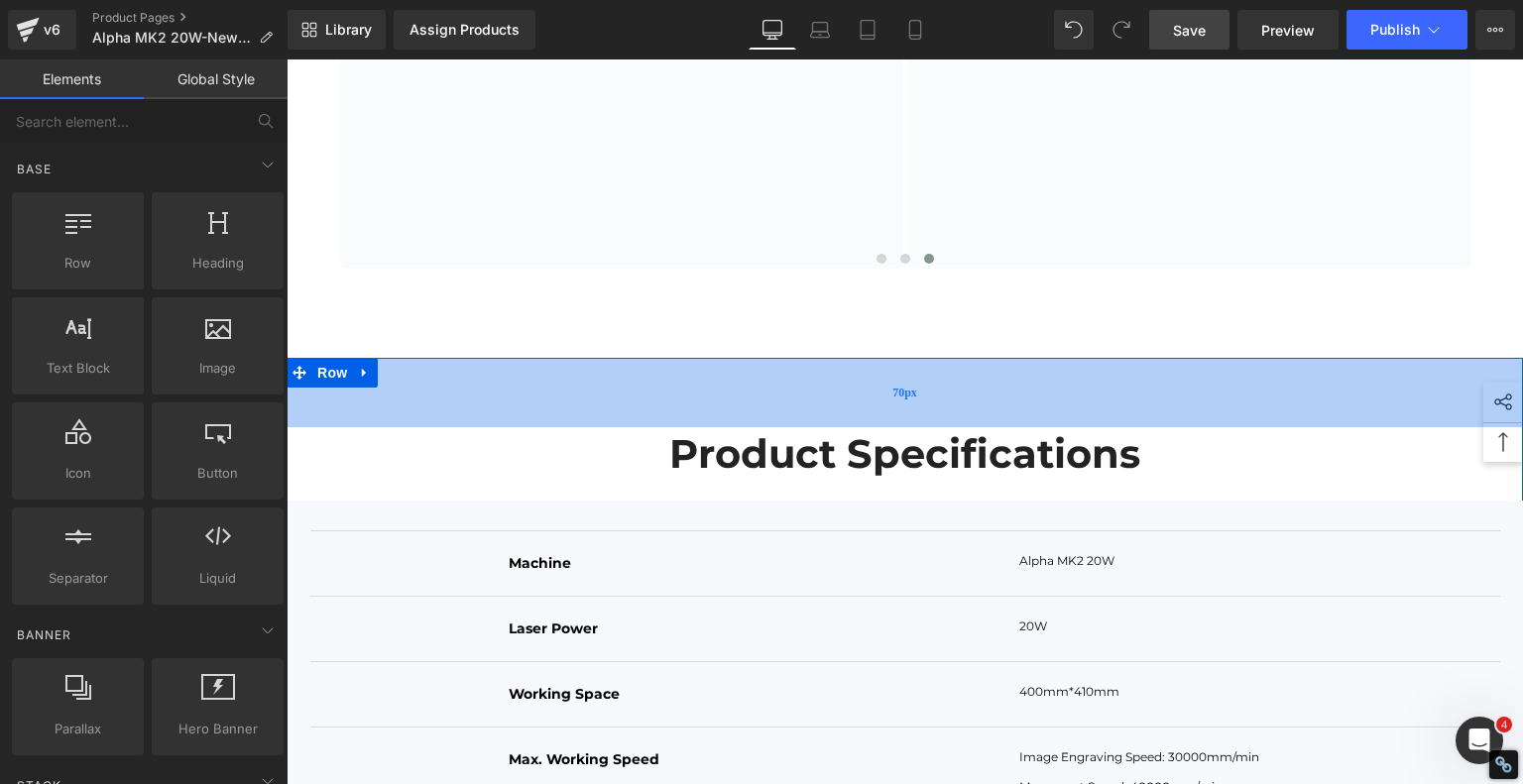 click on "70px" at bounding box center (904, 392) 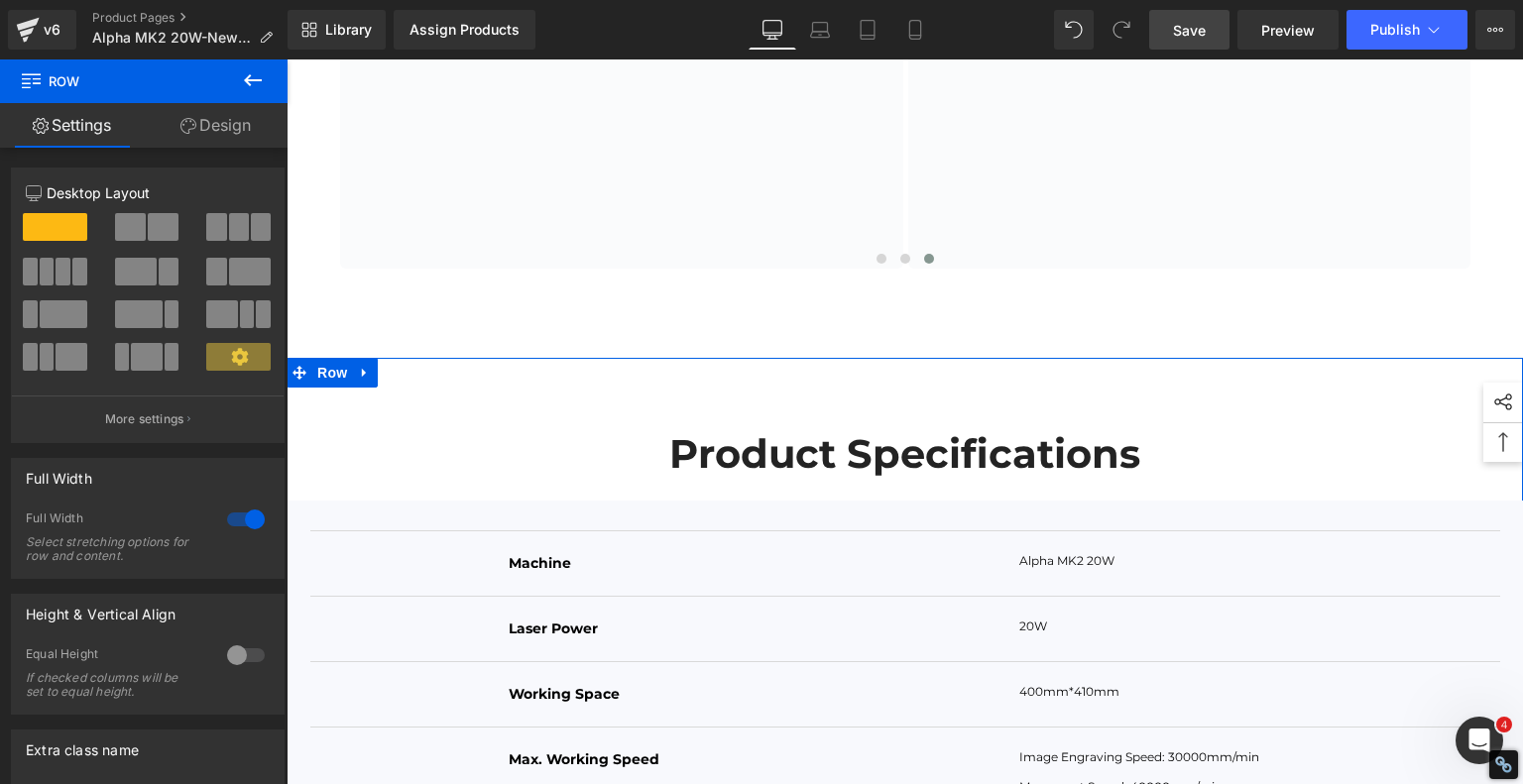 click on "Design" at bounding box center [215, 125] 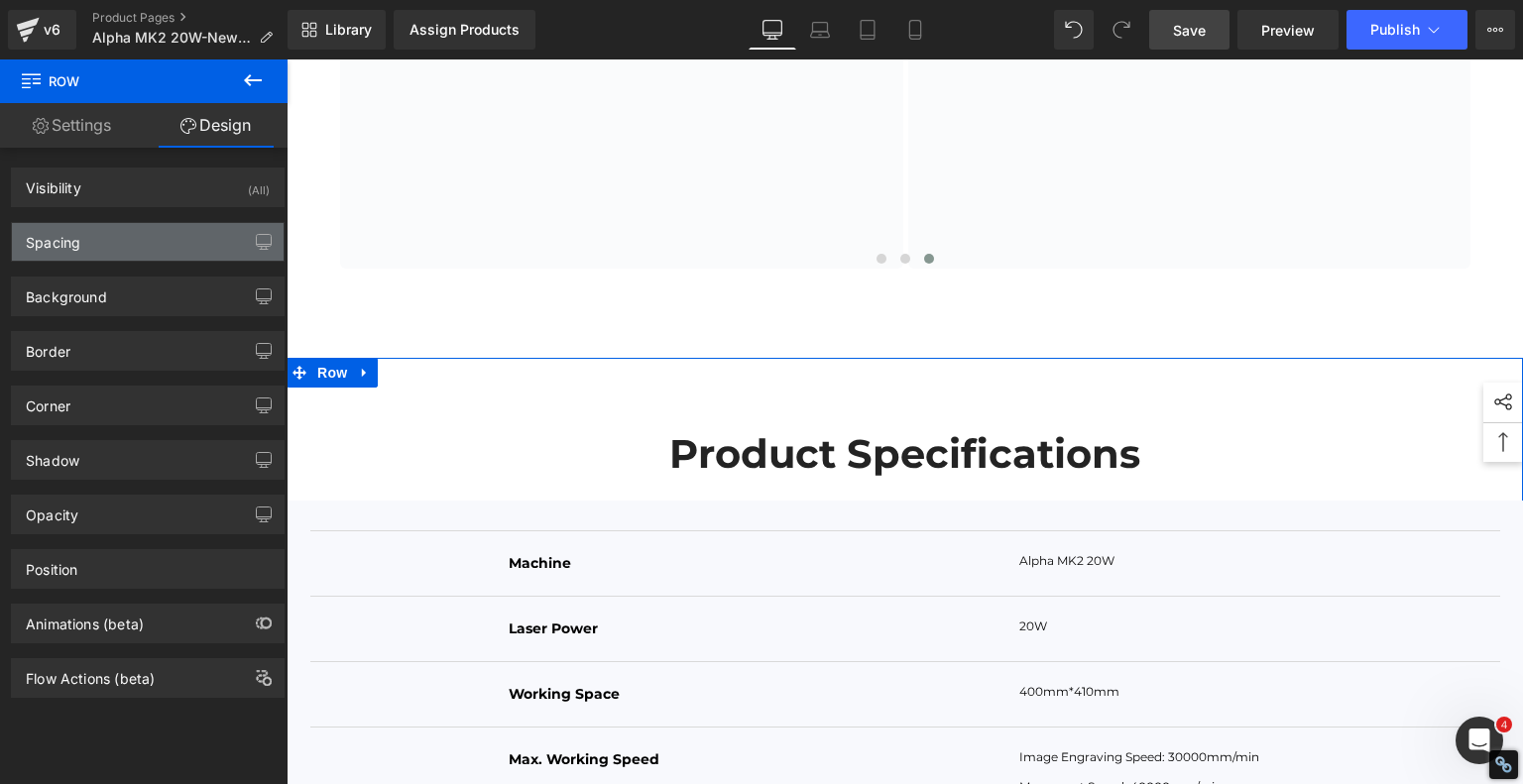 click on "Spacing" at bounding box center (53, 237) 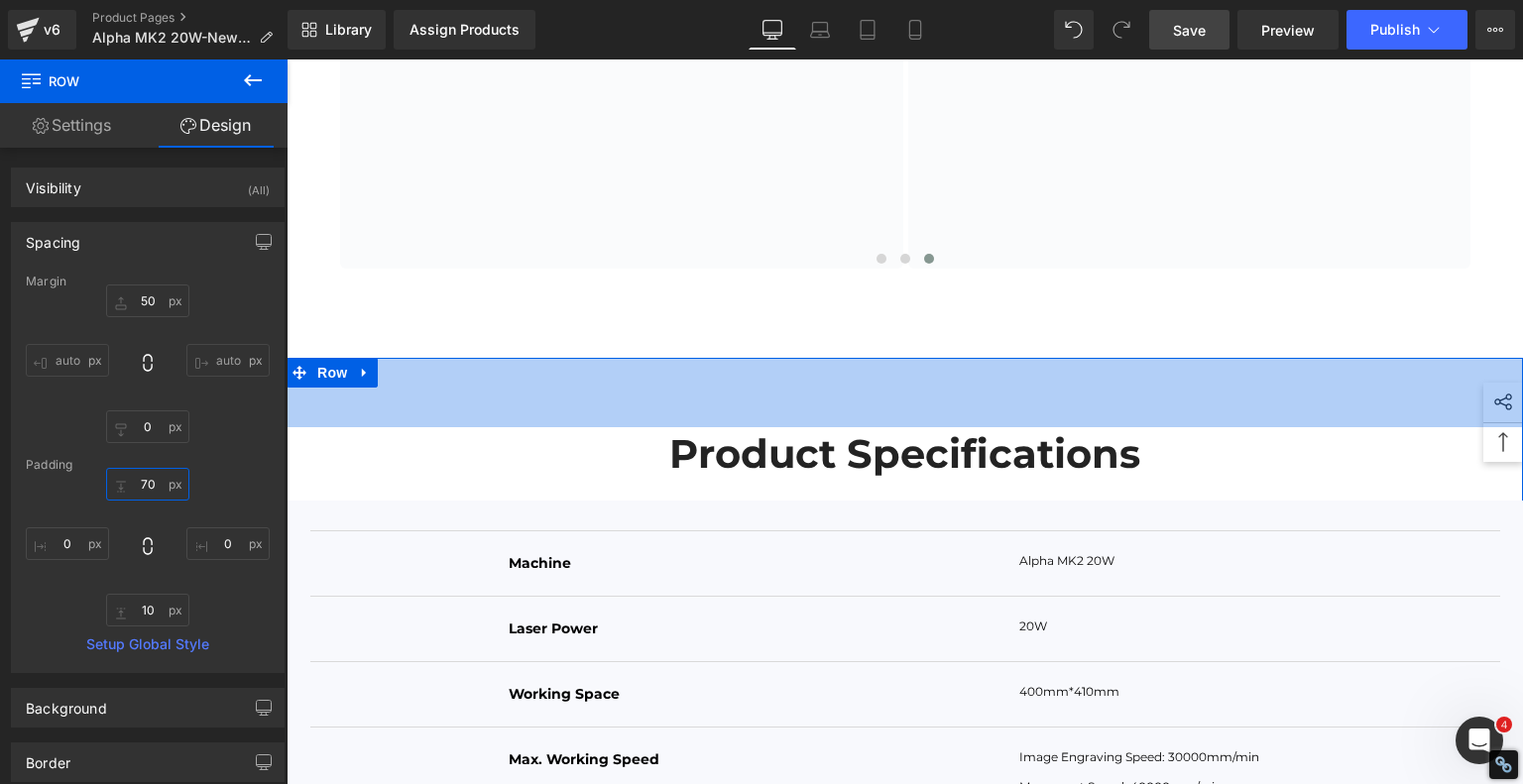 click on "70" at bounding box center (148, 484) 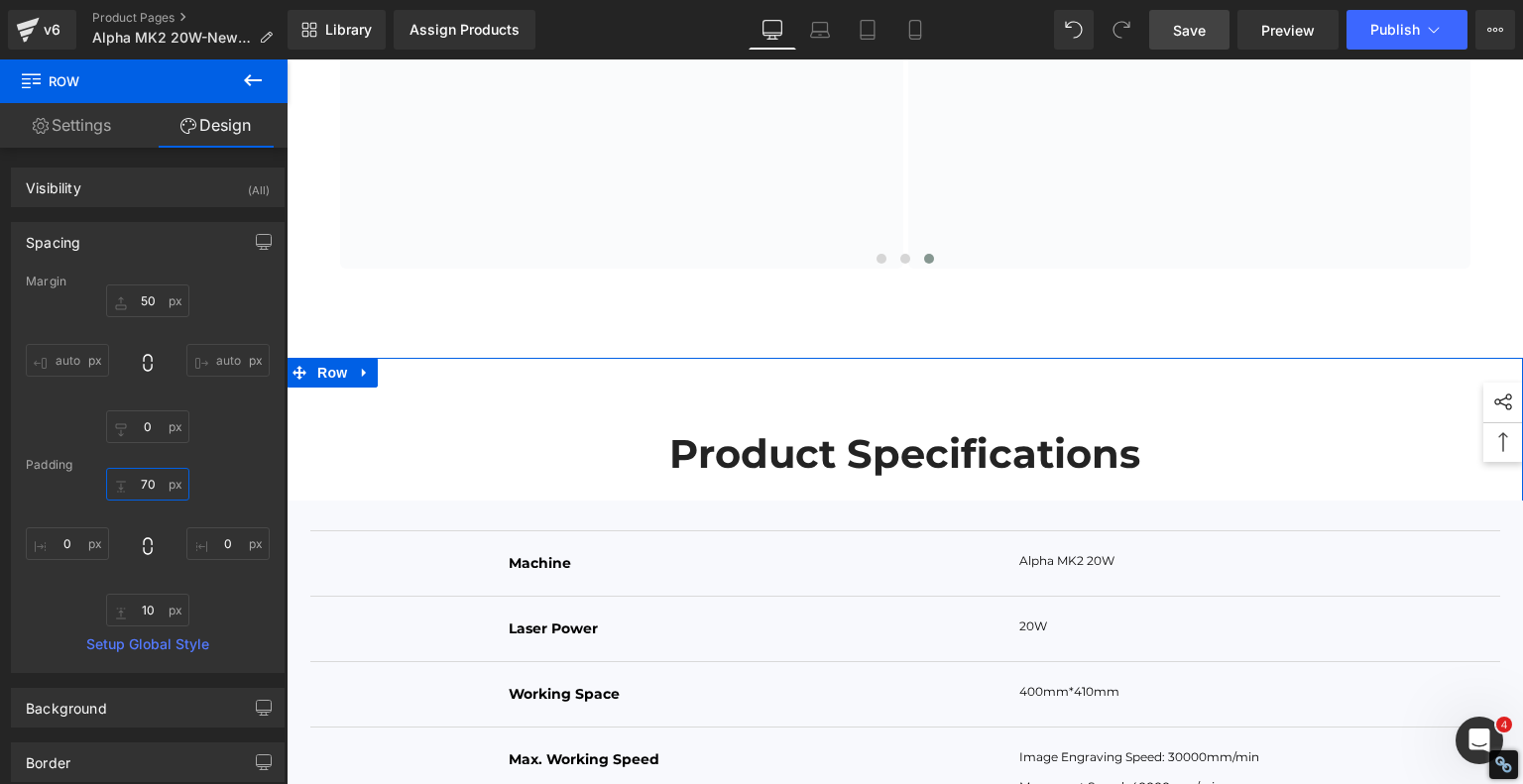click on "70" at bounding box center (148, 484) 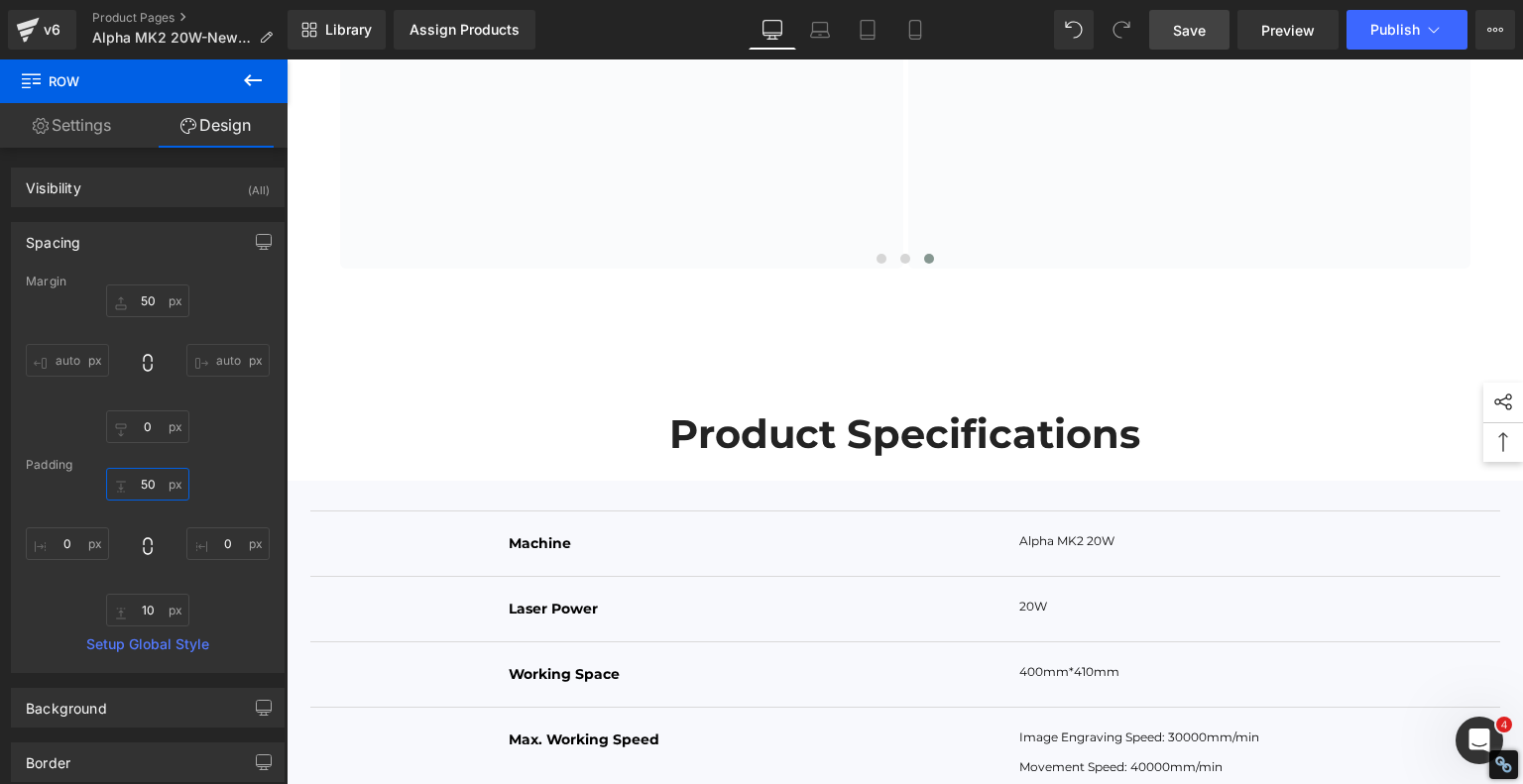 type on "50" 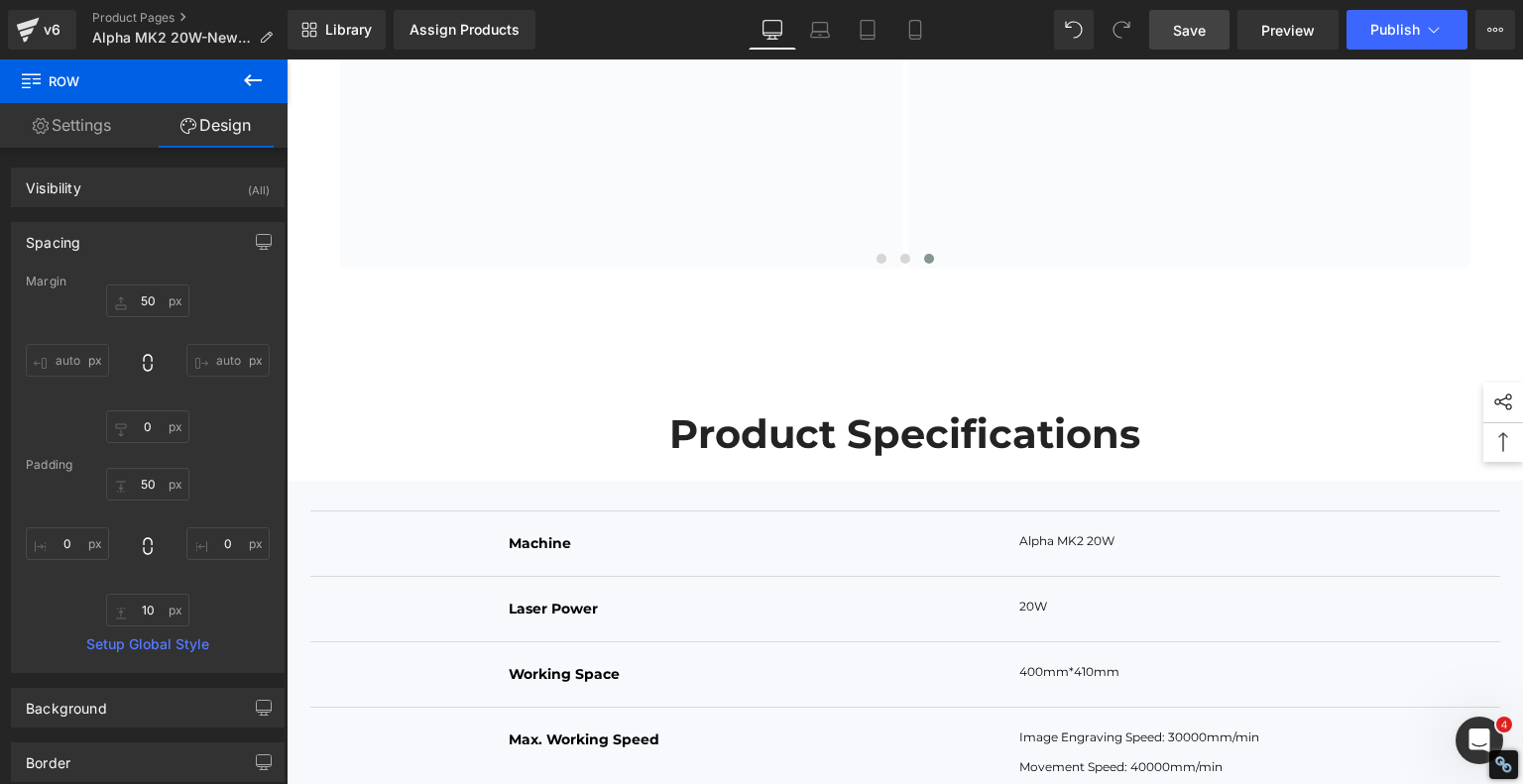 click on "Save" at bounding box center [1189, 30] 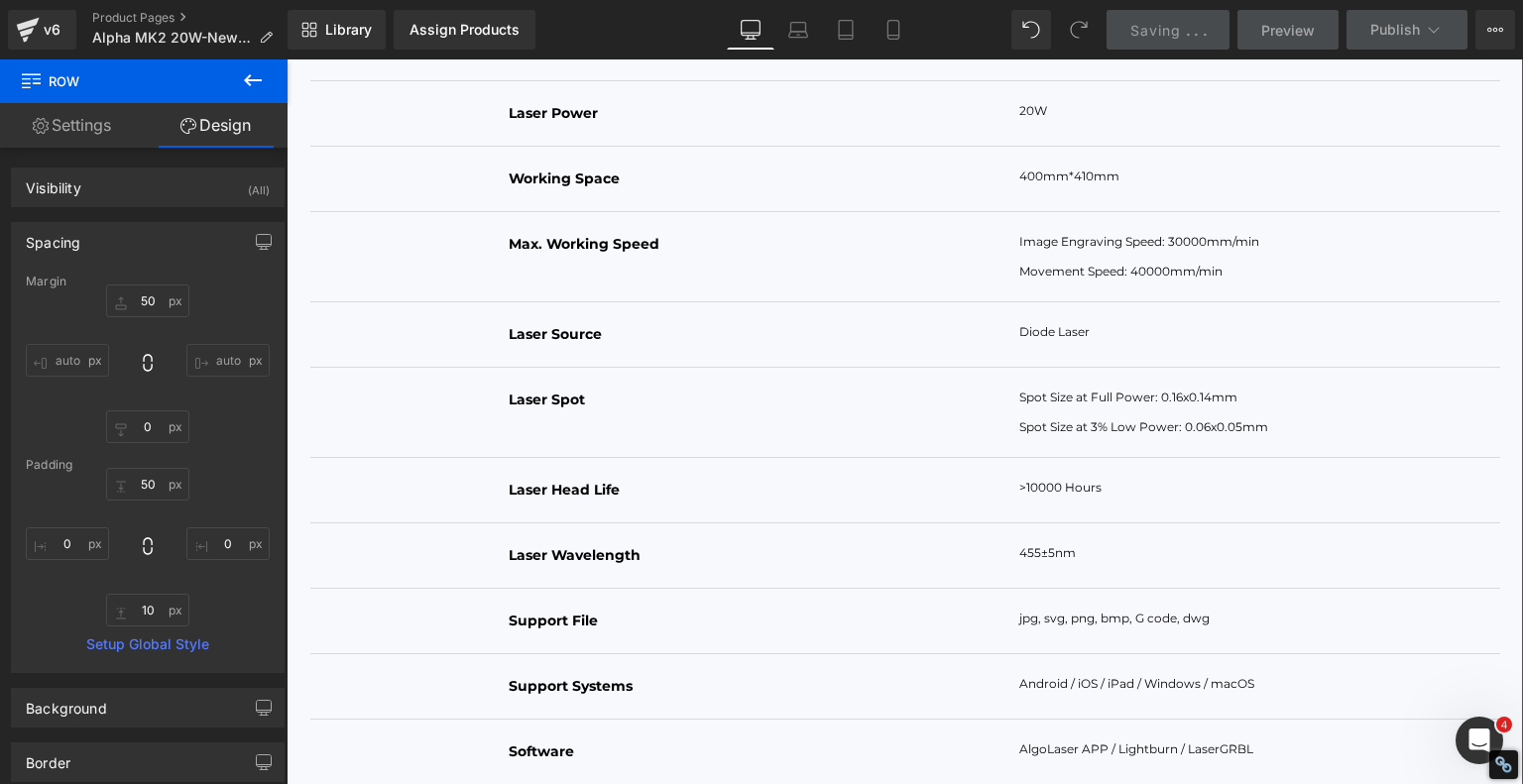 scroll, scrollTop: 13720, scrollLeft: 0, axis: vertical 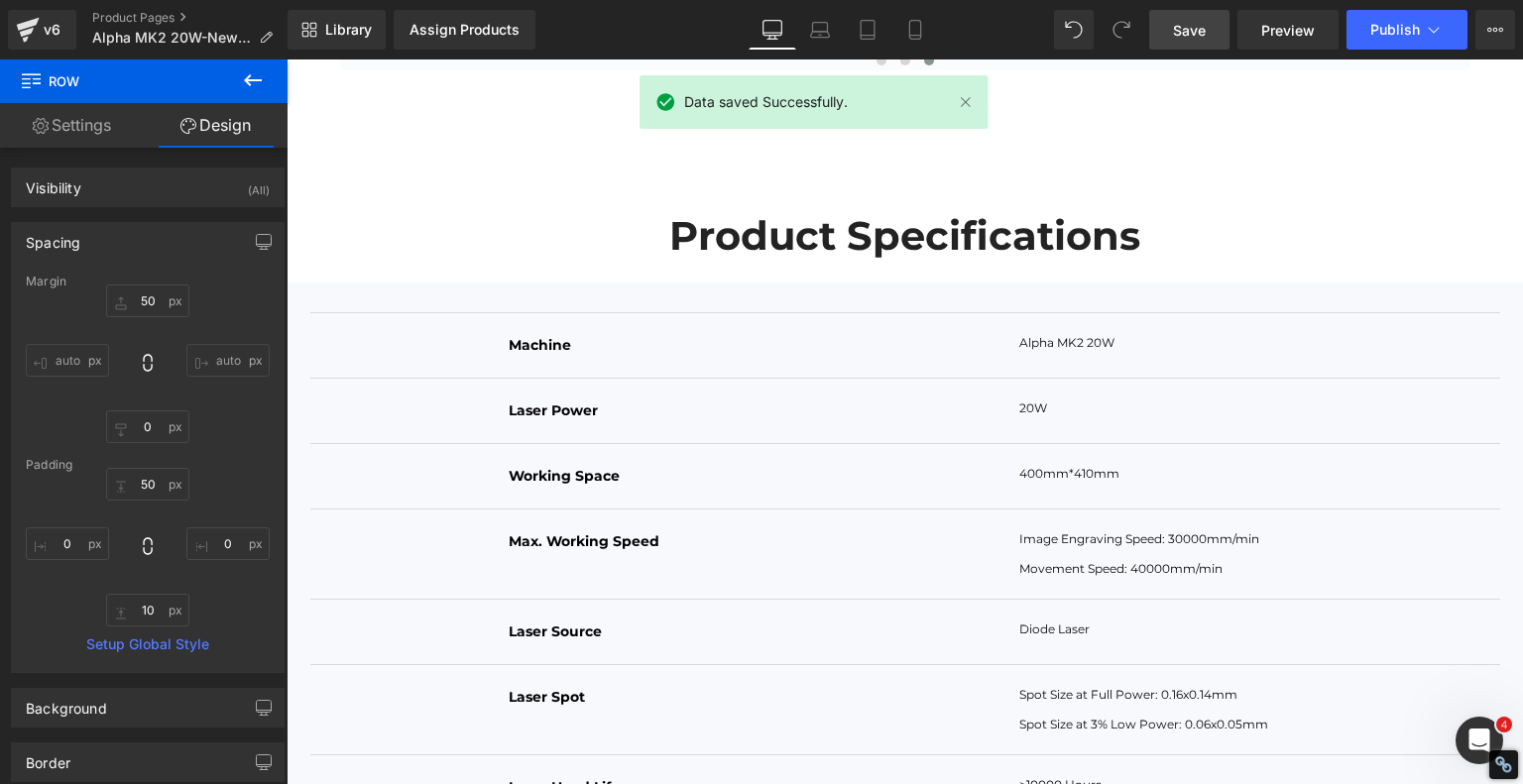 click on "Library Assign Products  Product Preview
No product match your search.  Please try another keyword  Manage assigned products Desktop Desktop Laptop Tablet Mobile Save Preview Publish Scheduled View Live Page View with current Template Save Template to Library Schedule Publish  Optimize  Publish Settings Shortcuts  Your page can’t be published   You've reached the maximum number of published pages on your plan  (96/999999).  You need to upgrade your plan or unpublish all your pages to get 1 publish slot.   Unpublish pages   Upgrade plan" at bounding box center (905, 30) 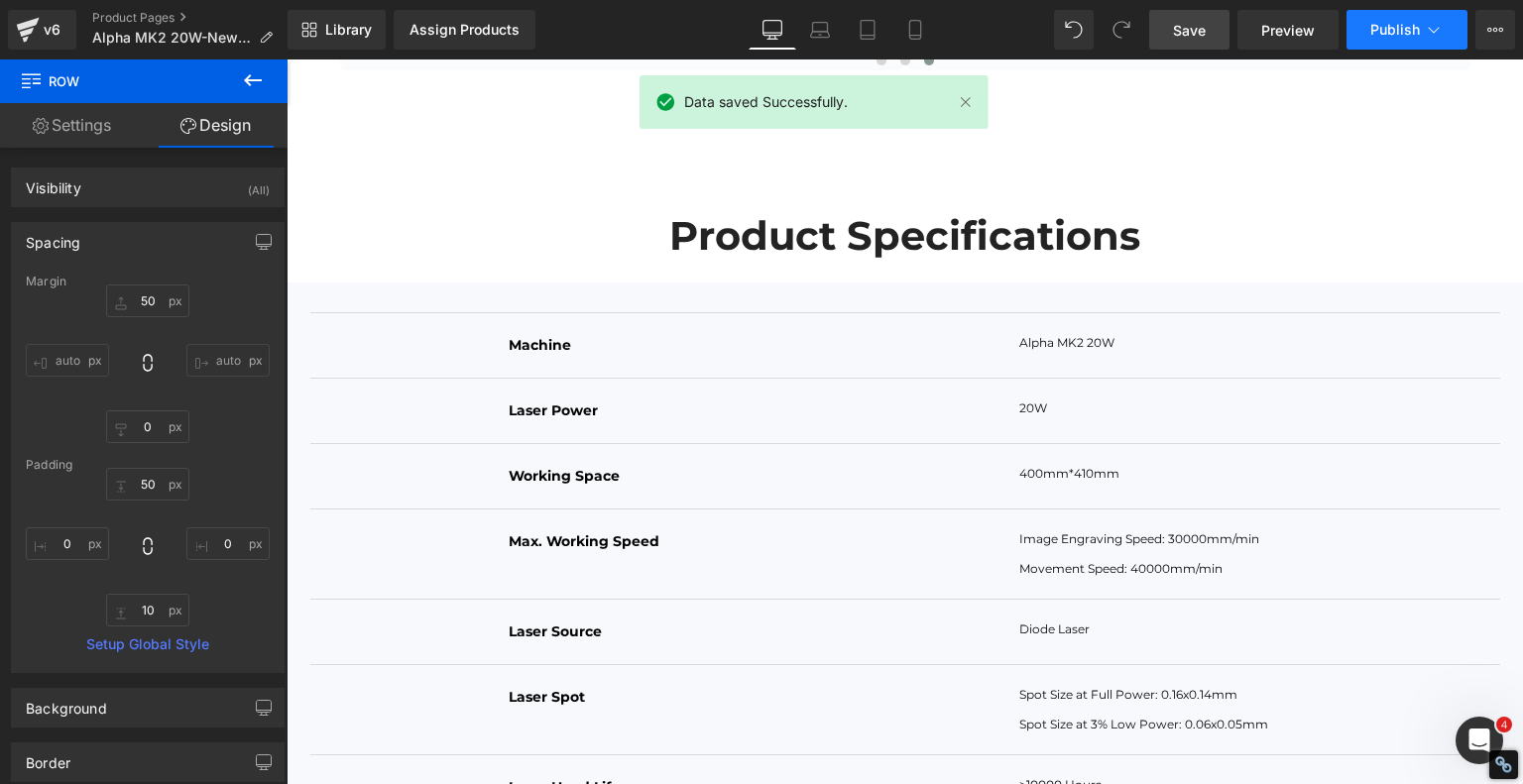 click on "Publish" at bounding box center (1407, 30) 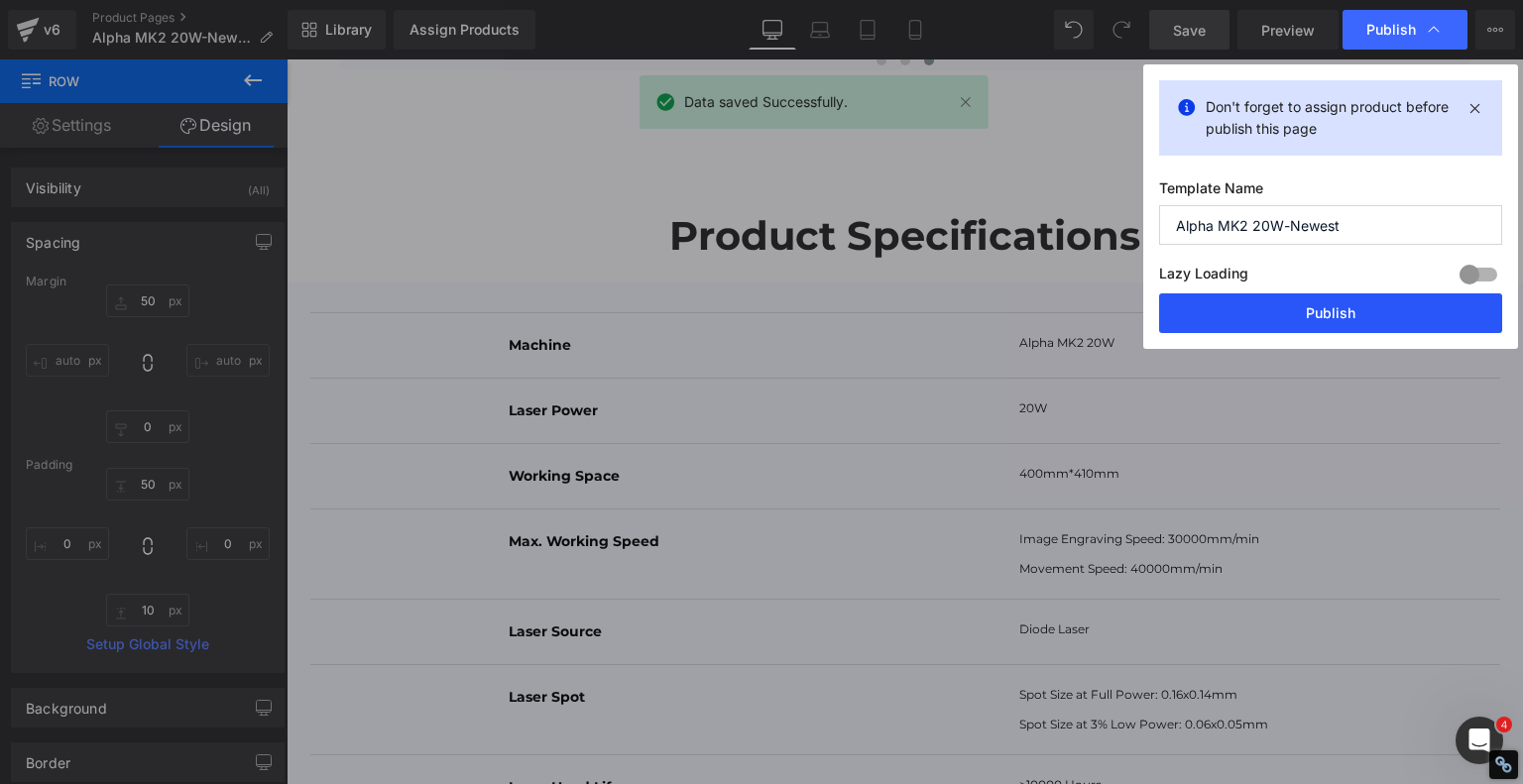click on "Publish" at bounding box center (1331, 313) 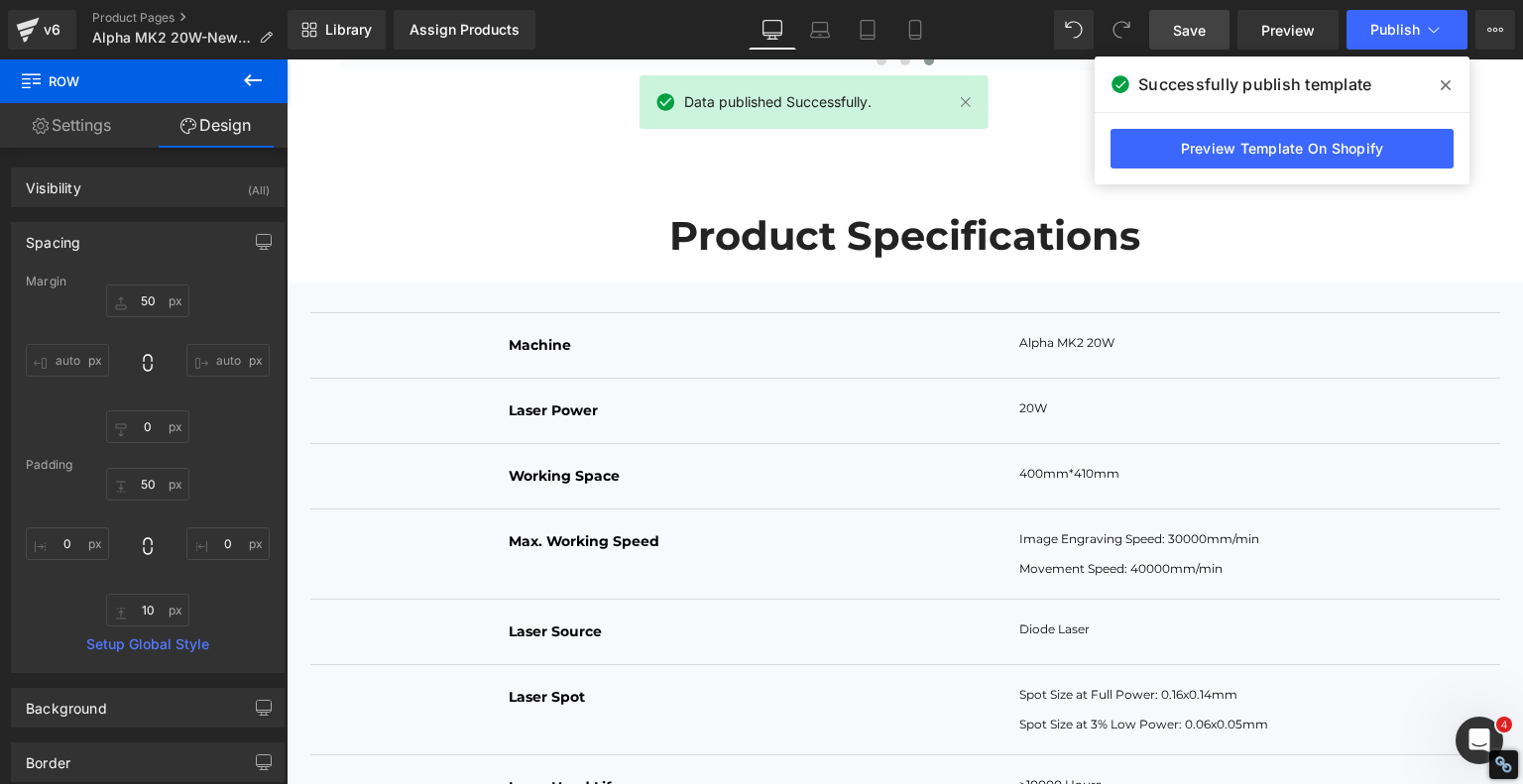 click 